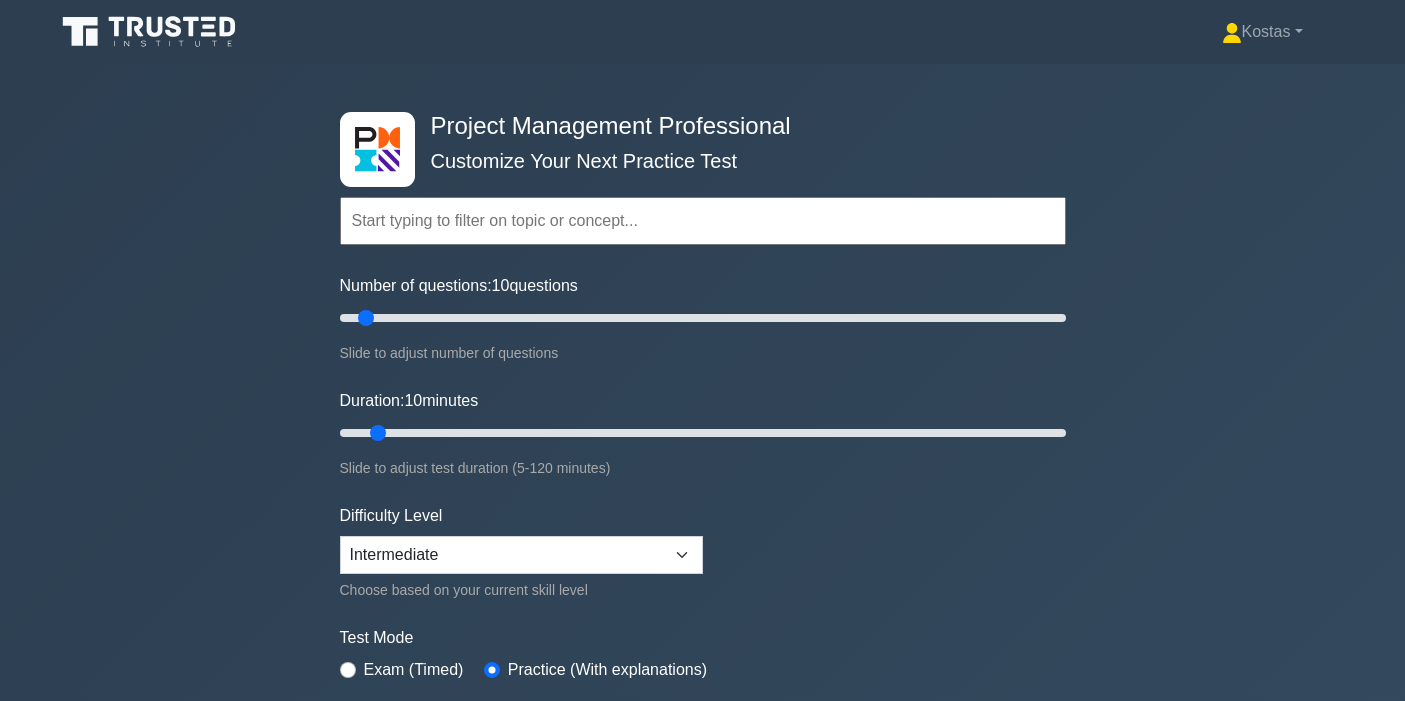 scroll, scrollTop: 0, scrollLeft: 0, axis: both 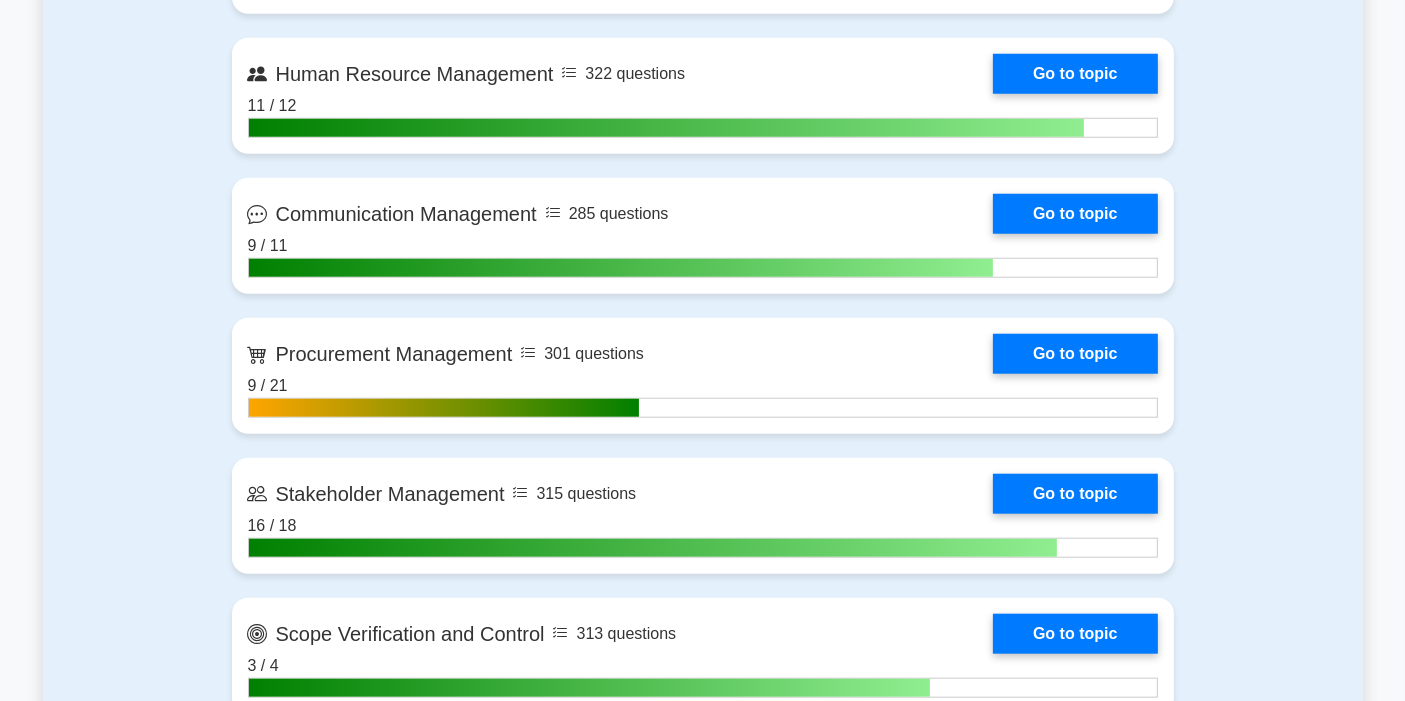 click on "Contents of the Project Management Professional package
9524 PMP questions grouped in 40 topics and 412 concepts
Scope Management
320 questions
Go to topic
25 / 32
292 questions Go to topic" at bounding box center (703, 1943) 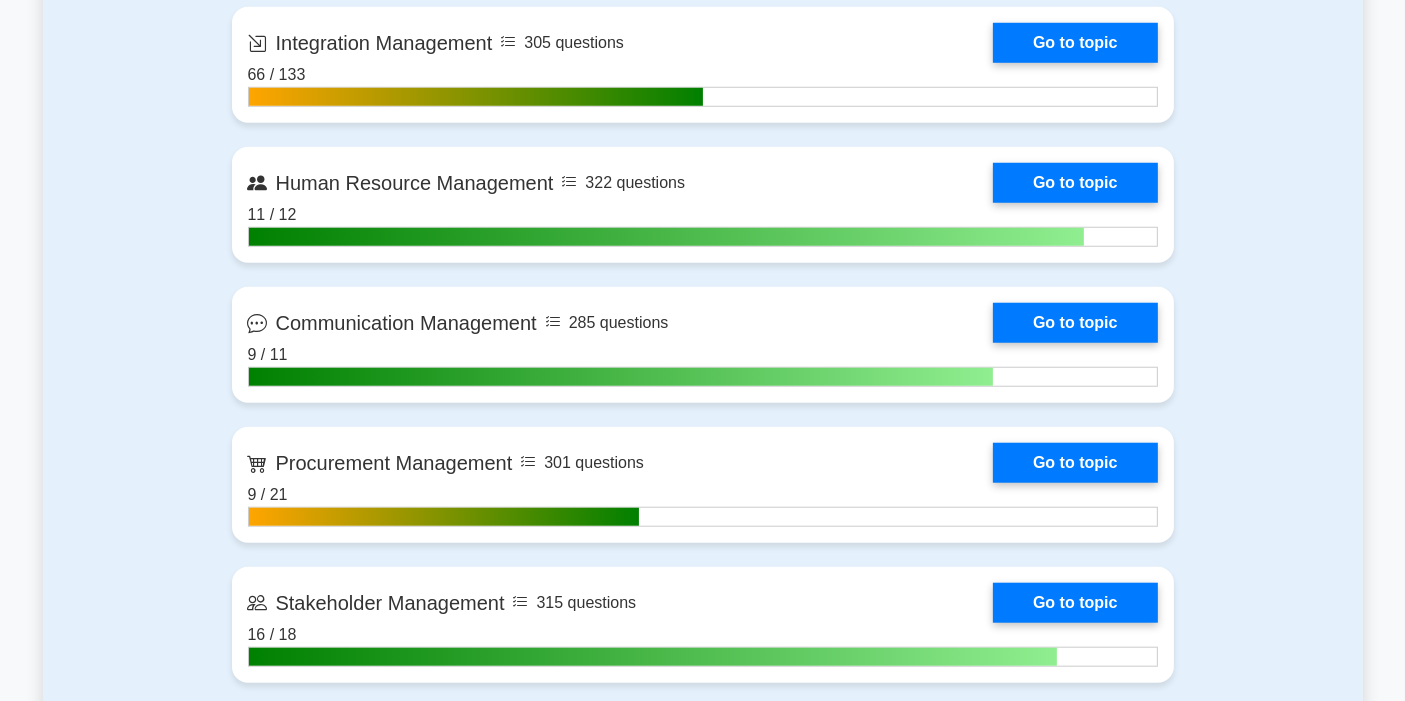 scroll, scrollTop: 1777, scrollLeft: 0, axis: vertical 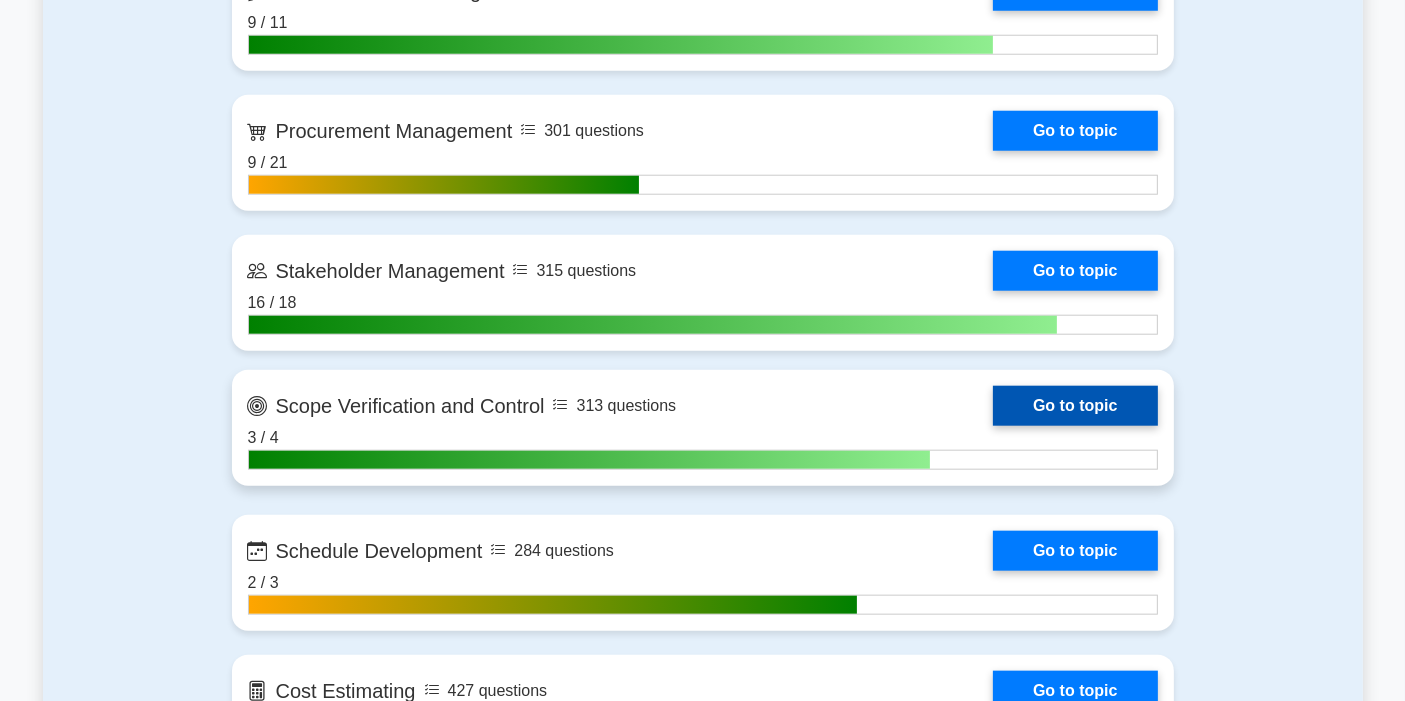 click on "Go to topic" at bounding box center (1075, 406) 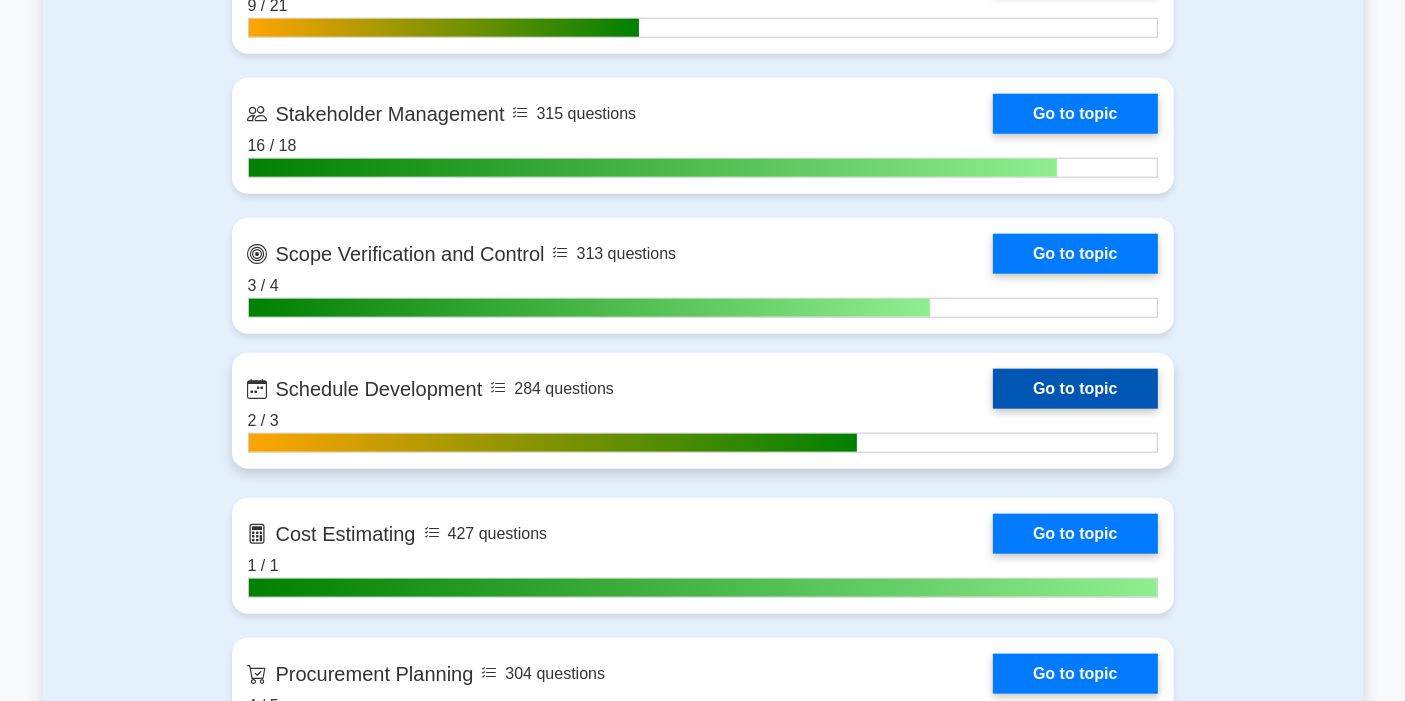 scroll, scrollTop: 2222, scrollLeft: 0, axis: vertical 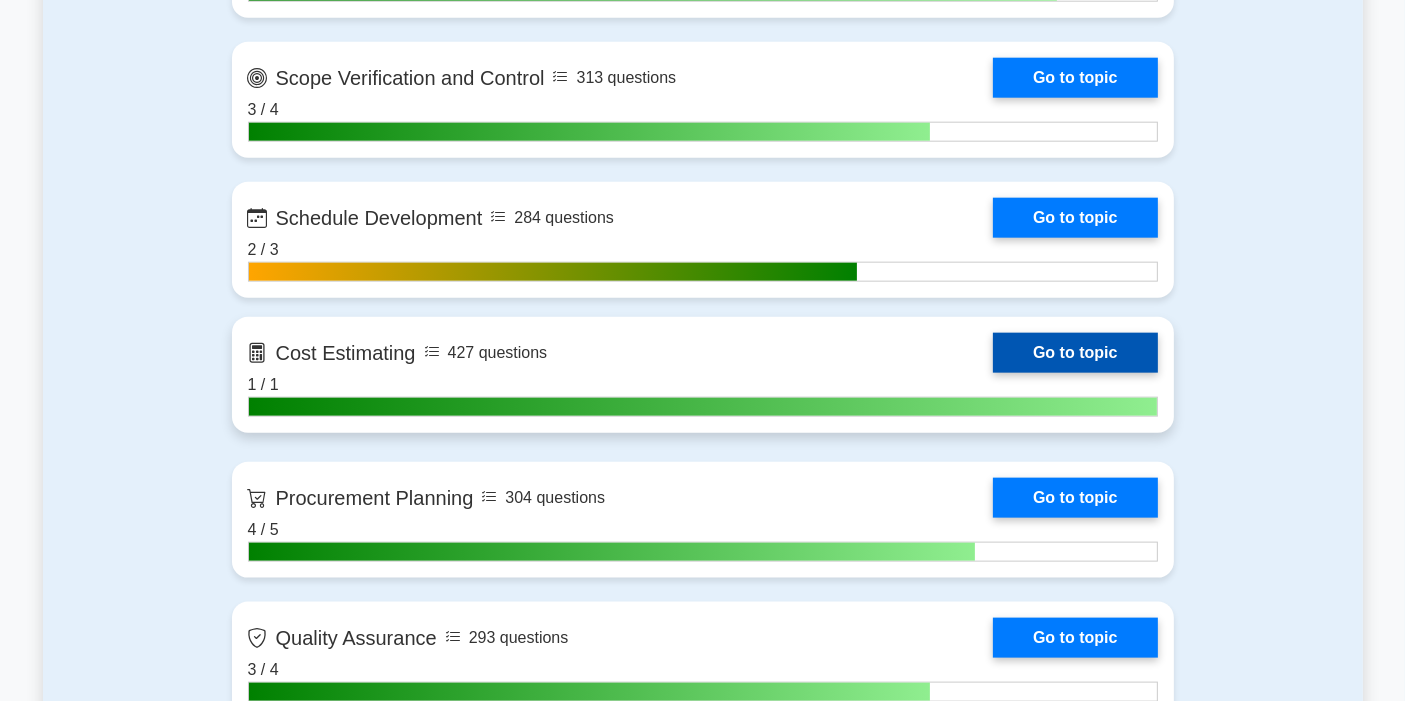 click on "Go to topic" at bounding box center [1075, 353] 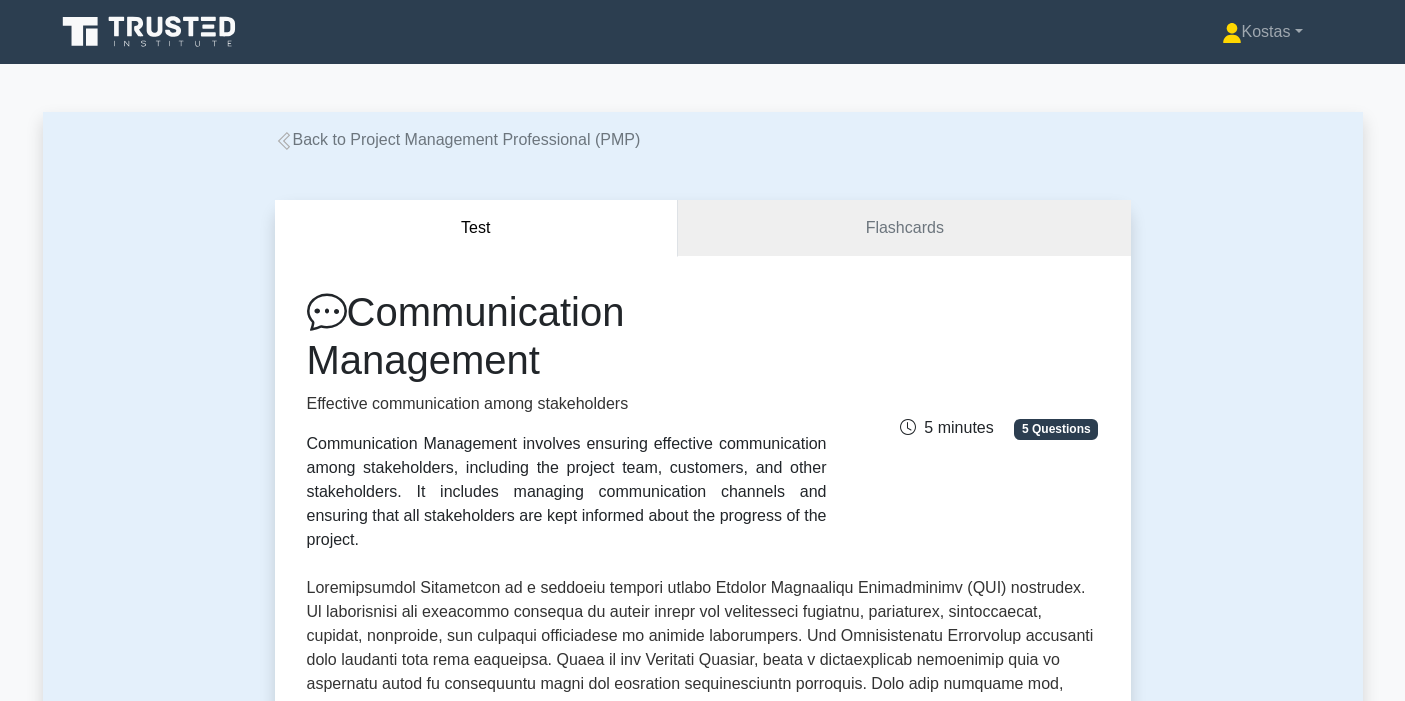 scroll, scrollTop: 0, scrollLeft: 0, axis: both 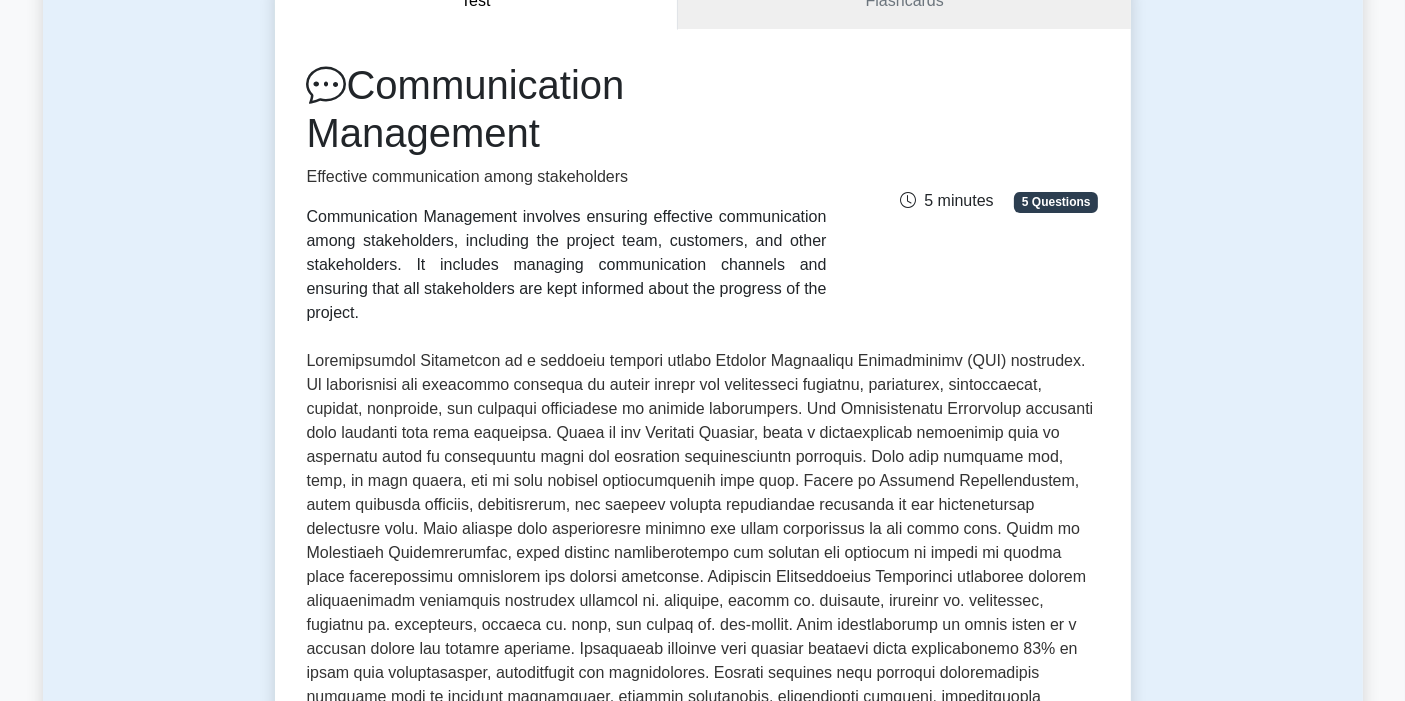 drag, startPoint x: 363, startPoint y: 81, endPoint x: 842, endPoint y: 283, distance: 519.85095 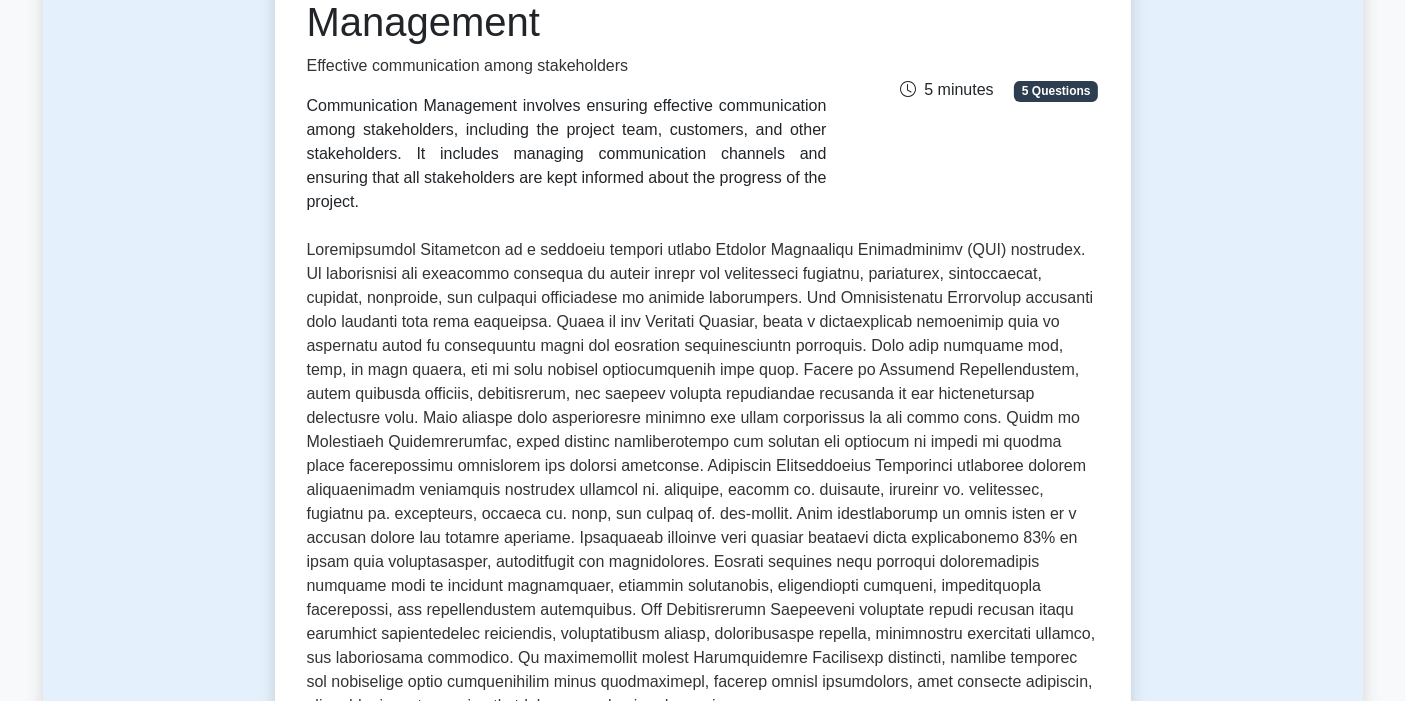 scroll, scrollTop: 444, scrollLeft: 0, axis: vertical 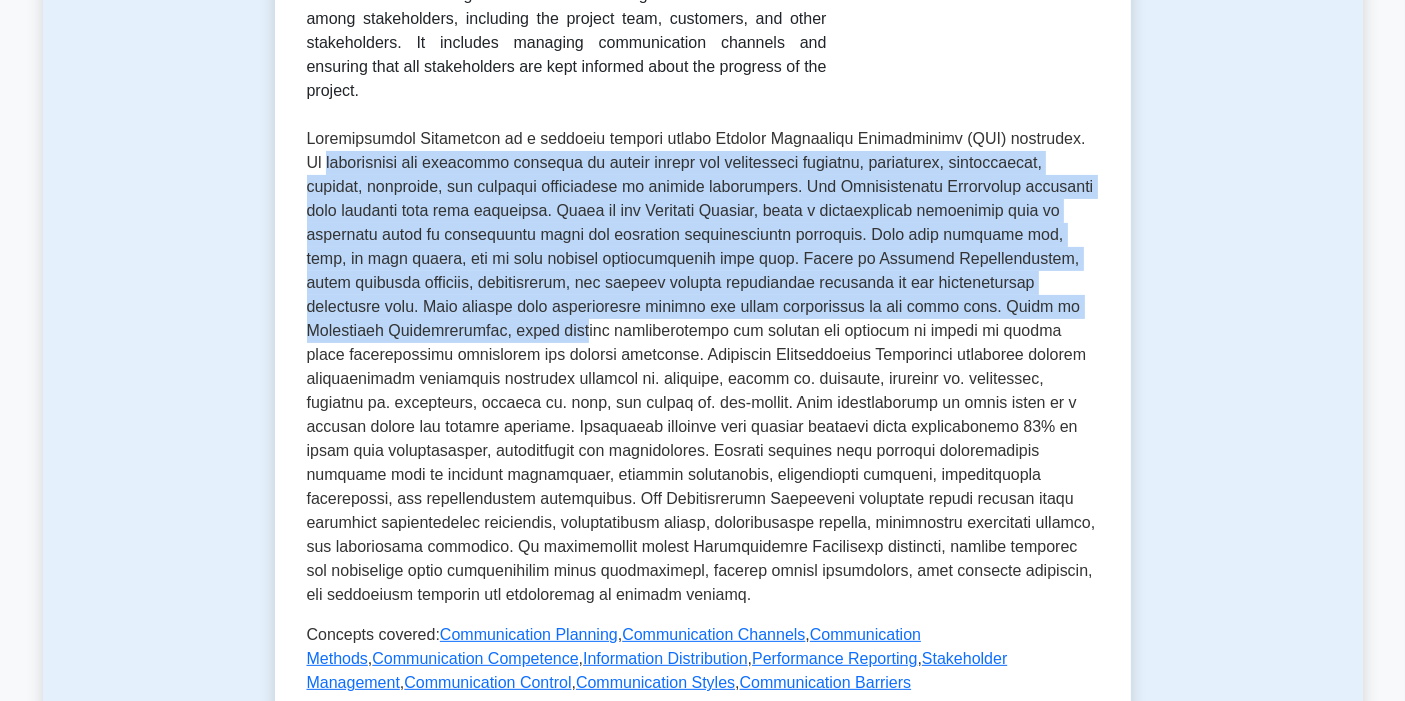 drag, startPoint x: 298, startPoint y: 128, endPoint x: 492, endPoint y: 329, distance: 279.35104 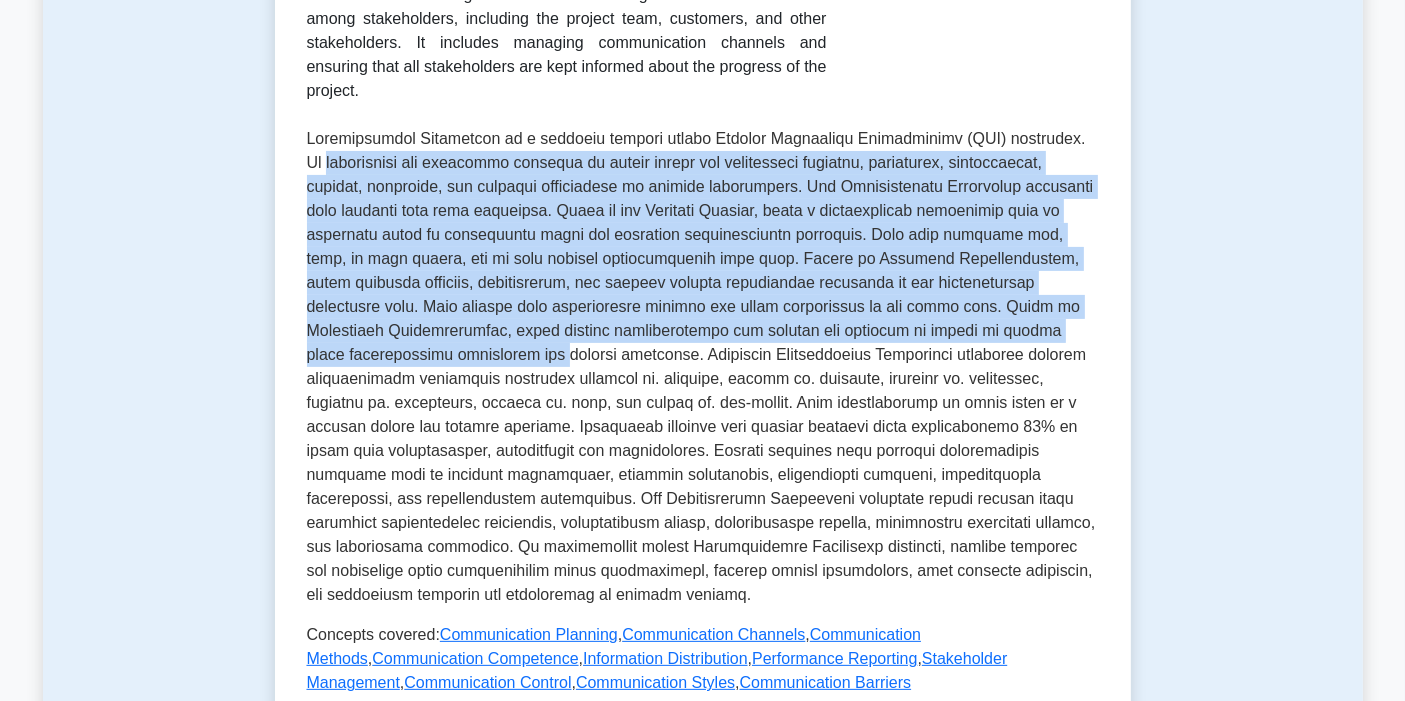 click at bounding box center [703, 367] 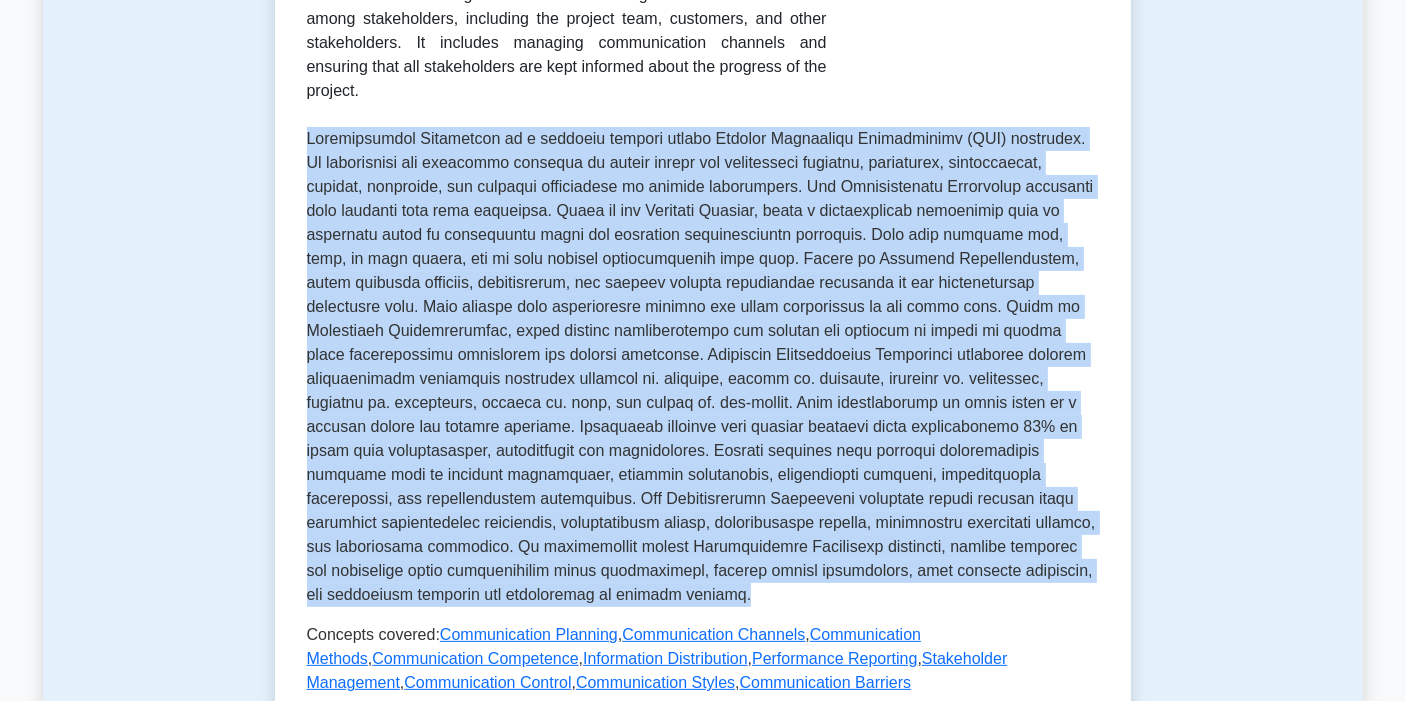 drag, startPoint x: 311, startPoint y: 119, endPoint x: 689, endPoint y: 573, distance: 590.7622 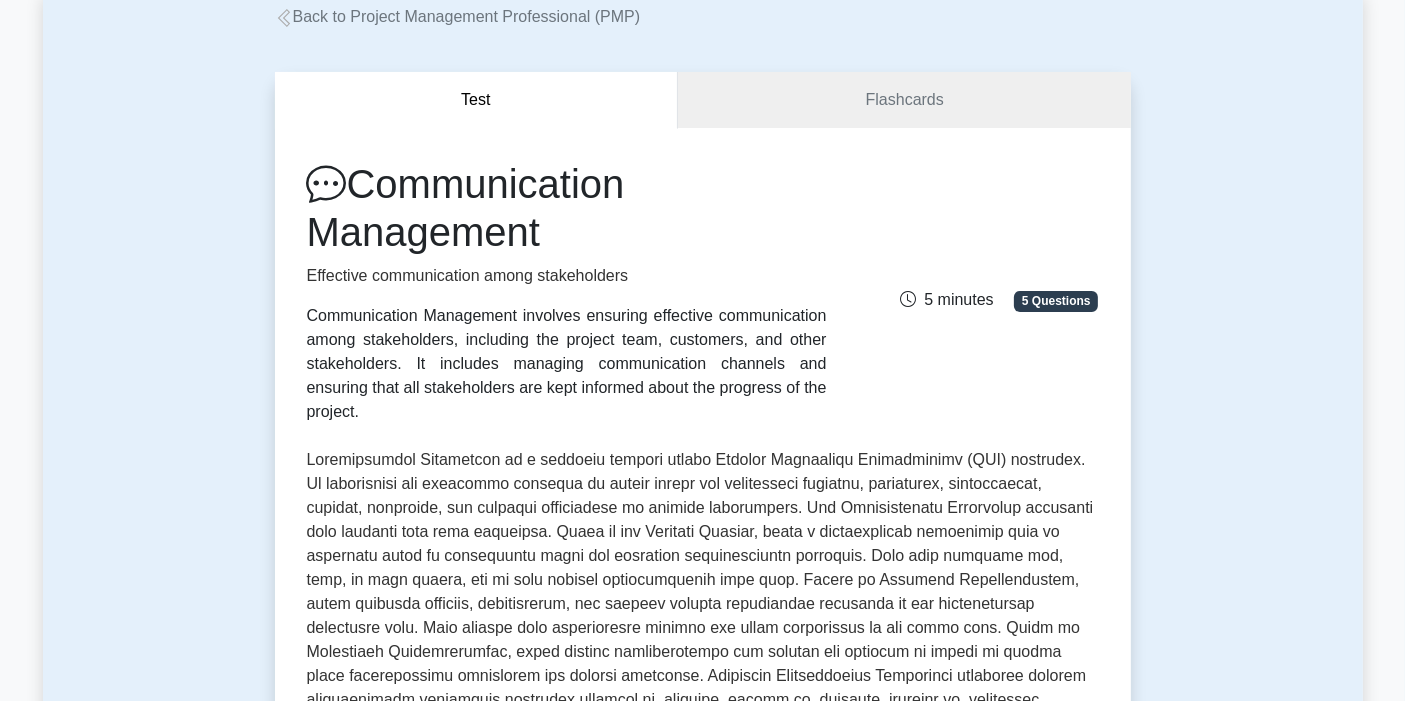 scroll, scrollTop: 0, scrollLeft: 0, axis: both 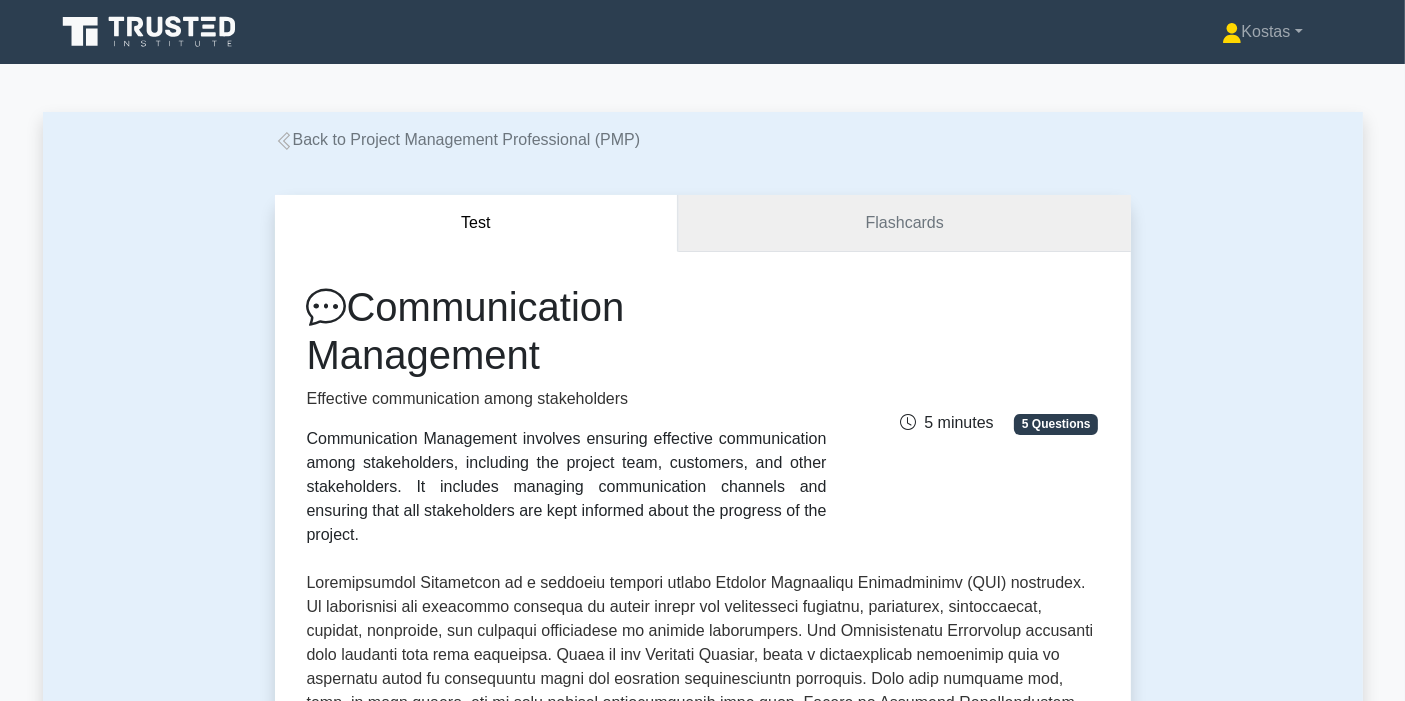 click on "Flashcards" at bounding box center [904, 223] 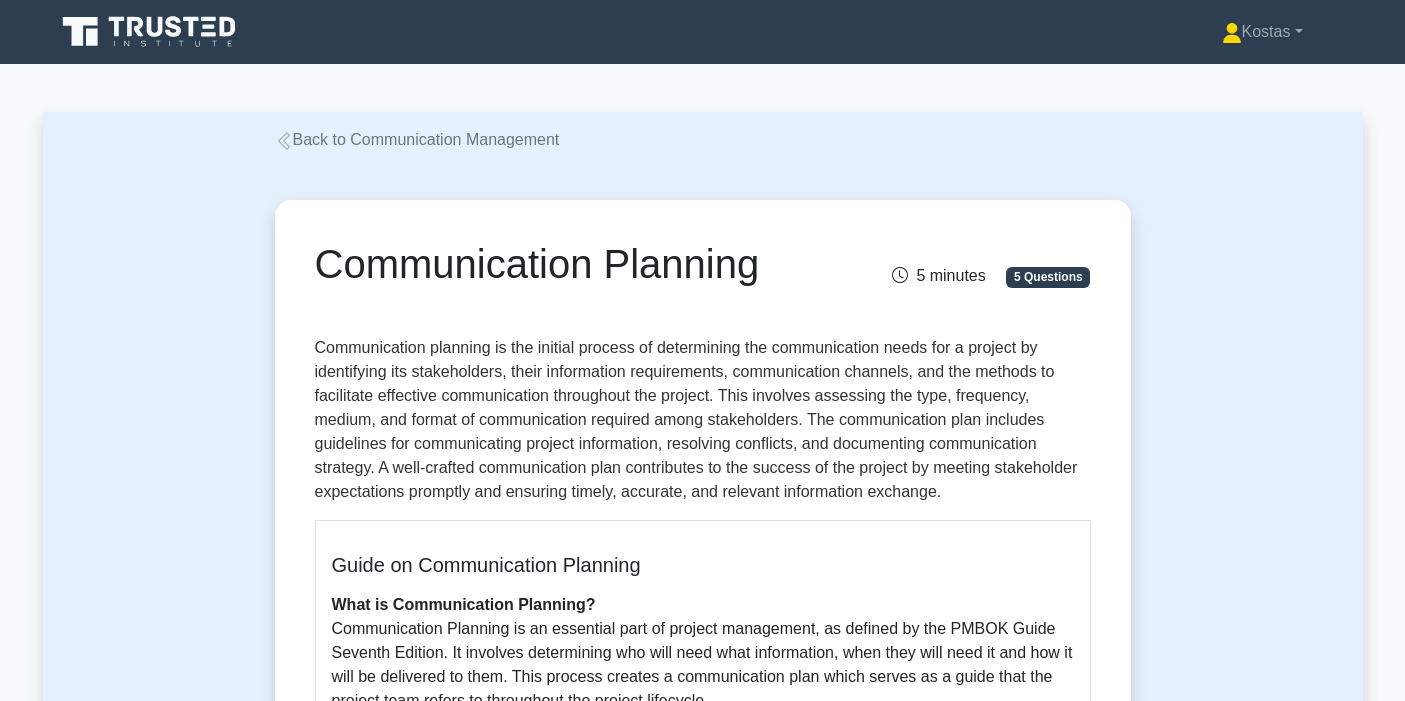 scroll, scrollTop: 0, scrollLeft: 0, axis: both 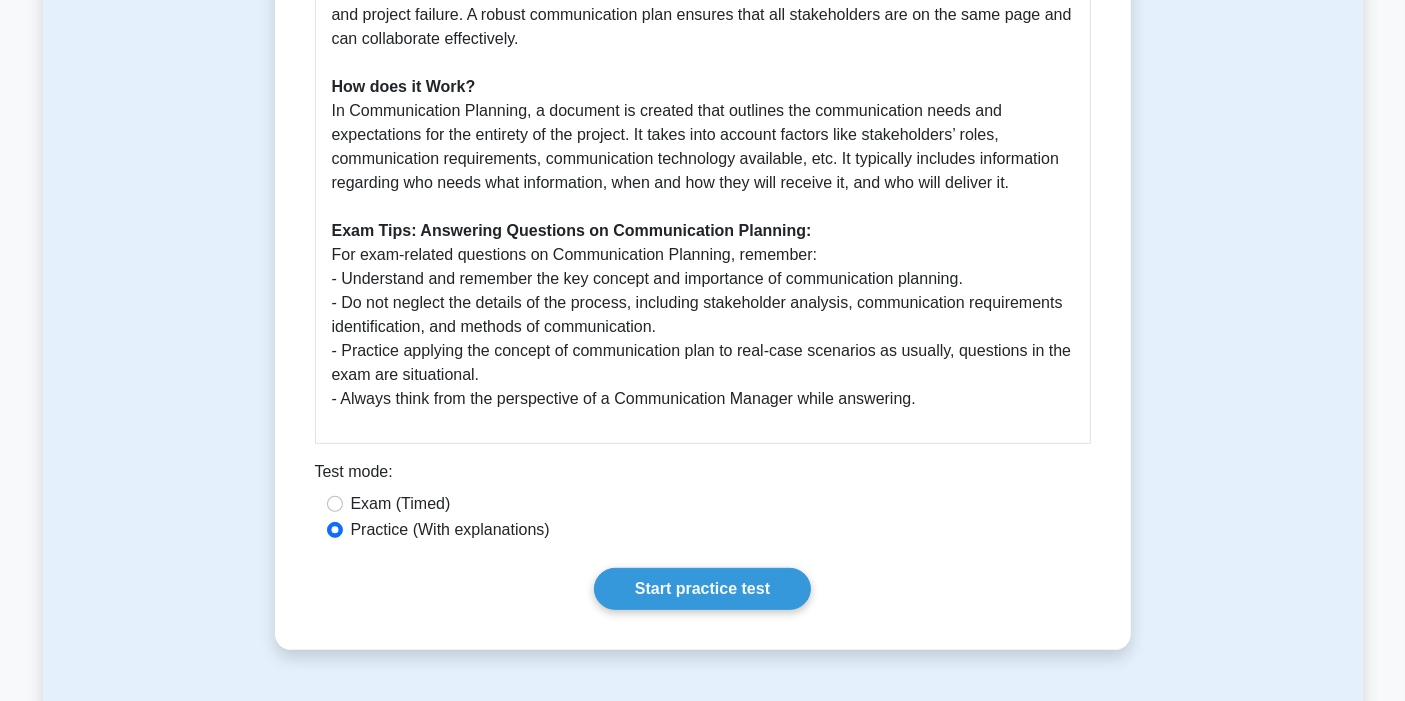 drag, startPoint x: 322, startPoint y: 138, endPoint x: 980, endPoint y: 395, distance: 706.4085 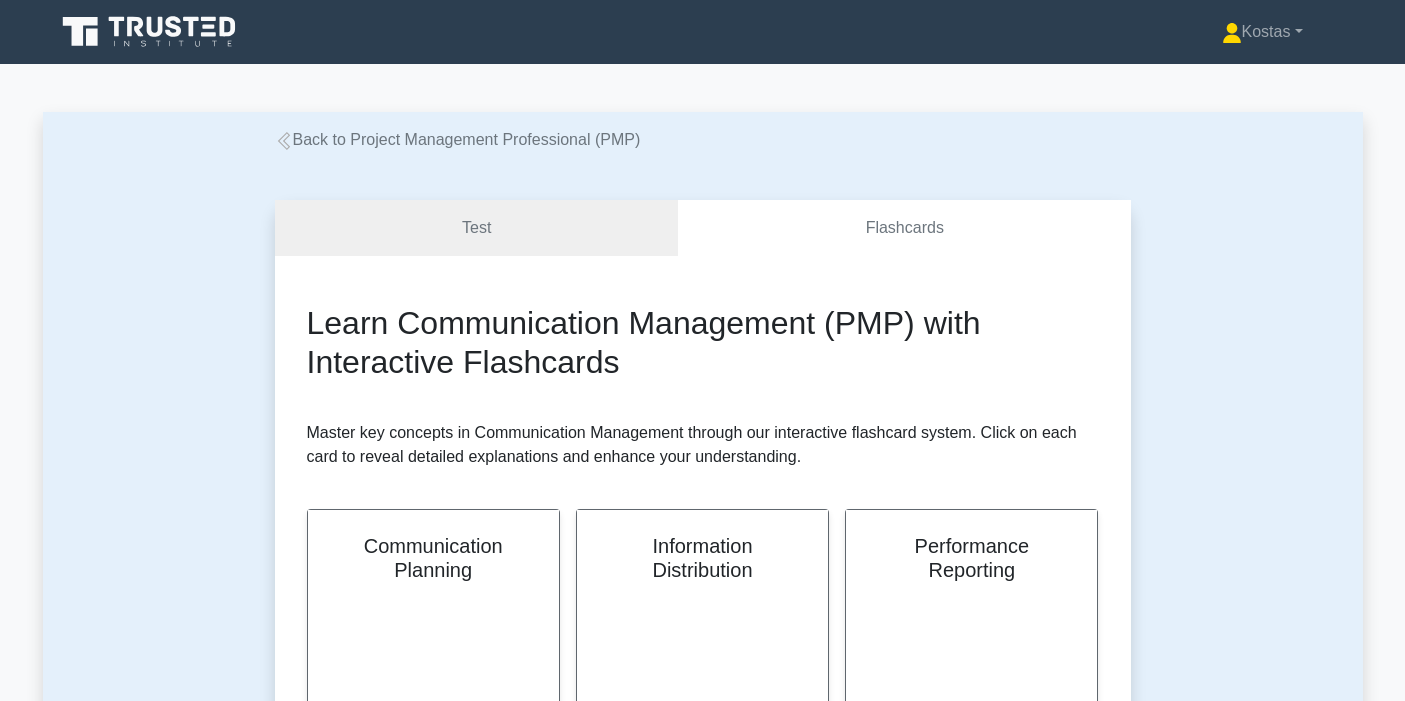 scroll, scrollTop: 0, scrollLeft: 0, axis: both 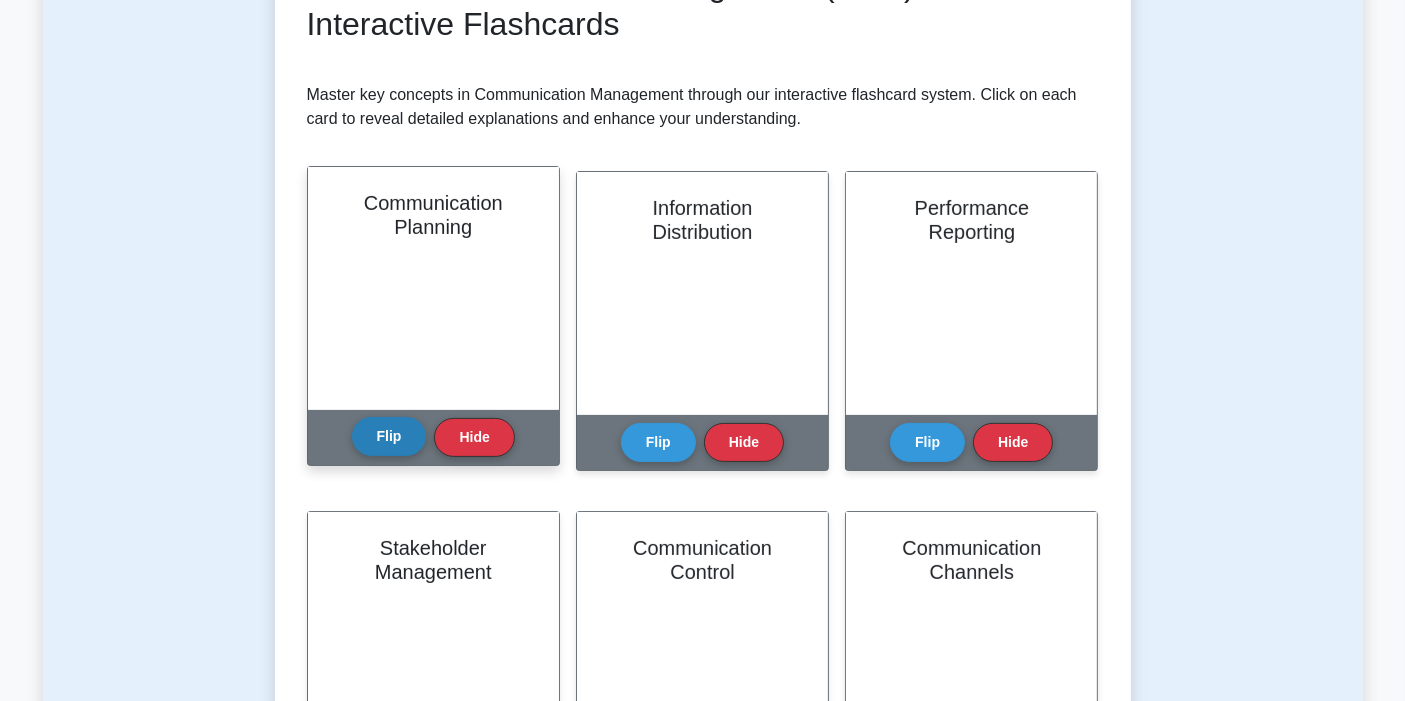 click on "Flip" at bounding box center (389, 436) 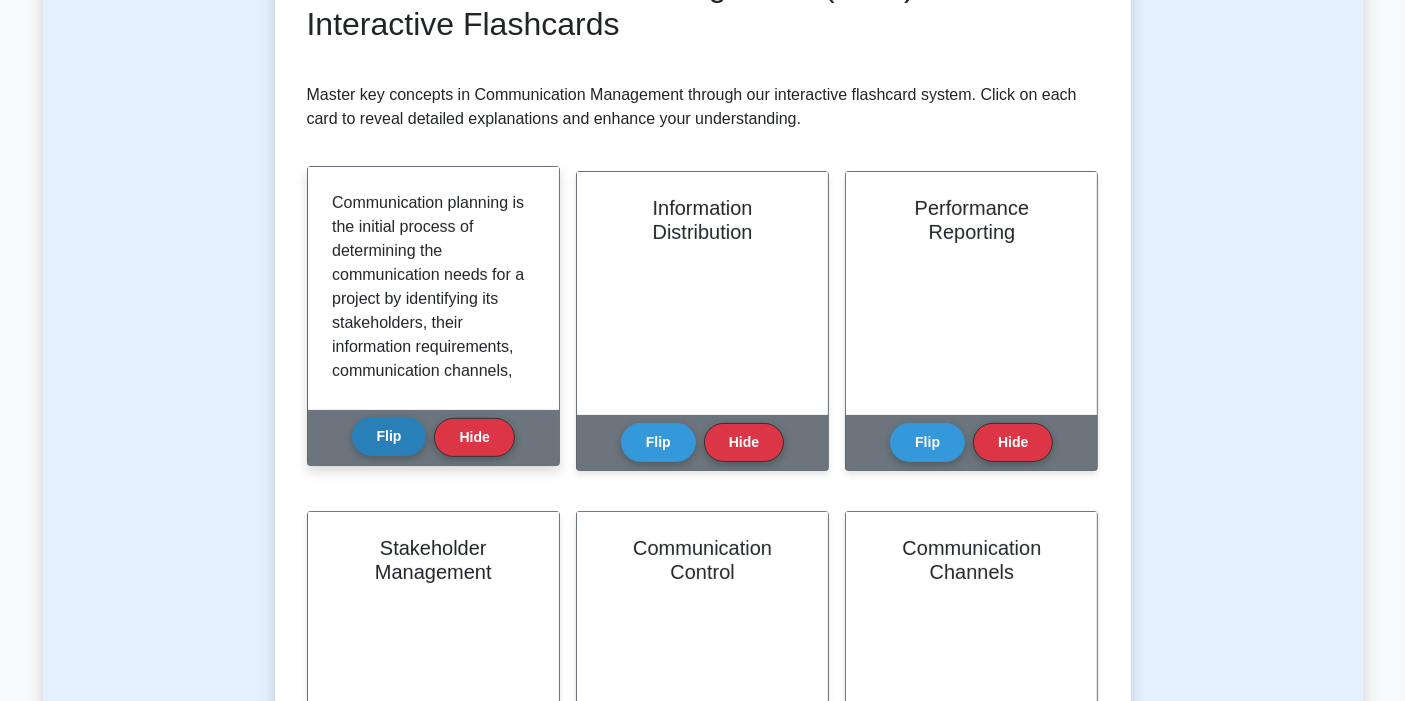 click on "Flip" at bounding box center [389, 436] 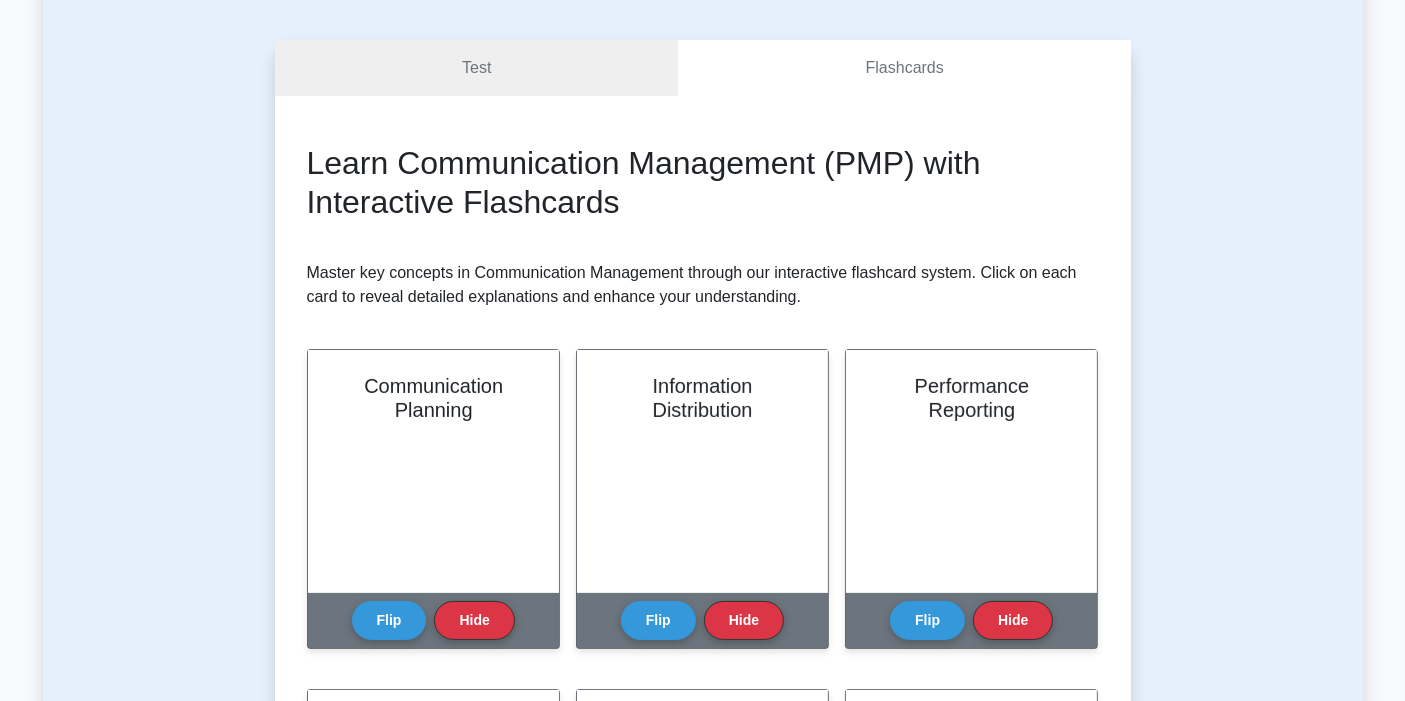 scroll, scrollTop: 0, scrollLeft: 0, axis: both 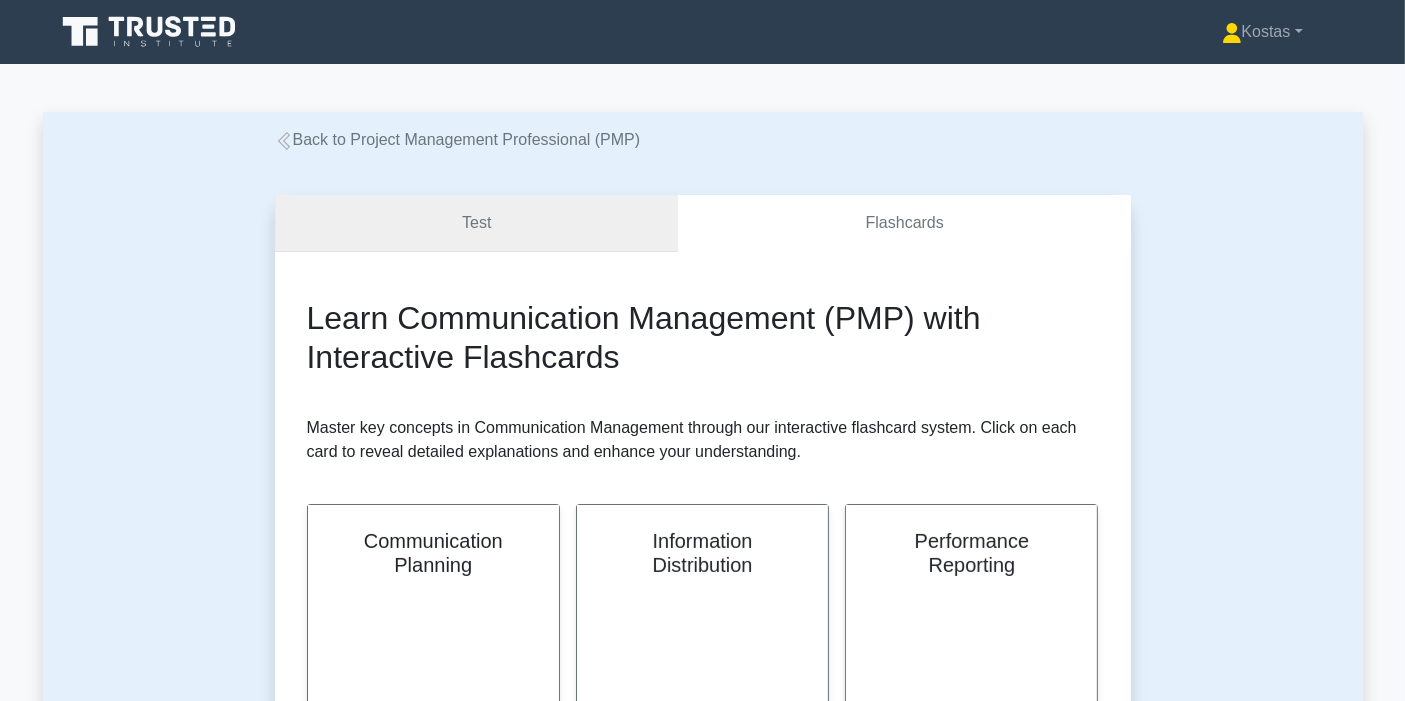 click on "Test" at bounding box center (477, 223) 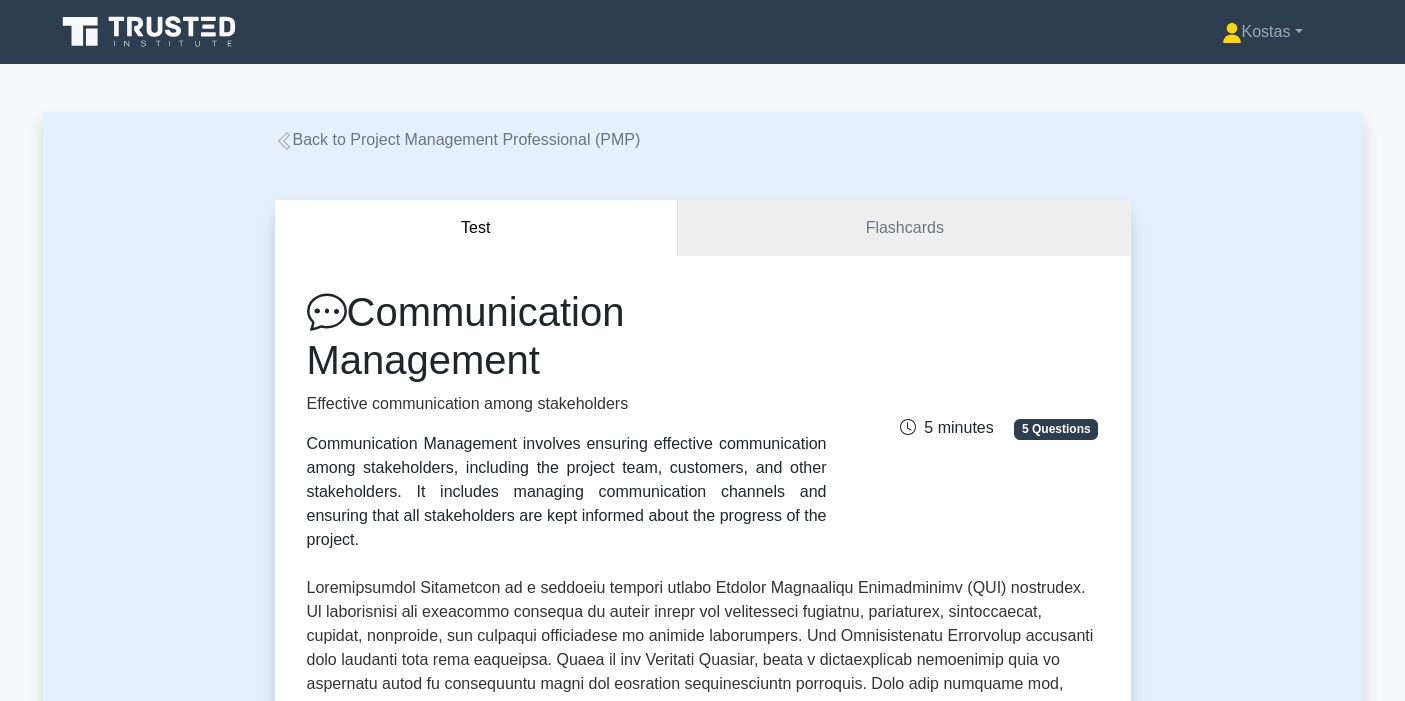 scroll, scrollTop: 0, scrollLeft: 0, axis: both 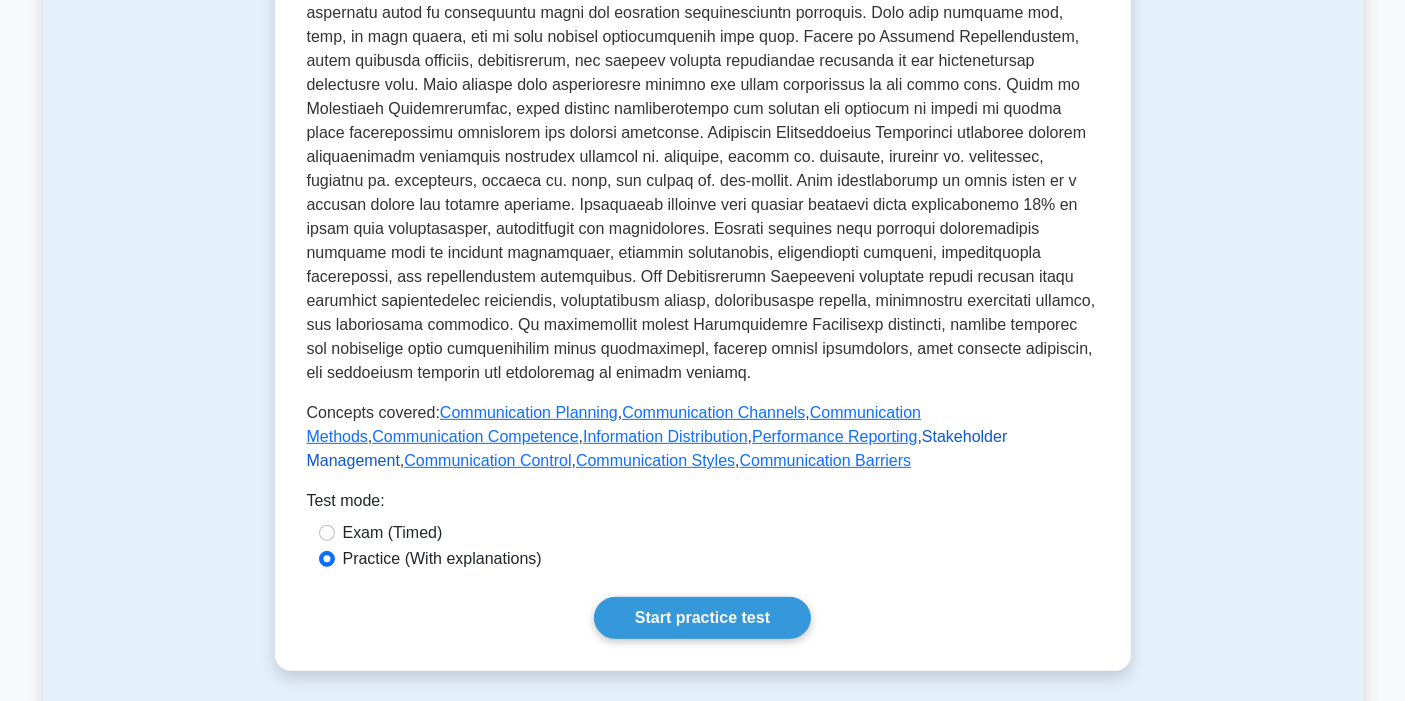 drag, startPoint x: 768, startPoint y: 415, endPoint x: 795, endPoint y: 419, distance: 27.294687 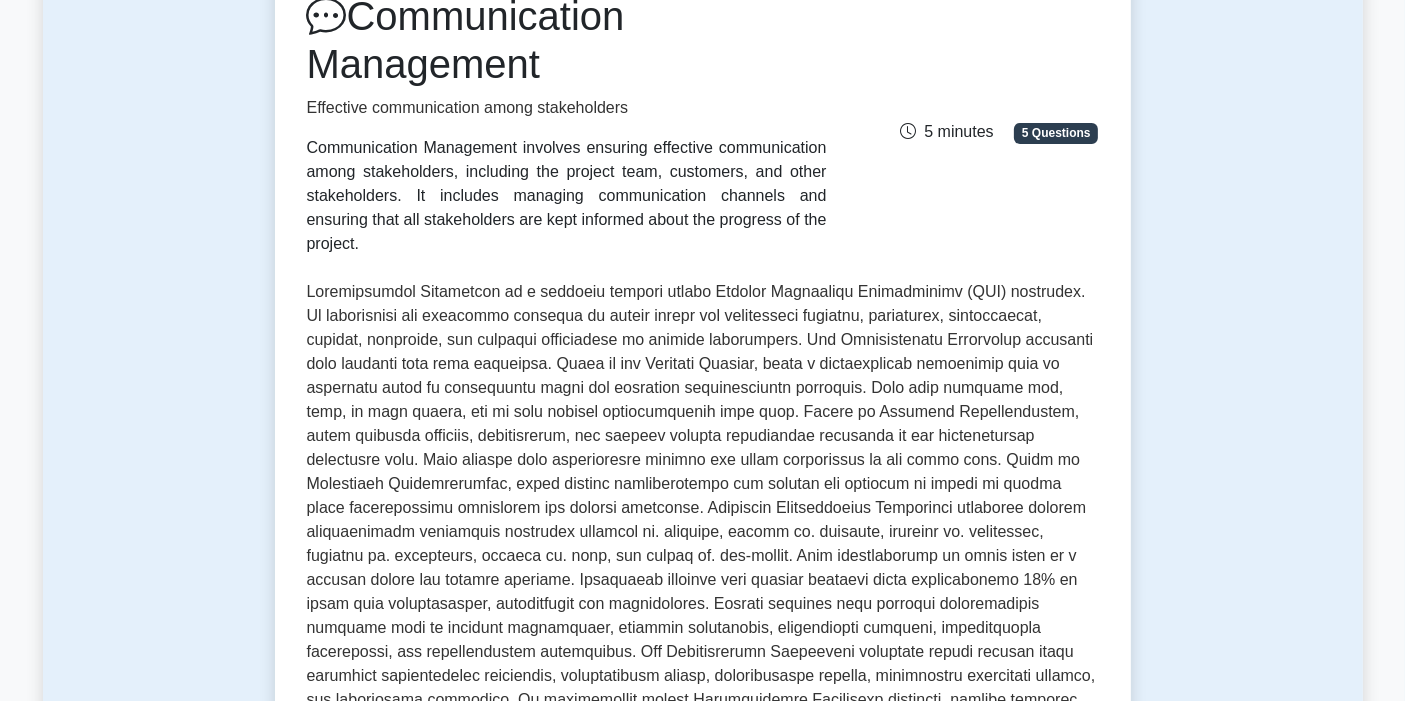 scroll, scrollTop: 0, scrollLeft: 0, axis: both 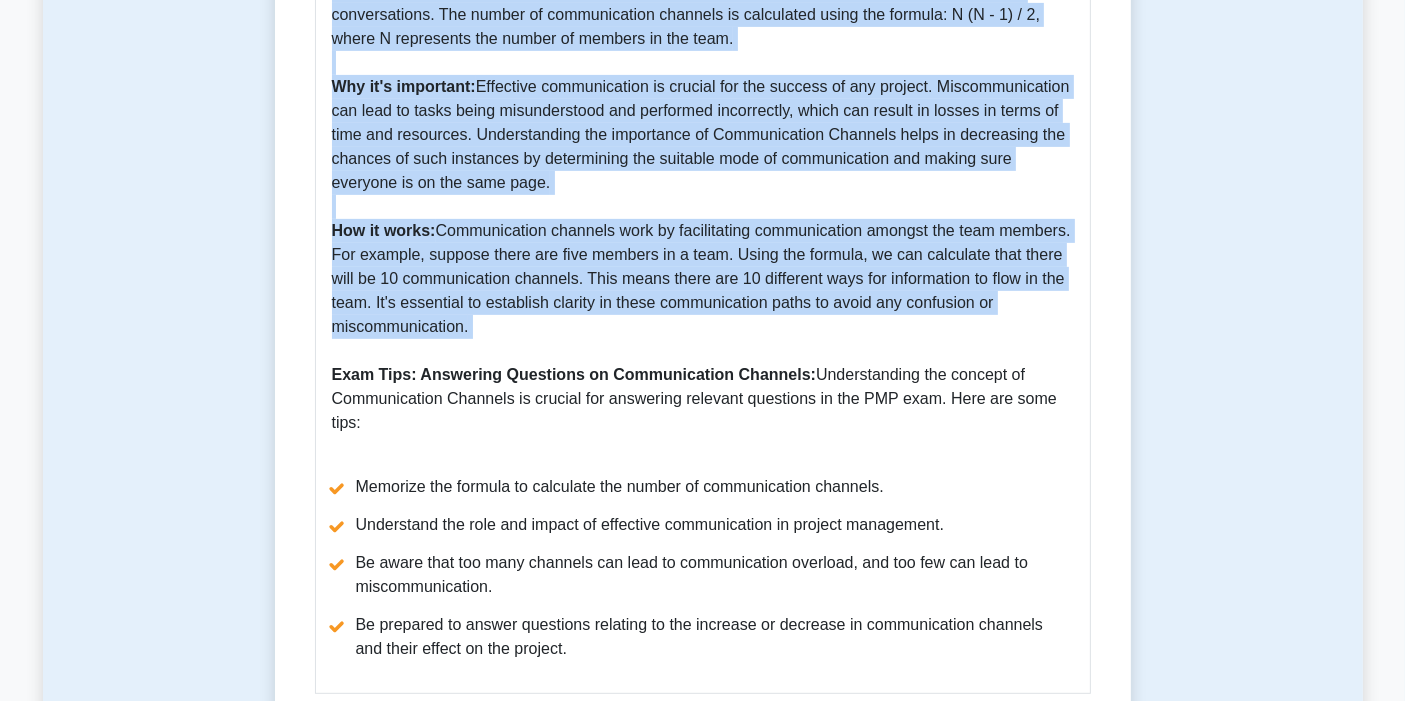 drag, startPoint x: 308, startPoint y: 254, endPoint x: 814, endPoint y: 351, distance: 515.21356 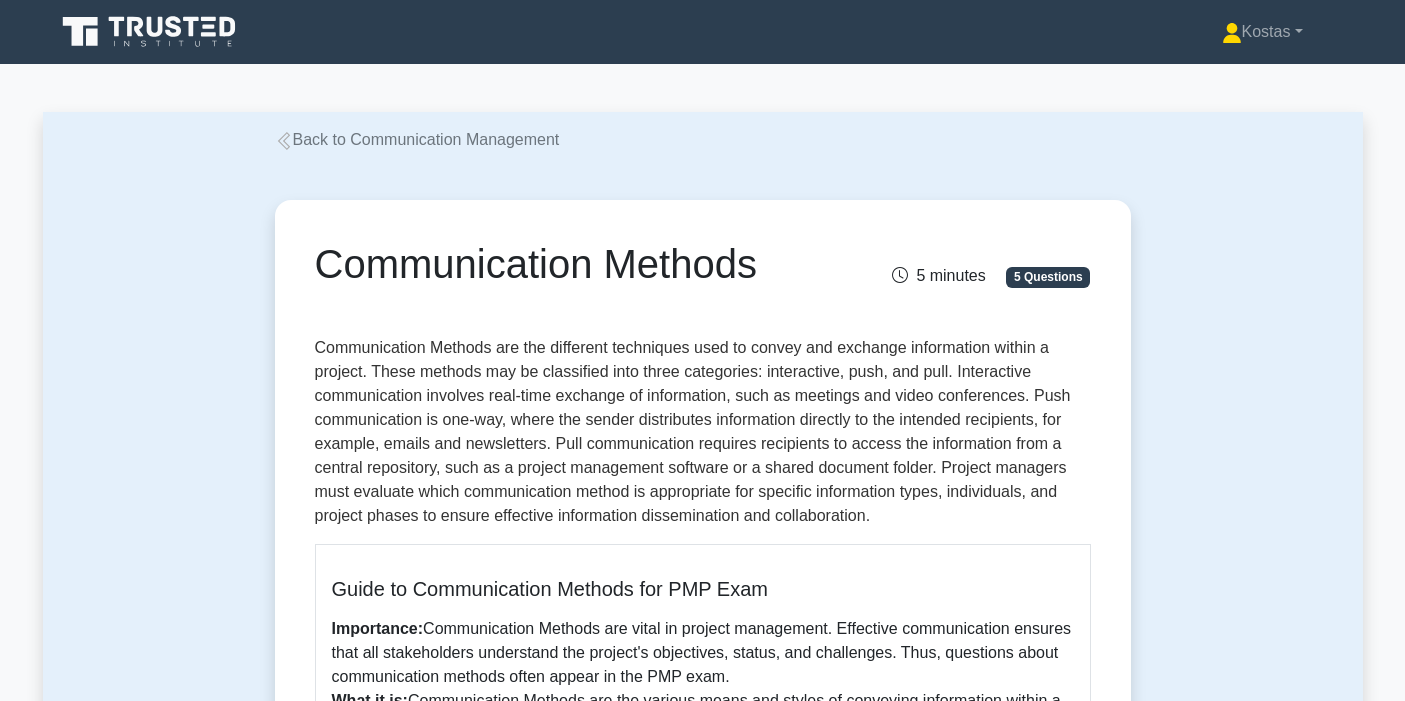 scroll, scrollTop: 0, scrollLeft: 0, axis: both 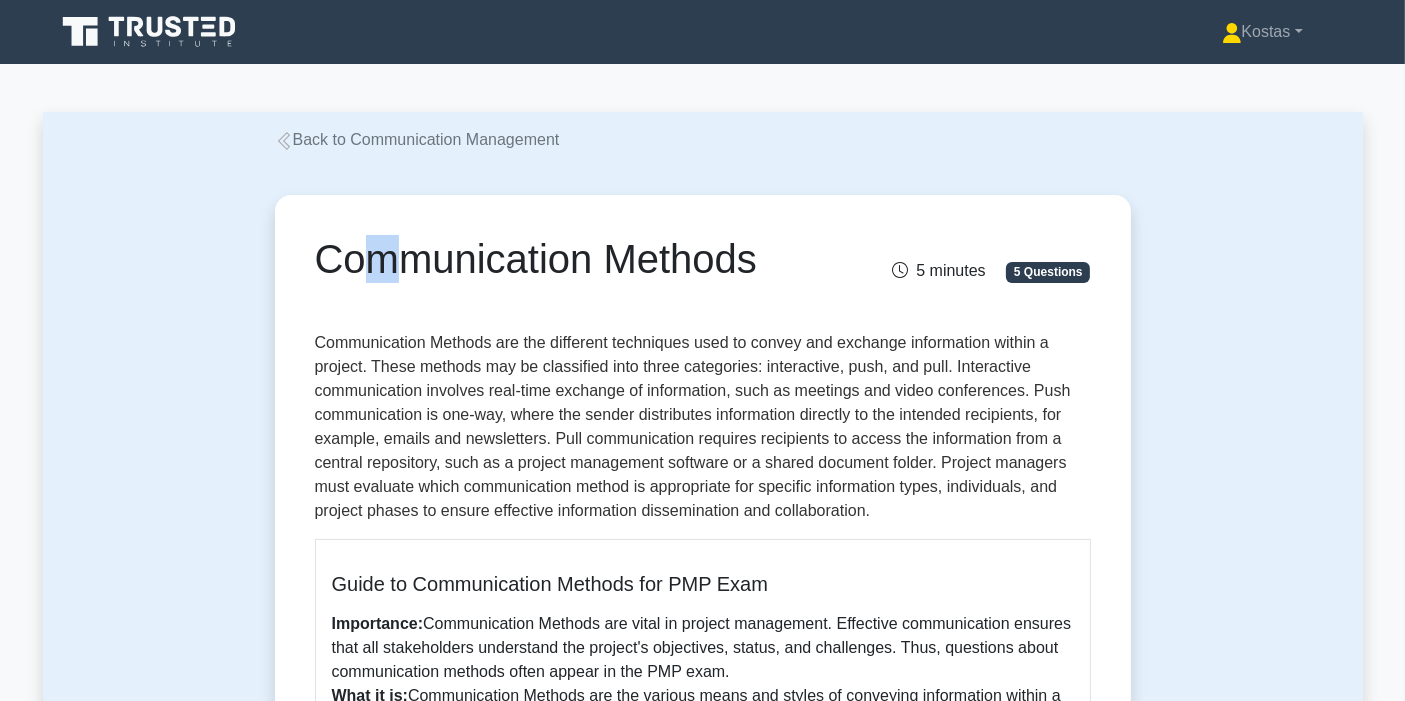 drag, startPoint x: 330, startPoint y: 262, endPoint x: 371, endPoint y: 288, distance: 48.548943 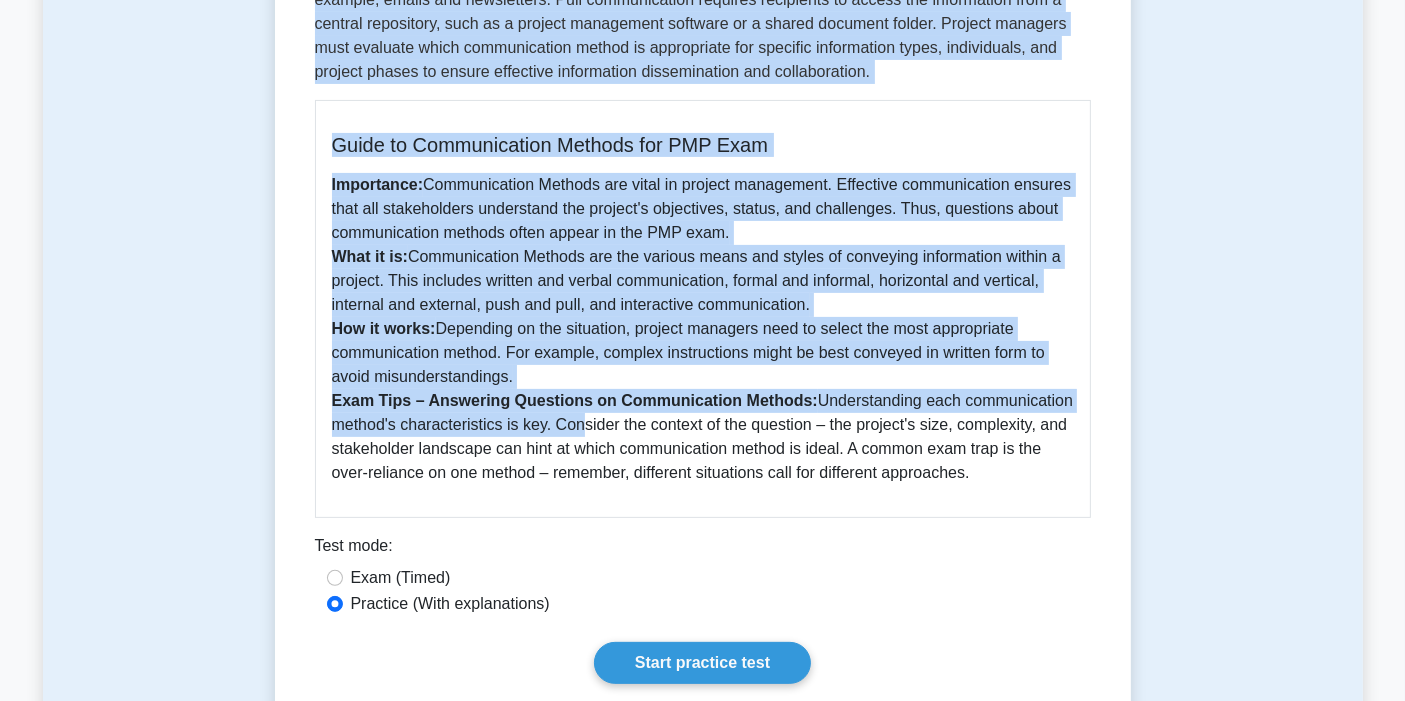 scroll, scrollTop: 777, scrollLeft: 0, axis: vertical 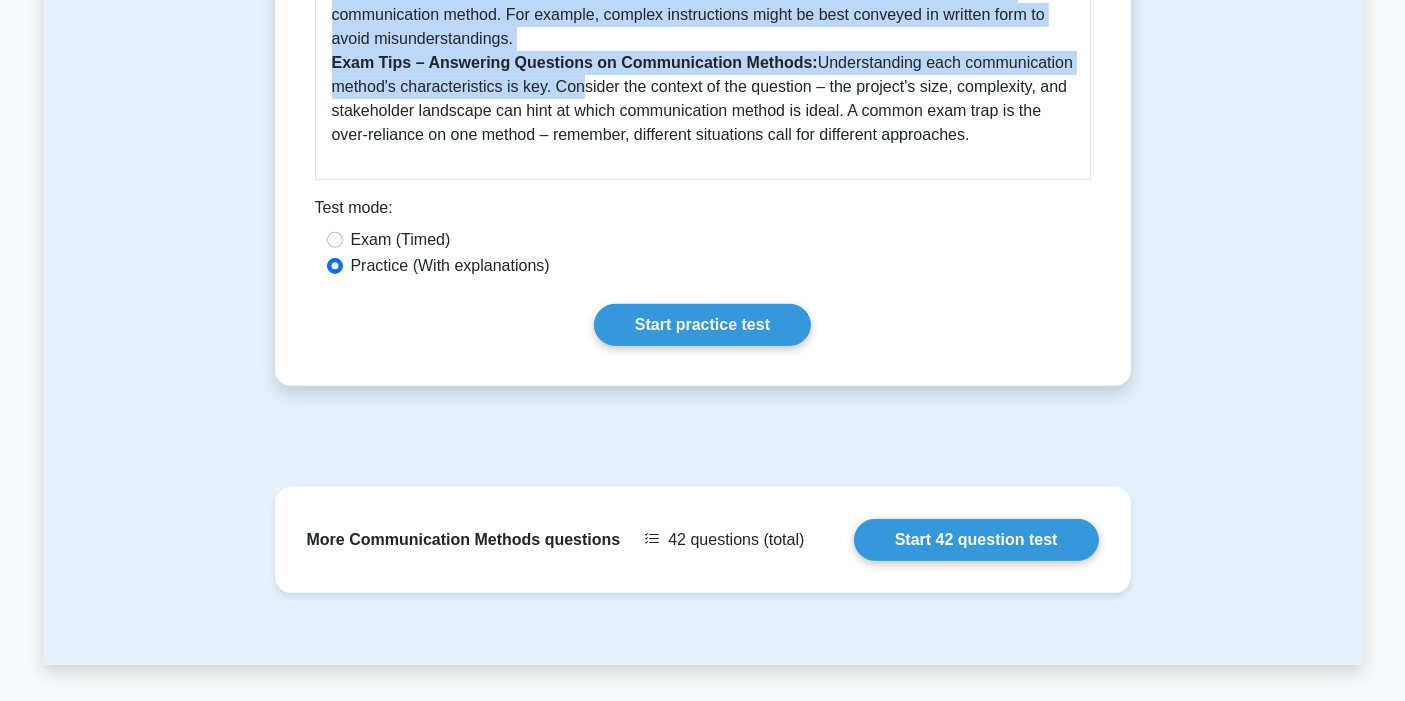 drag, startPoint x: 336, startPoint y: 266, endPoint x: 987, endPoint y: 146, distance: 661.9675 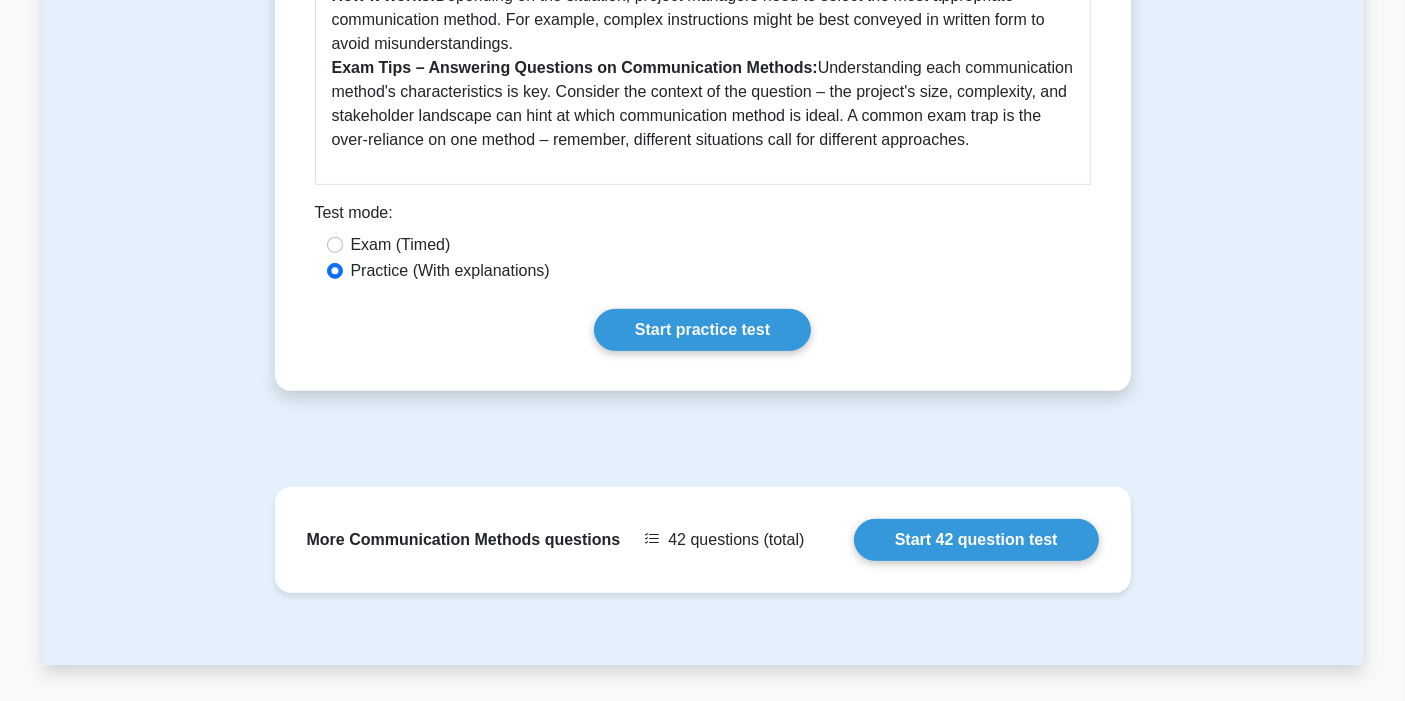 click on "Communication Methods
5 minutes
5 Questions
Guide to Communication Methods for PMP Exam
Importance:  Communication Methods are vital in project management. Effective communication ensures that all stakeholders understand the project's objectives, status, and challenges. Thus, questions about communication methods often appear in the PMP exam. What it is: How it works: Test mode:" at bounding box center [703, -93] 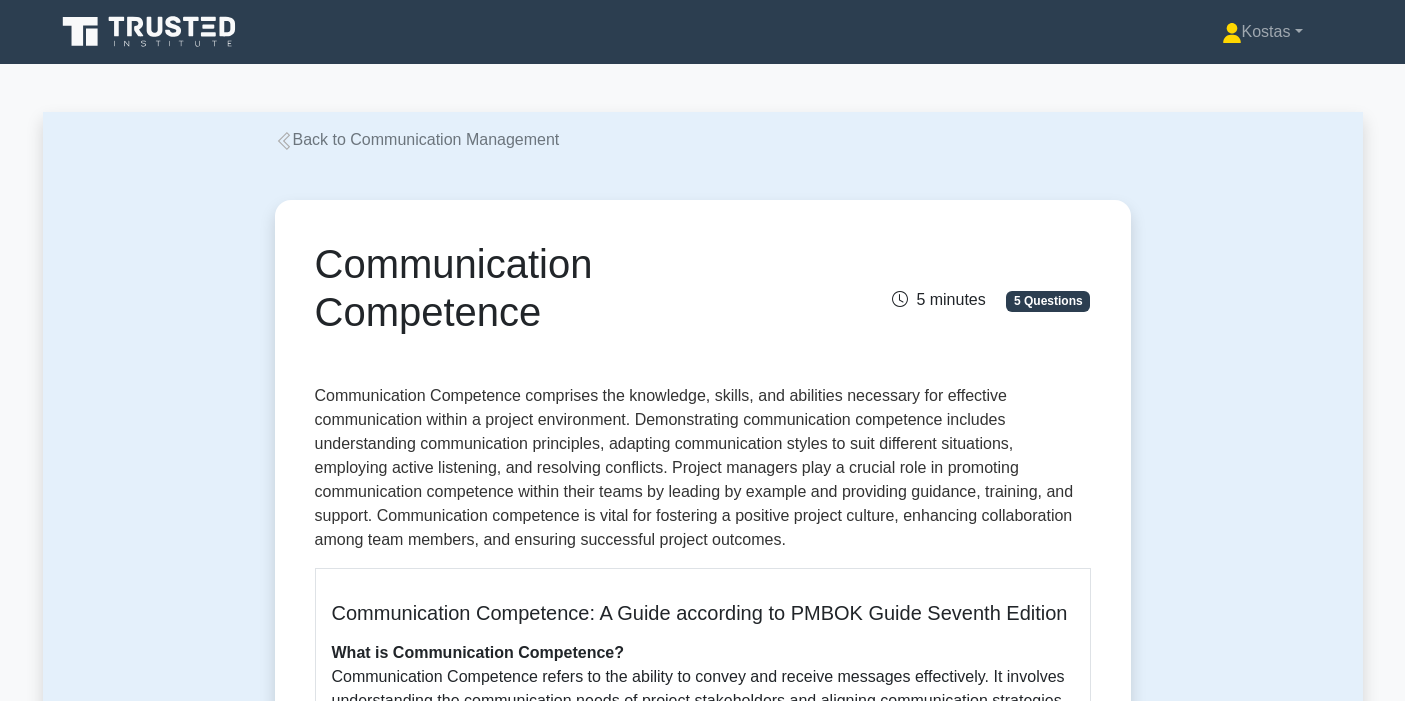 scroll, scrollTop: 0, scrollLeft: 0, axis: both 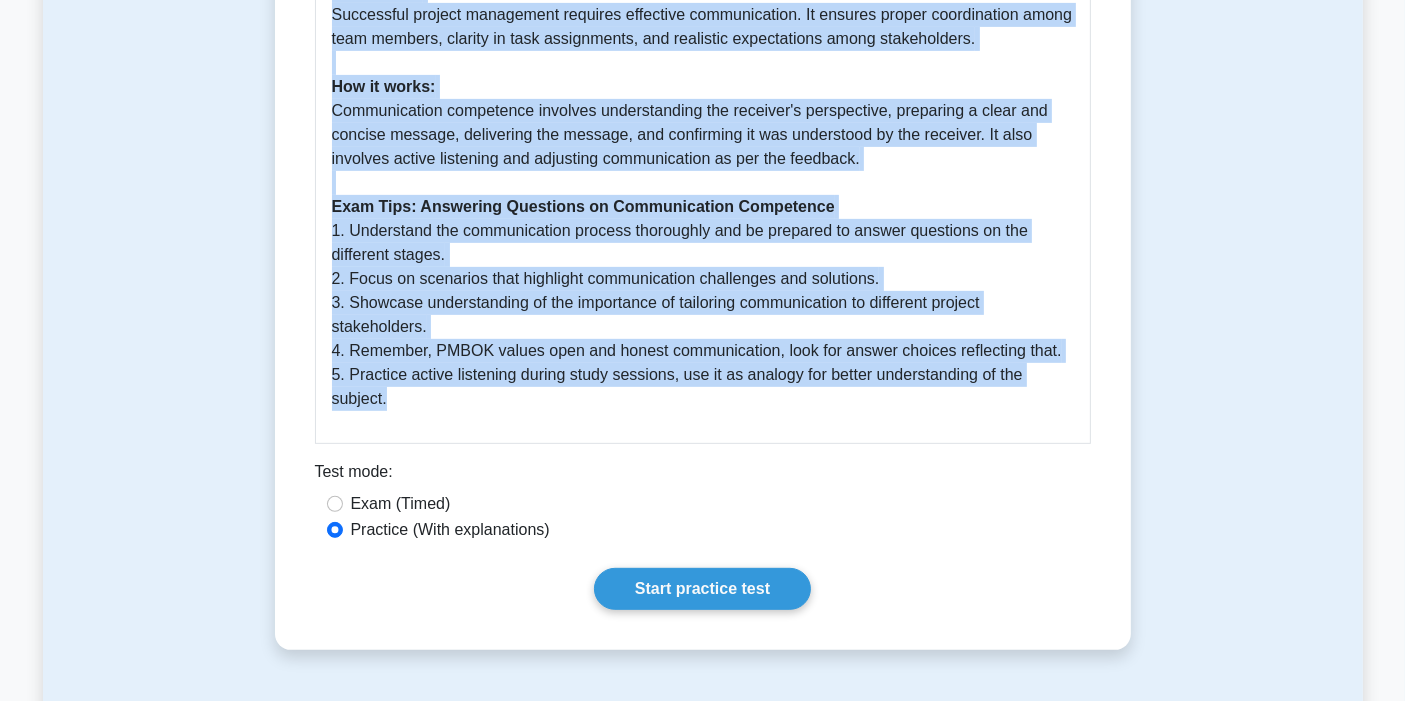 drag, startPoint x: 300, startPoint y: 255, endPoint x: 571, endPoint y: 425, distance: 319.9078 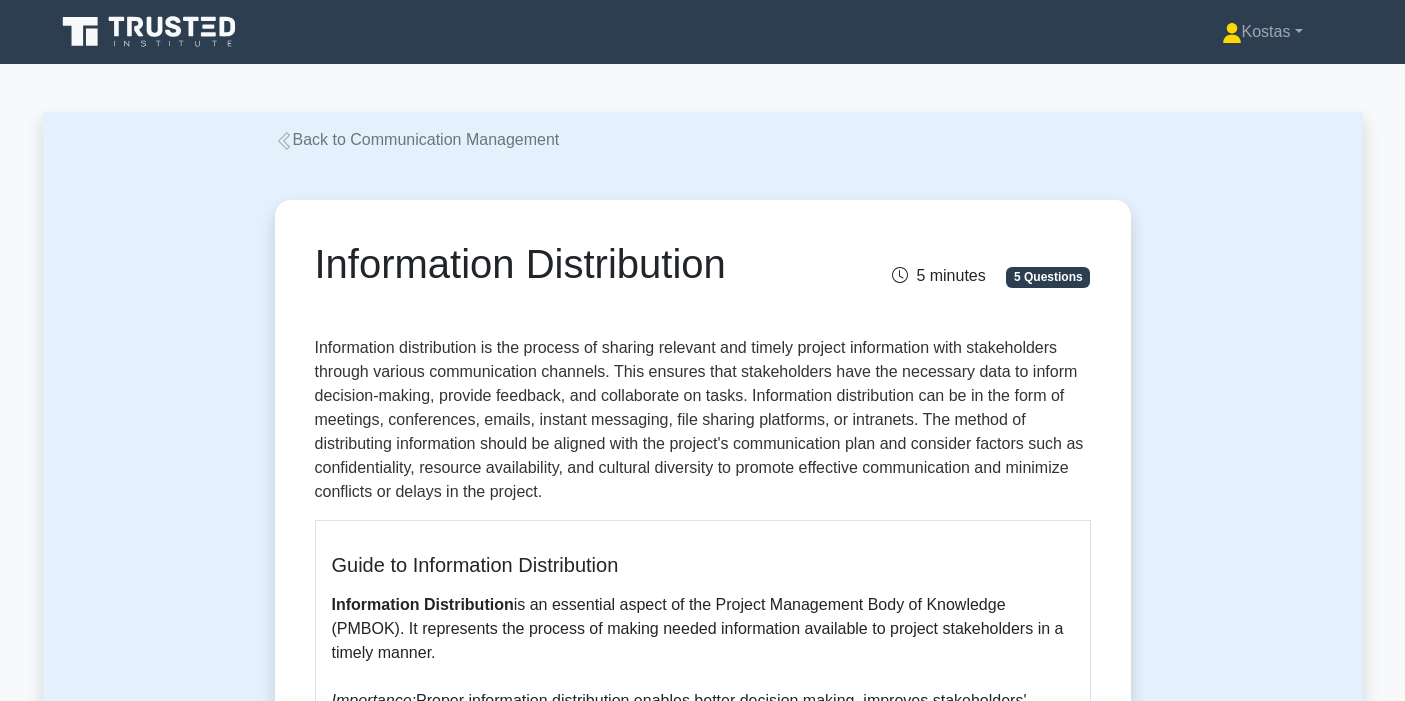 scroll, scrollTop: 0, scrollLeft: 0, axis: both 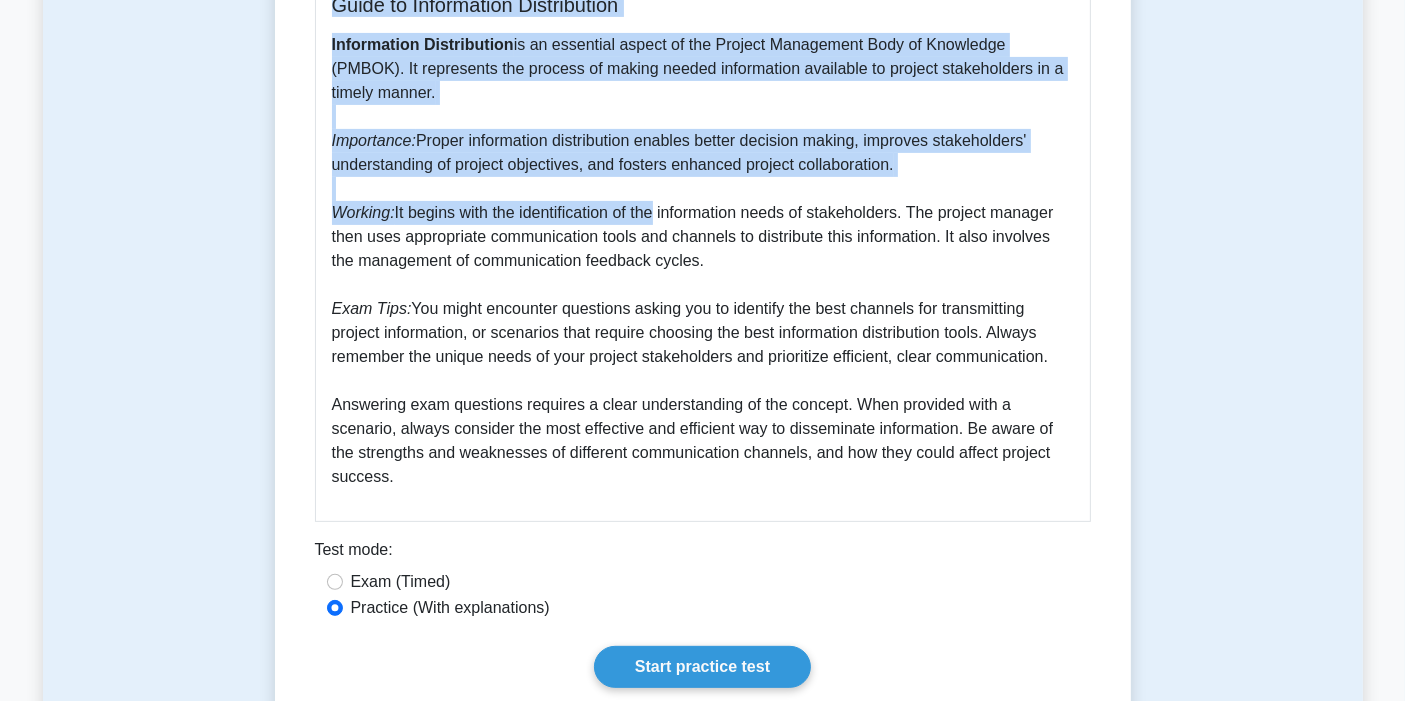 drag, startPoint x: 308, startPoint y: 250, endPoint x: 737, endPoint y: 477, distance: 485.35553 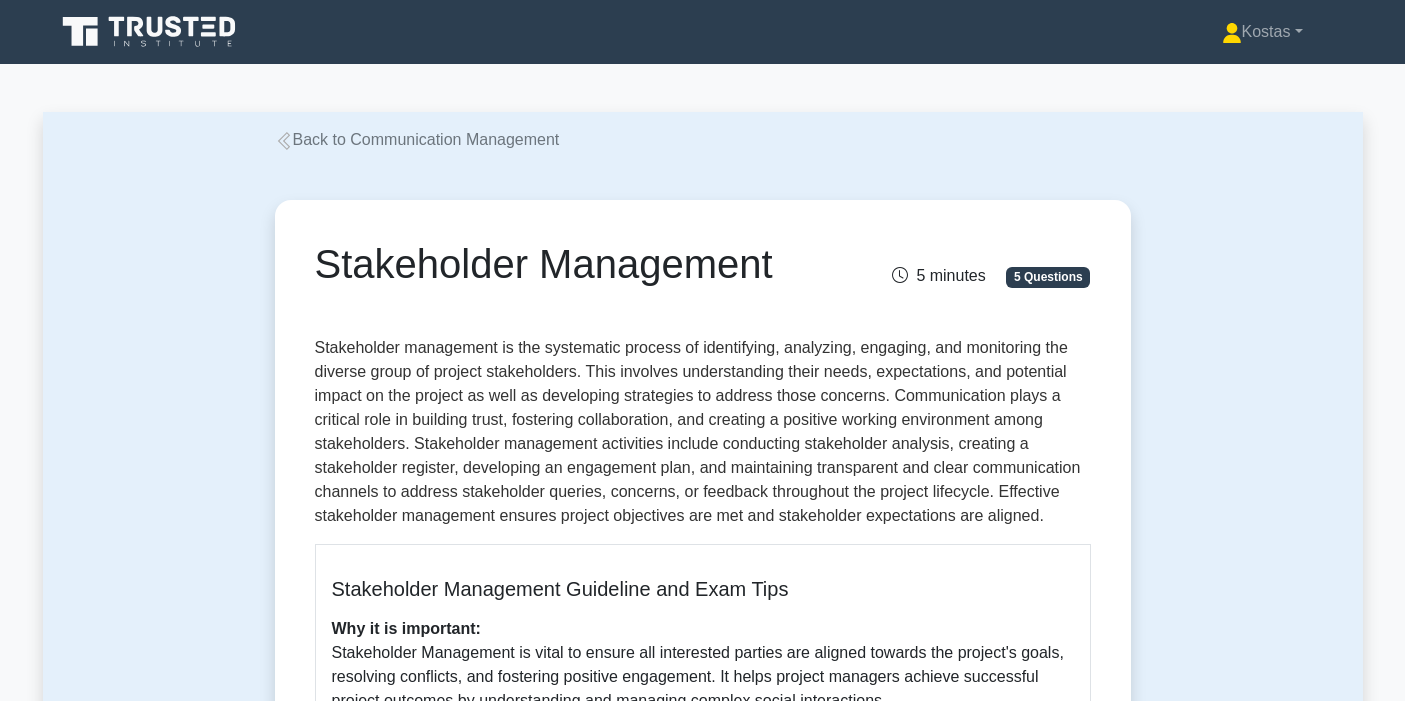 scroll, scrollTop: 0, scrollLeft: 0, axis: both 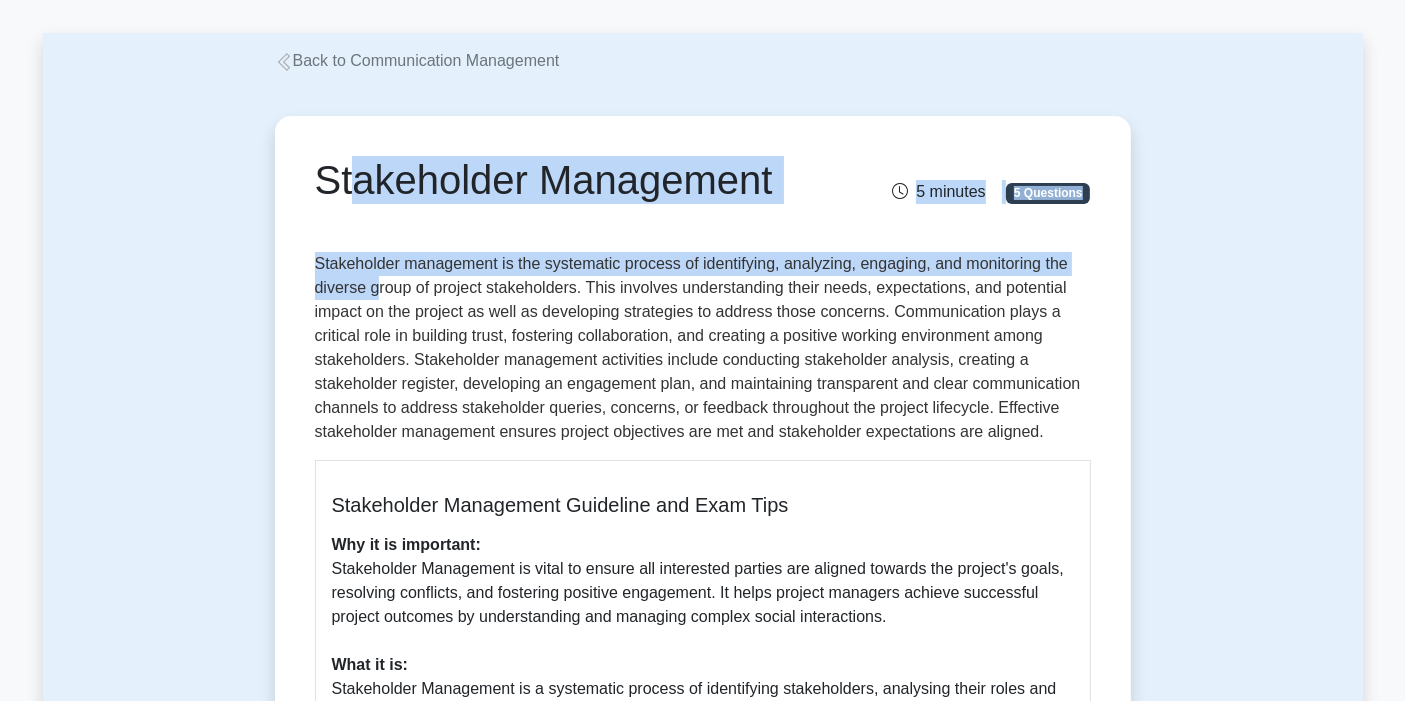 drag, startPoint x: 324, startPoint y: 259, endPoint x: 376, endPoint y: 287, distance: 59.05929 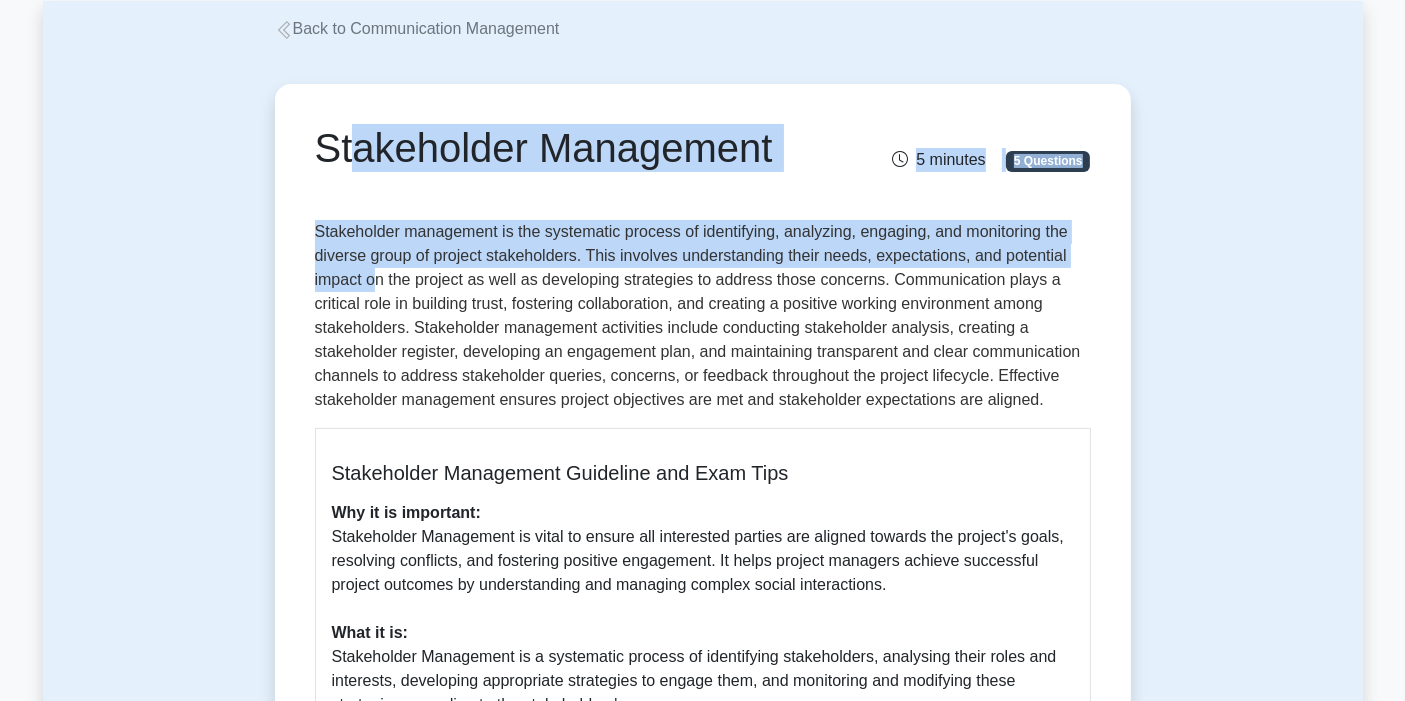 click on "Stakeholder management is the systematic process of identifying, analyzing, engaging, and monitoring the diverse group of project stakeholders. This involves understanding their needs, expectations, and potential impact on the project as well as developing strategies to address those concerns. Communication plays a critical role in building trust, fostering collaboration, and creating a positive working environment among stakeholders. Stakeholder management activities include conducting stakeholder analysis, creating a stakeholder register, developing an engagement plan, and maintaining transparent and clear communication channels to address stakeholder queries, concerns, or feedback throughout the project lifecycle. Effective stakeholder management ensures project objectives are met and stakeholder expectations are aligned." at bounding box center (703, 316) 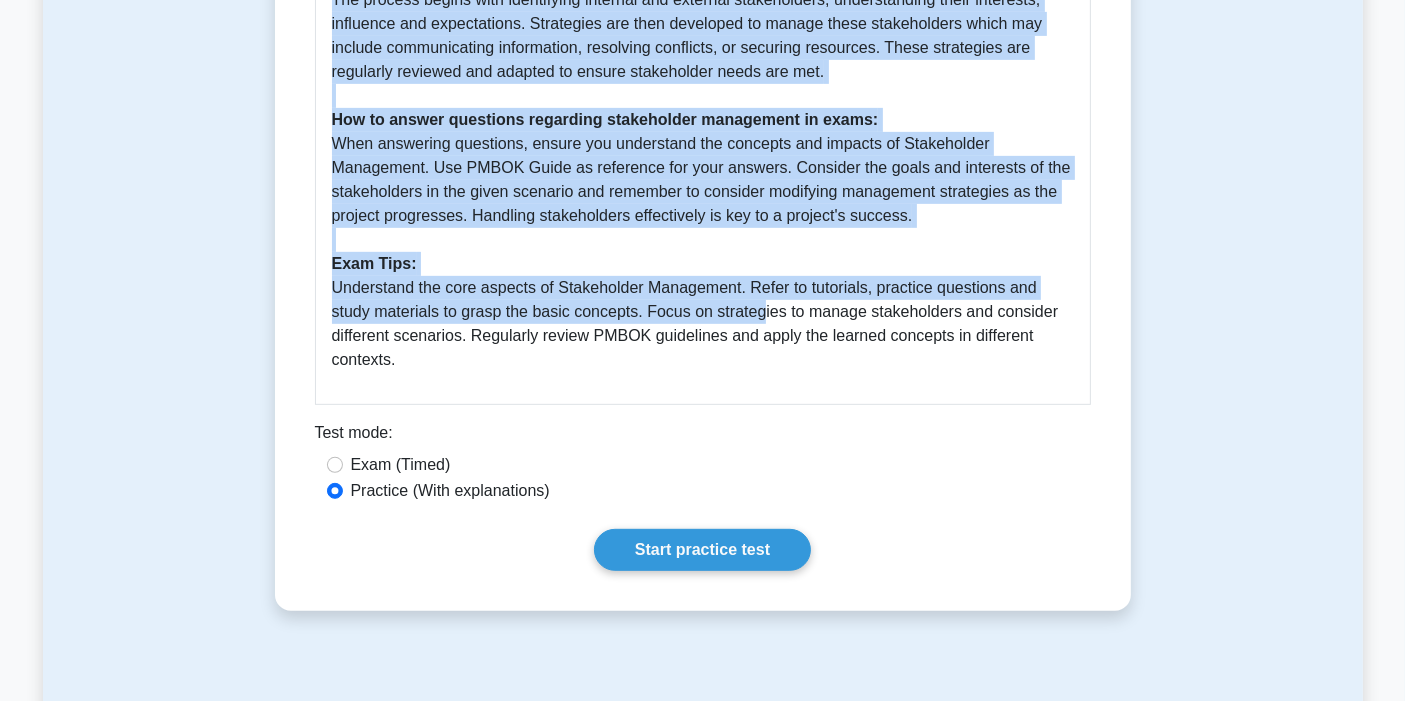 scroll, scrollTop: 888, scrollLeft: 0, axis: vertical 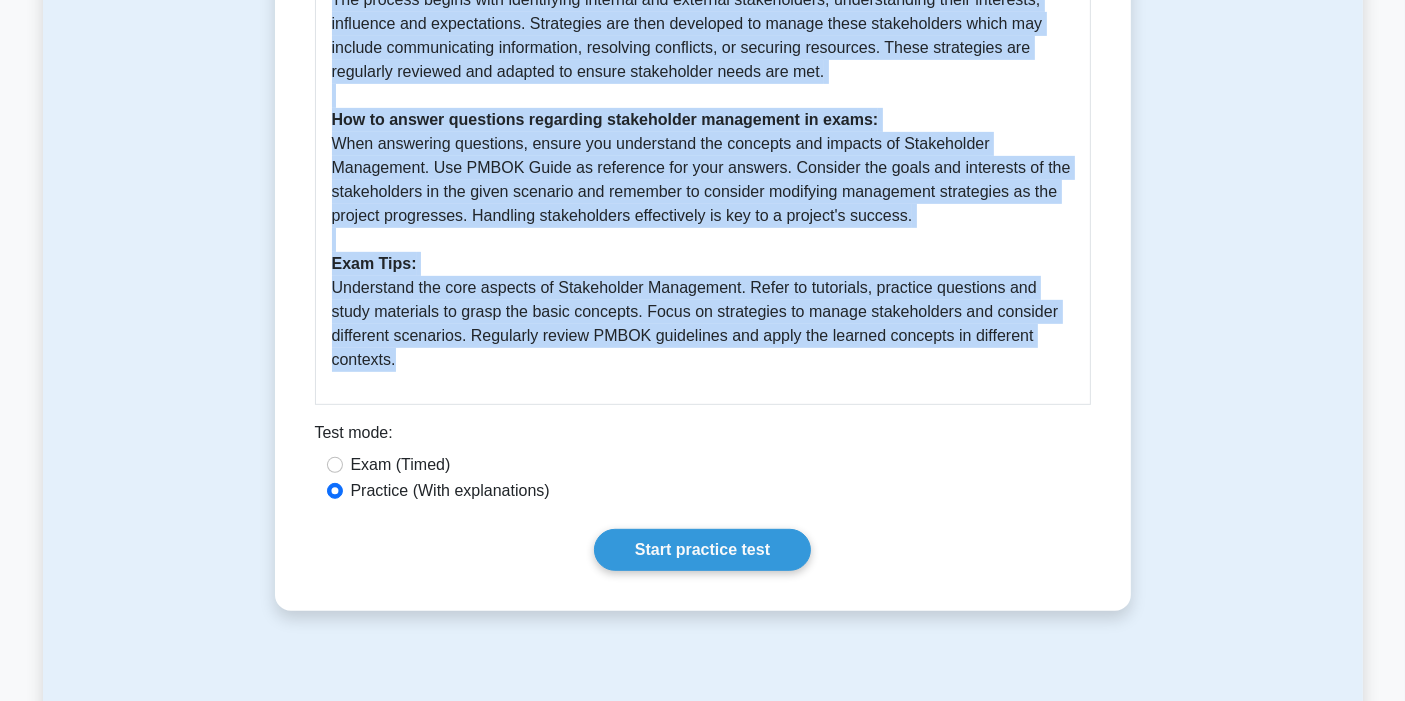 drag, startPoint x: 372, startPoint y: 188, endPoint x: 1069, endPoint y: 341, distance: 713.59515 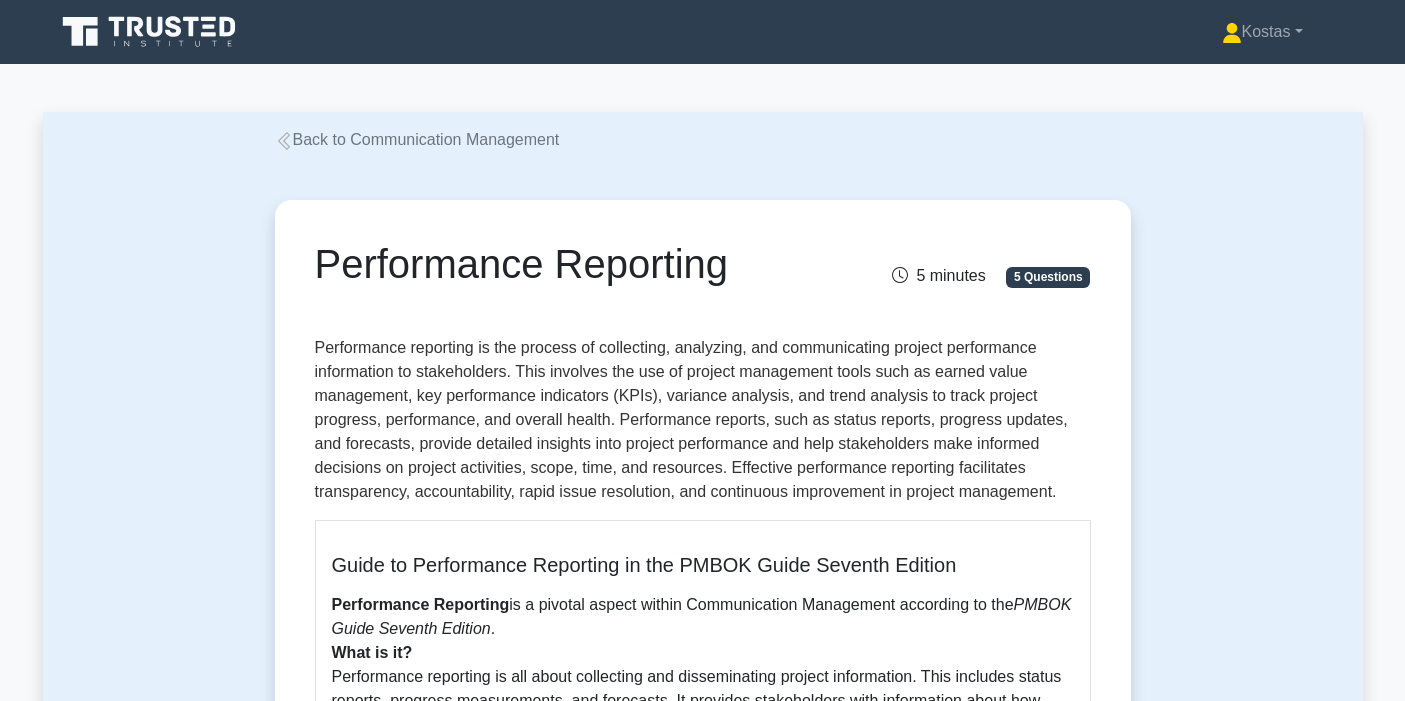 scroll, scrollTop: 0, scrollLeft: 0, axis: both 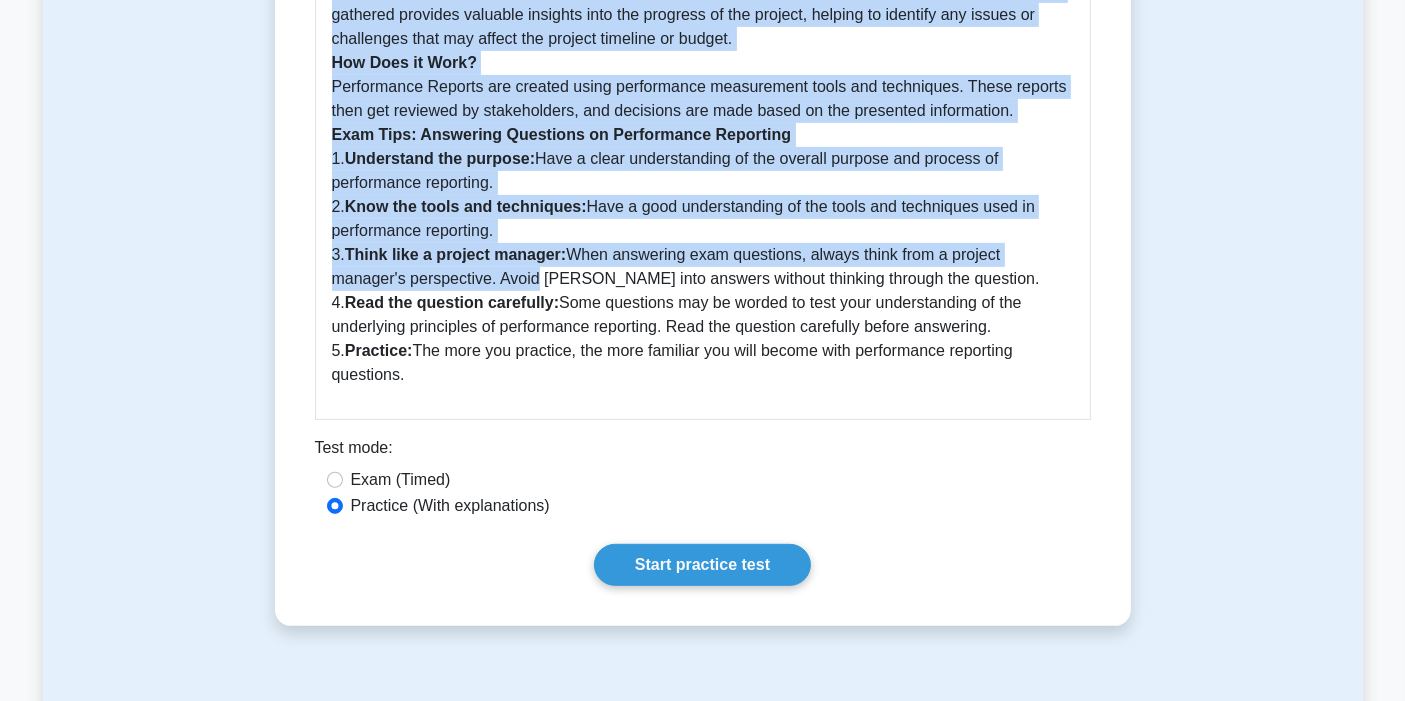 drag, startPoint x: 329, startPoint y: 267, endPoint x: 919, endPoint y: 371, distance: 599.096 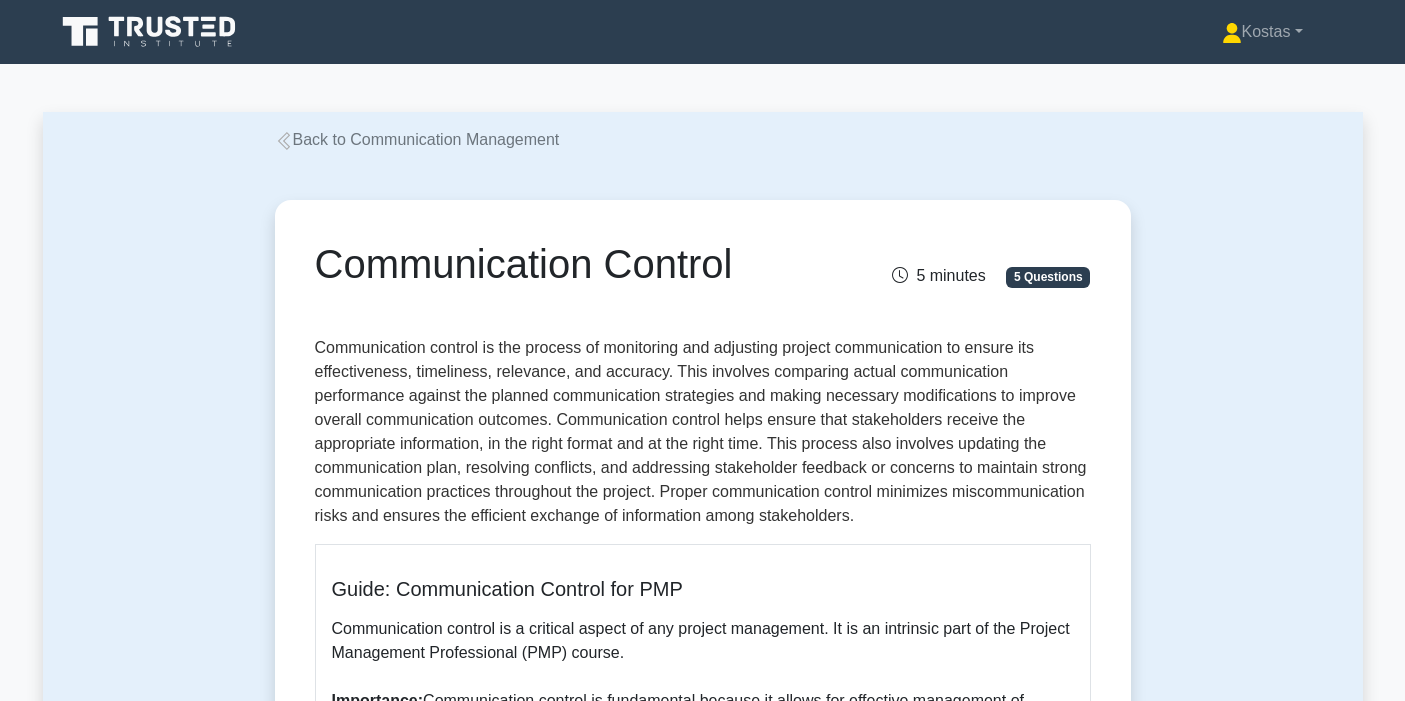 scroll, scrollTop: 0, scrollLeft: 0, axis: both 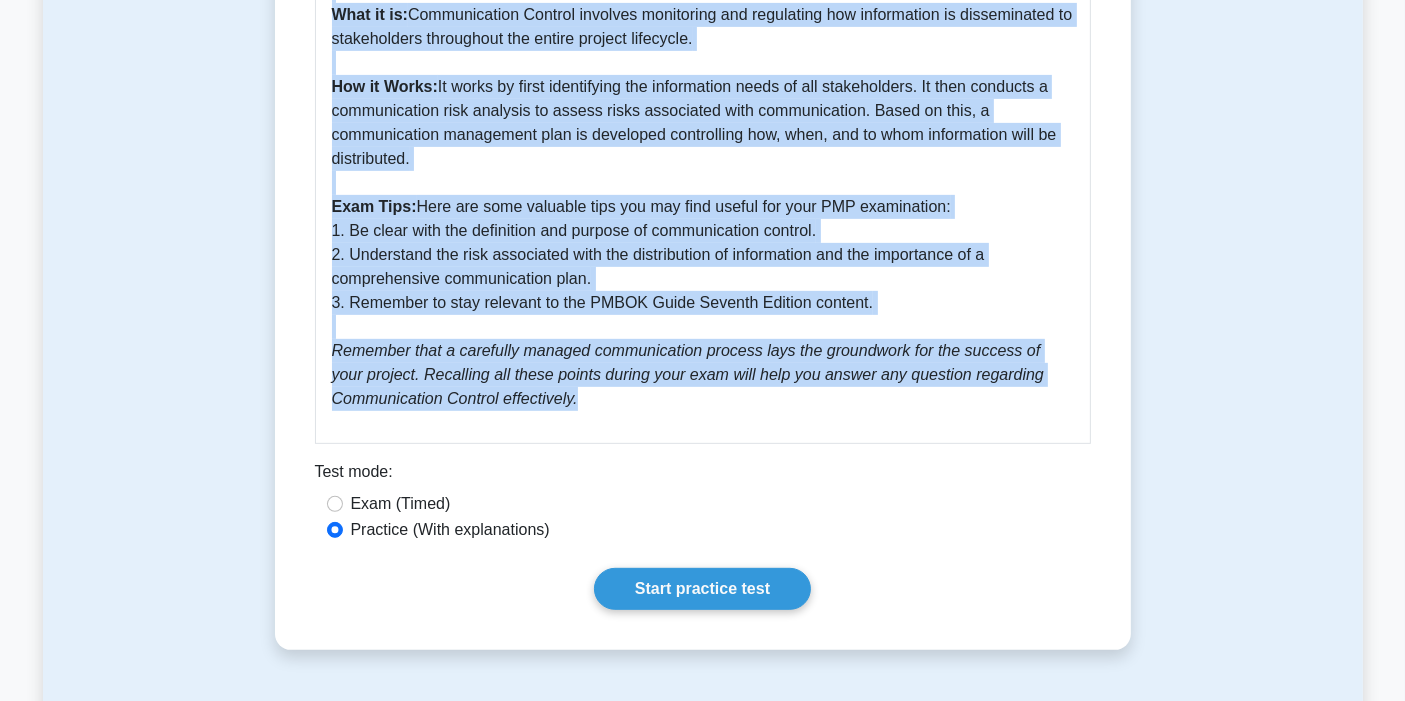 copy on "Communication Control
5 minutes
5 Questions
Communication control is the process of monitoring and adjusting project communication to ensure its effectiveness, timeliness, relevance, and accuracy. This involves comparing actual communication performance against the planned communication strategies and making necessary modifications to improve overall communication outcomes. Communication control helps ensure that stakeholders receive the appropriate information, in the right format and at the right time. This process also involves updating the communication plan, resolving conflicts, and addressing stakeholder feedback or concerns to maintain strong communication practices throughout the project. Proper communication control minimizes miscommunication risks and ensures the efficient exchange of information among stakeholders.
Guide: Communication Control for PMP
C..." 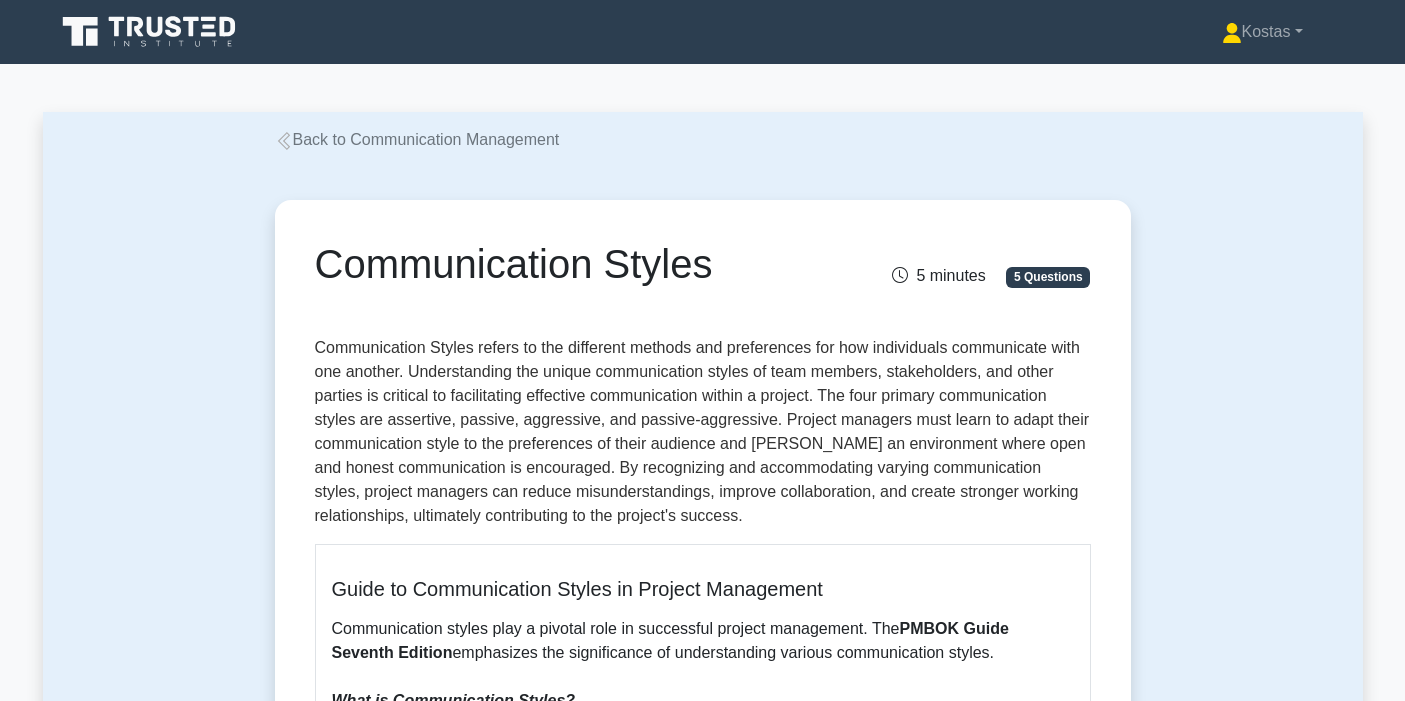 scroll, scrollTop: 0, scrollLeft: 0, axis: both 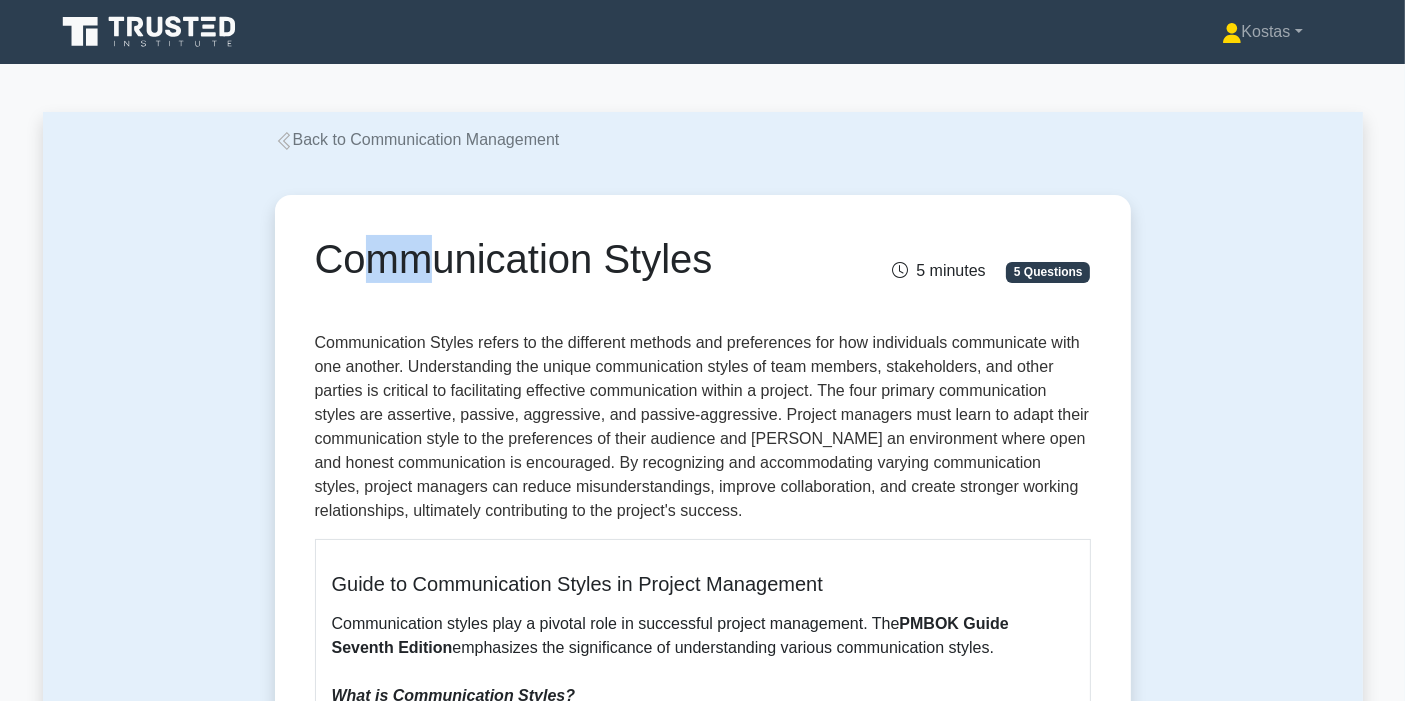 drag, startPoint x: 329, startPoint y: 256, endPoint x: 394, endPoint y: 290, distance: 73.3553 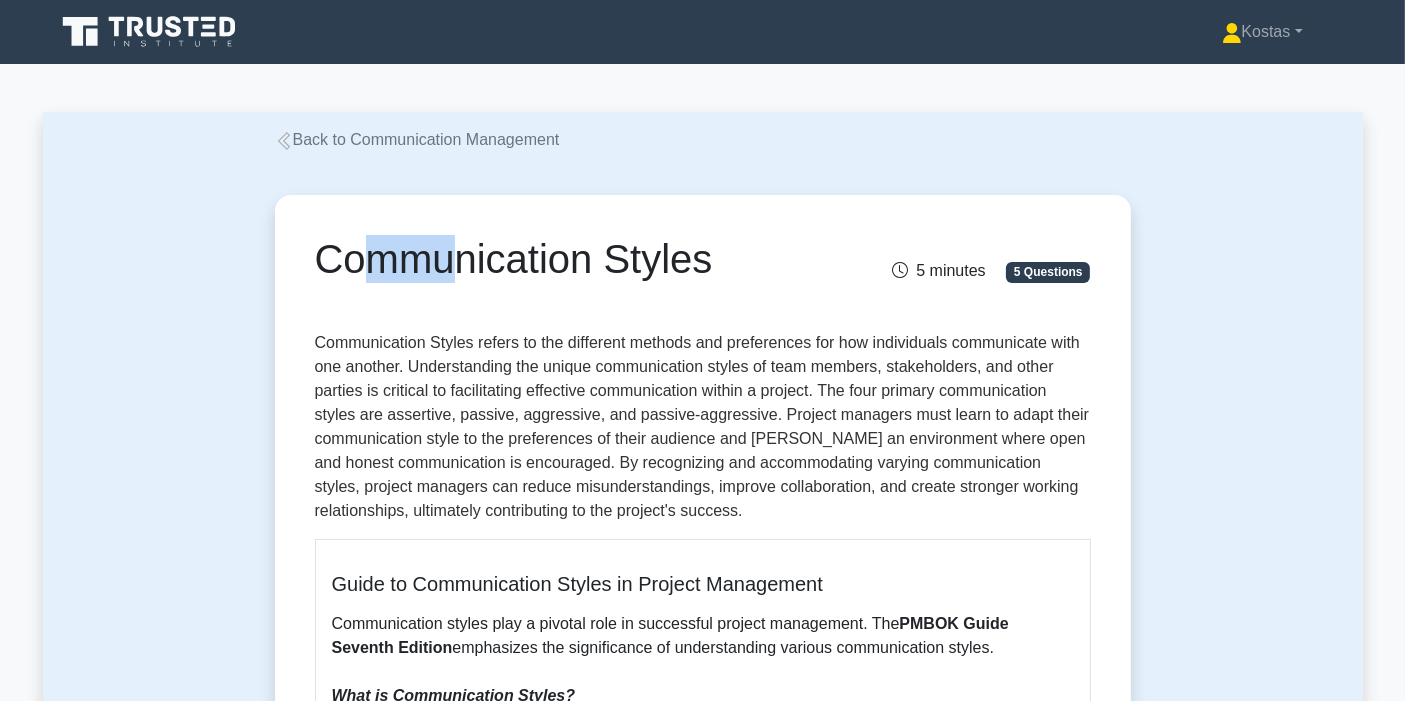 click on "Communication Styles" at bounding box center (569, 259) 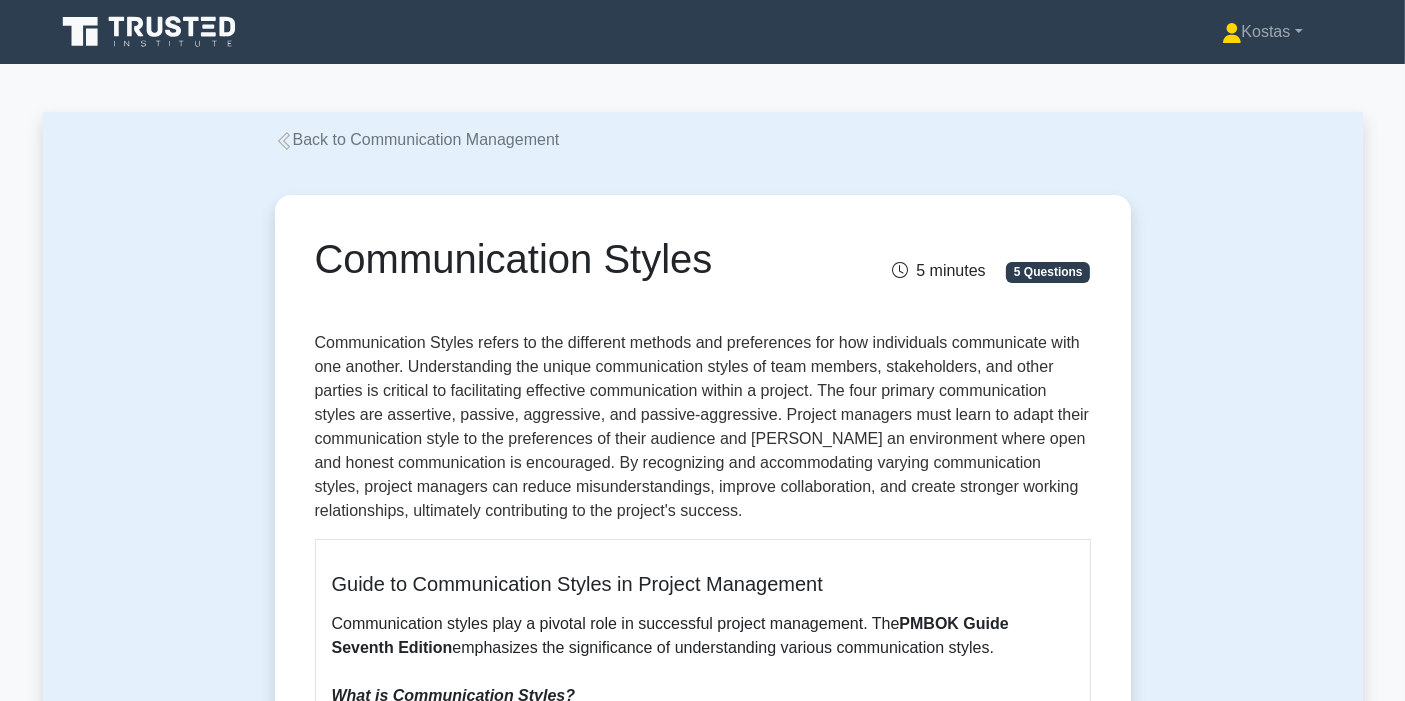 click on "Communication Styles" at bounding box center [569, 259] 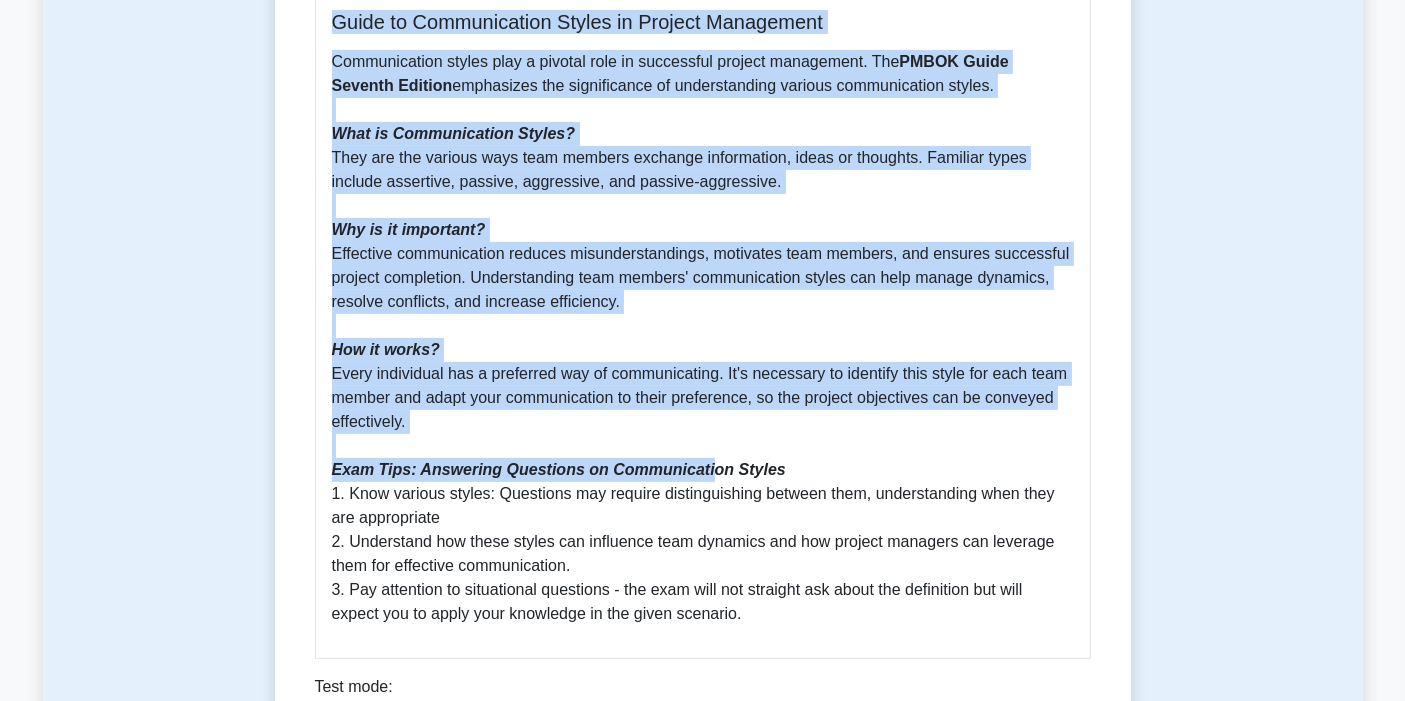 scroll, scrollTop: 1000, scrollLeft: 0, axis: vertical 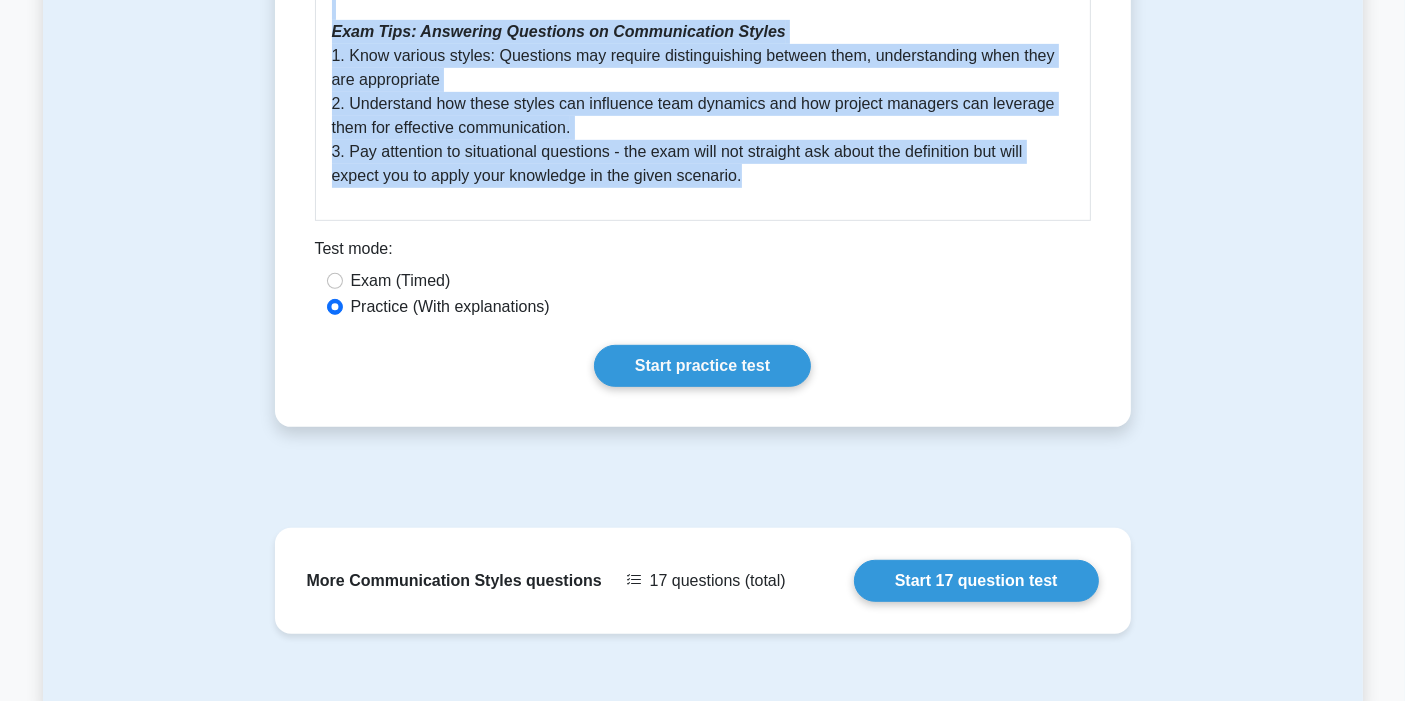 drag, startPoint x: 319, startPoint y: 258, endPoint x: 828, endPoint y: 207, distance: 511.5486 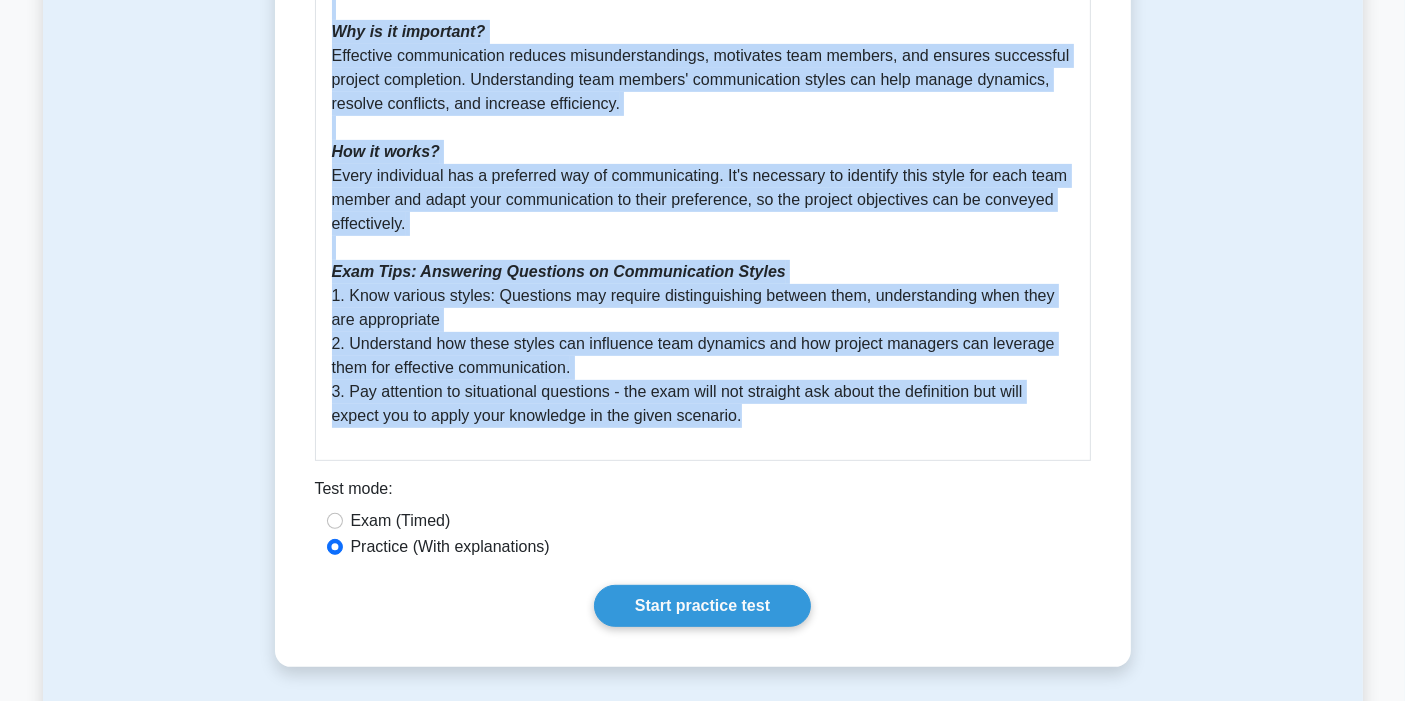scroll, scrollTop: 333, scrollLeft: 0, axis: vertical 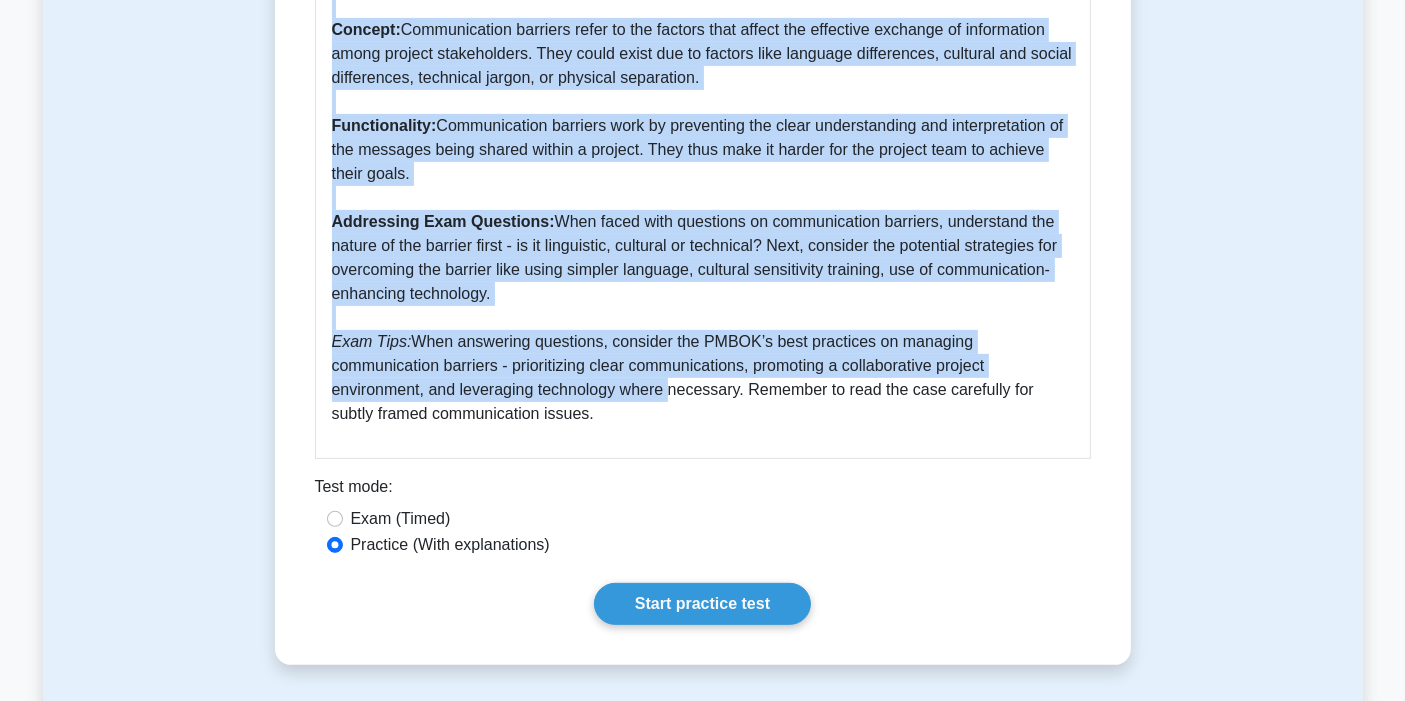 drag, startPoint x: 388, startPoint y: 301, endPoint x: 667, endPoint y: 412, distance: 300.26987 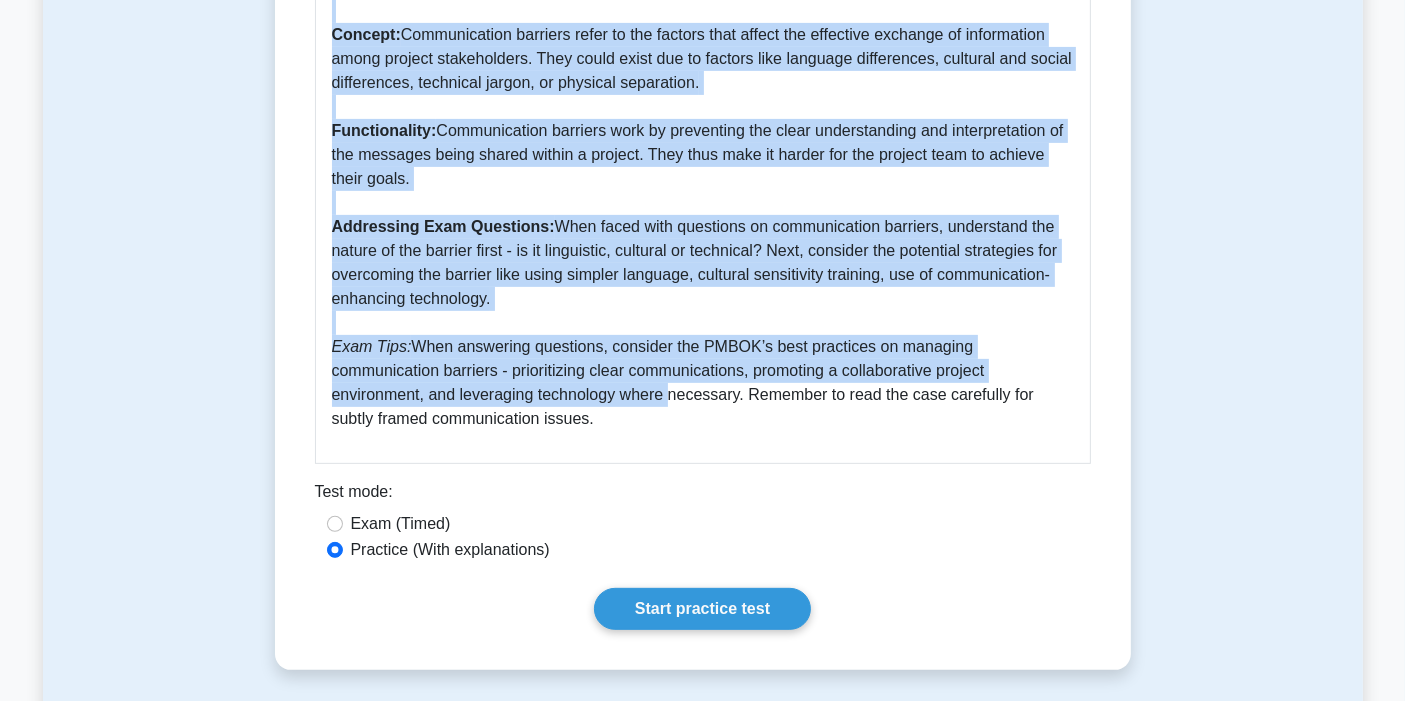 copy on "Communication Barriers
5 minutes
5 Questions
Communication Barriers are obstacles that hinder the effective exchange of information within a project environment. These barriers may include linguistic, cultural, or psychological differences among team members, technological issues, and information overload. Identifying and addressing communication barriers is essential for promoting a collaborative environment and preventing misunderstandings that can impact project performance. Project managers can mitigate communication barriers by implementing clear communication protocols, training team members in effective communication techniques, and ensuring the right tools are in place to facilitate information exchange.
Guide to Understanding Communication Barriers - PMBOK 7th Edition
Importance:  Understanding communication barriers is critical within project management...." 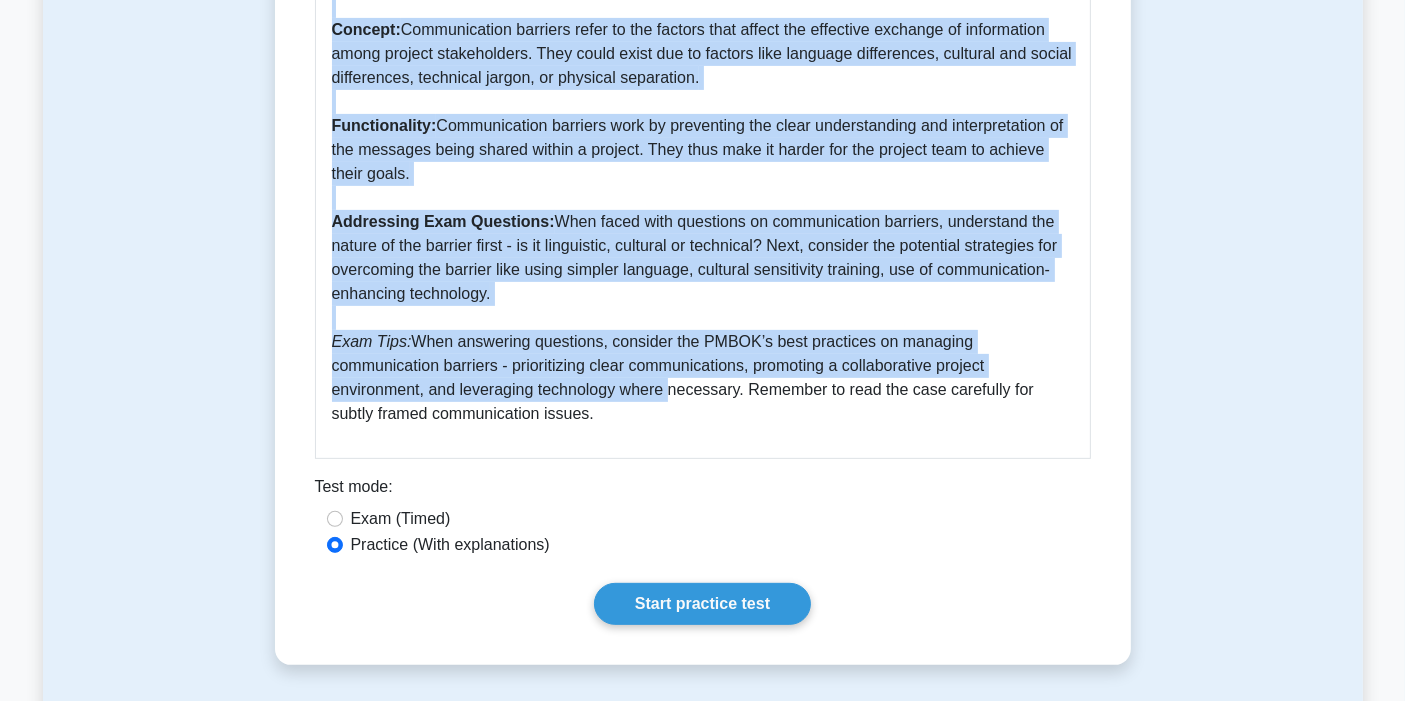 click on "Importance:  Understanding communication barriers is critical within project management. Effective communication helps to ensure successful project outcomes. Conversely, communication barriers can significantly hinder project accomplishment.     Concept:  Communication barriers refer to the factors that affect the effective exchange of information among project stakeholders. They could exist due to factors like language differences, cultural and social differences, technical jargon, or physical separation.     Functionality:  Communication barriers work by preventing the clear understanding and interpretation of the messages being shared within a project. They thus make it harder for the project team to achieve their goals.     Addressing Exam Questions:     Exam Tips:" at bounding box center (703, 174) 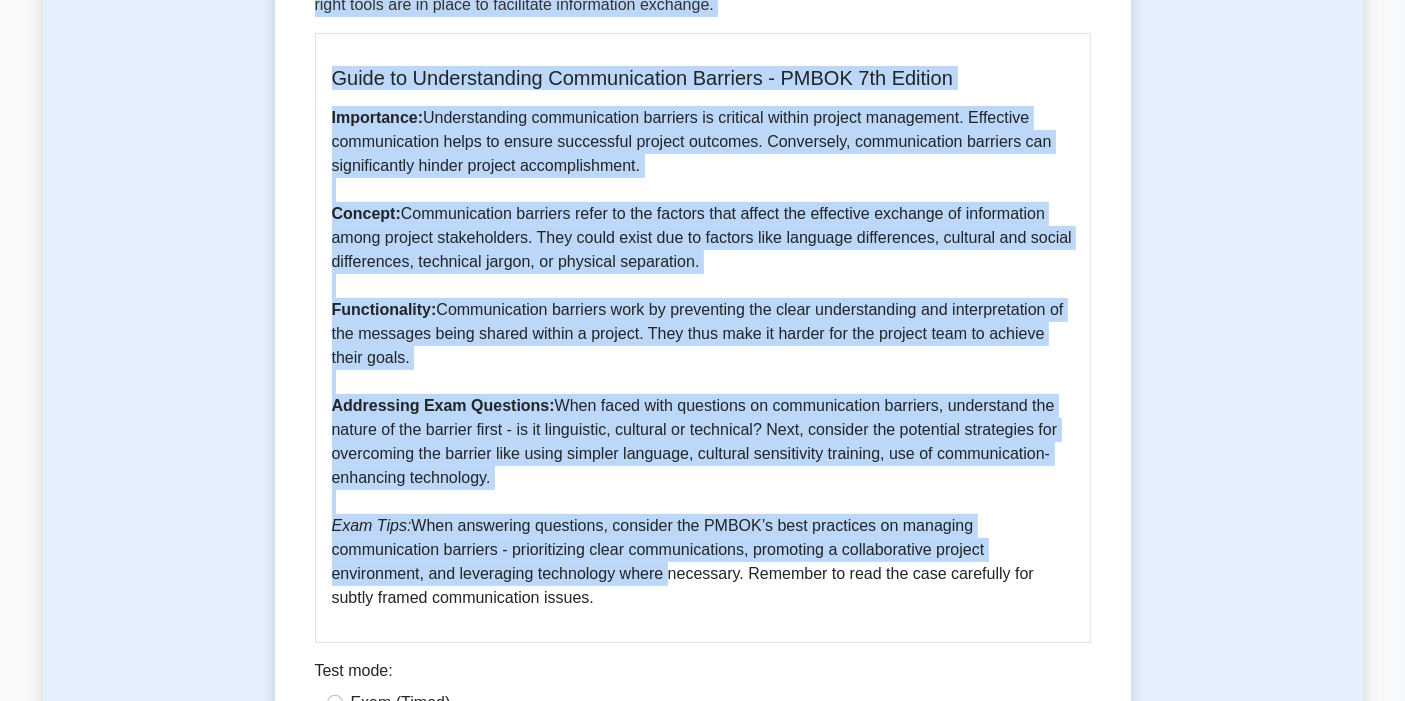 scroll, scrollTop: 333, scrollLeft: 0, axis: vertical 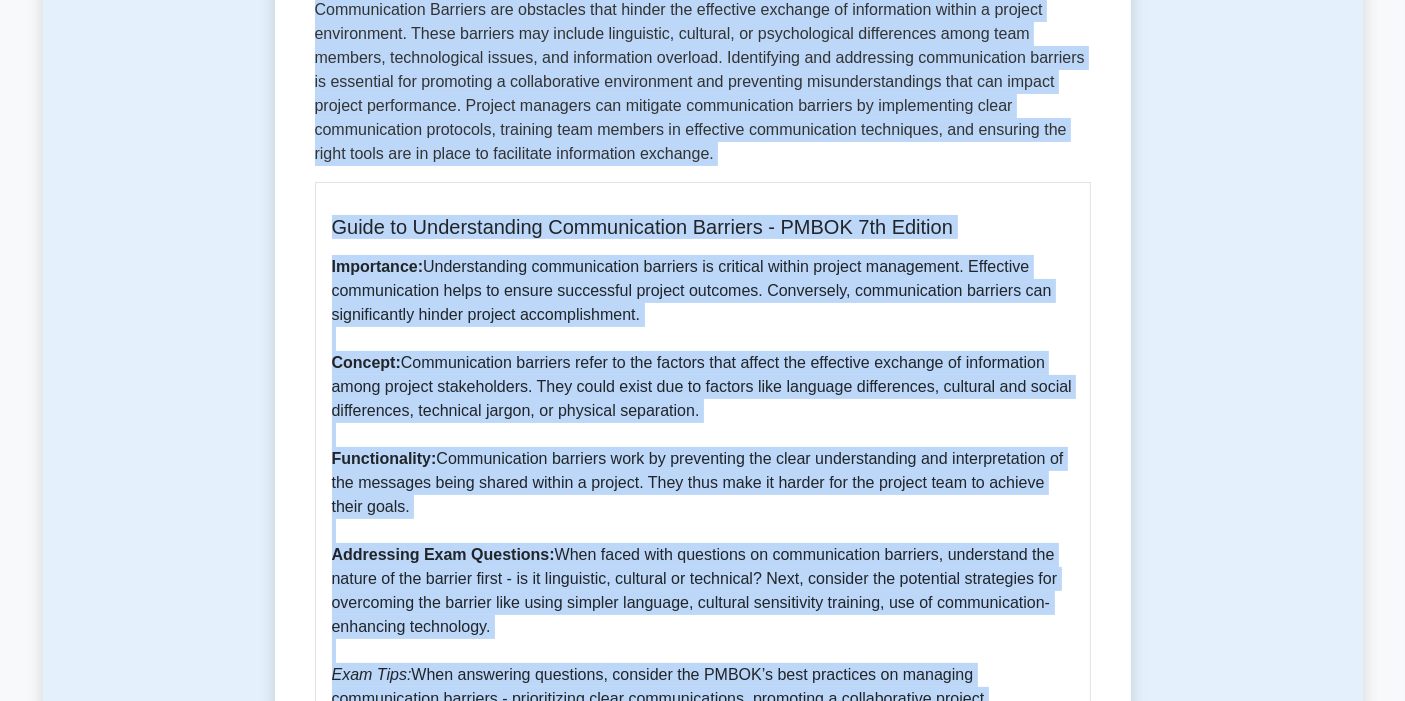 click on "Importance:  Understanding communication barriers is critical within project management. Effective communication helps to ensure successful project outcomes. Conversely, communication barriers can significantly hinder project accomplishment.     Concept:  Communication barriers refer to the factors that affect the effective exchange of information among project stakeholders. They could exist due to factors like language differences, cultural and social differences, technical jargon, or physical separation.     Functionality:  Communication barriers work by preventing the clear understanding and interpretation of the messages being shared within a project. They thus make it harder for the project team to achieve their goals.     Addressing Exam Questions:     Exam Tips:" at bounding box center [703, 507] 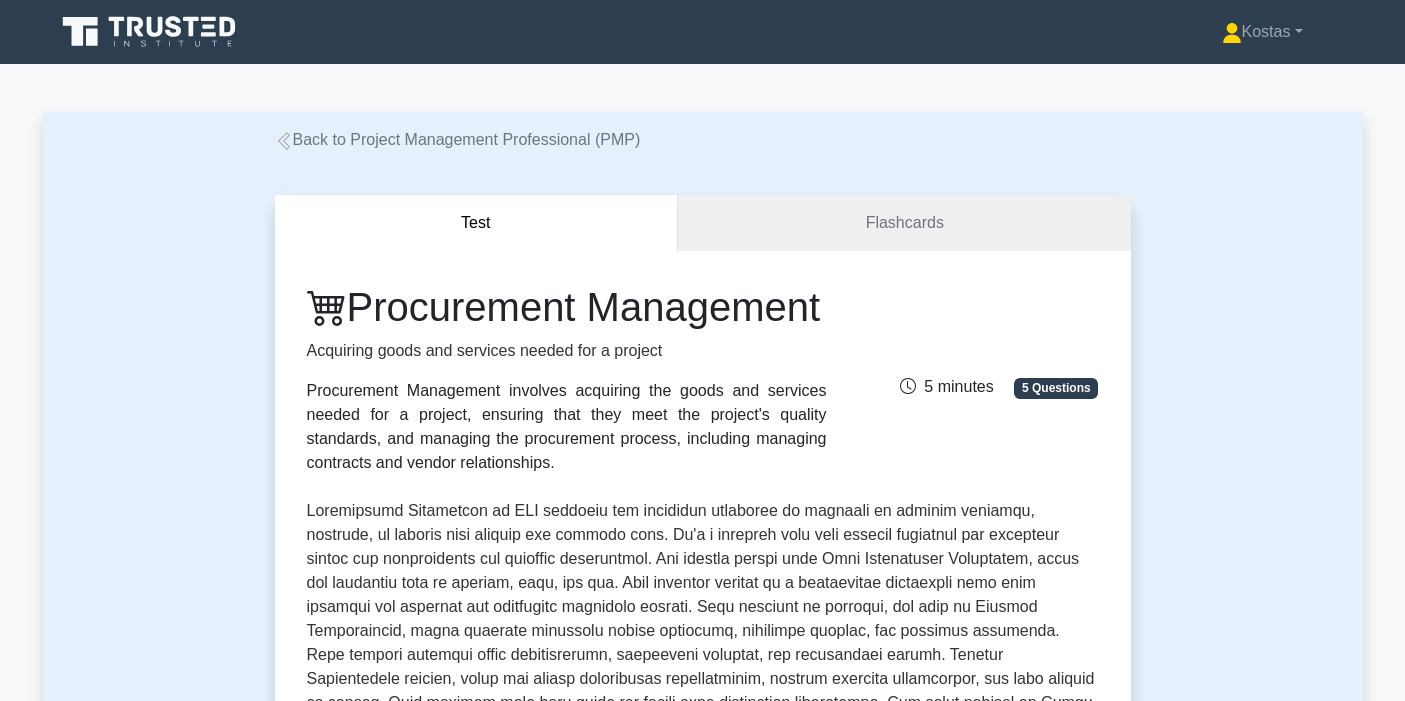 scroll, scrollTop: 435, scrollLeft: 0, axis: vertical 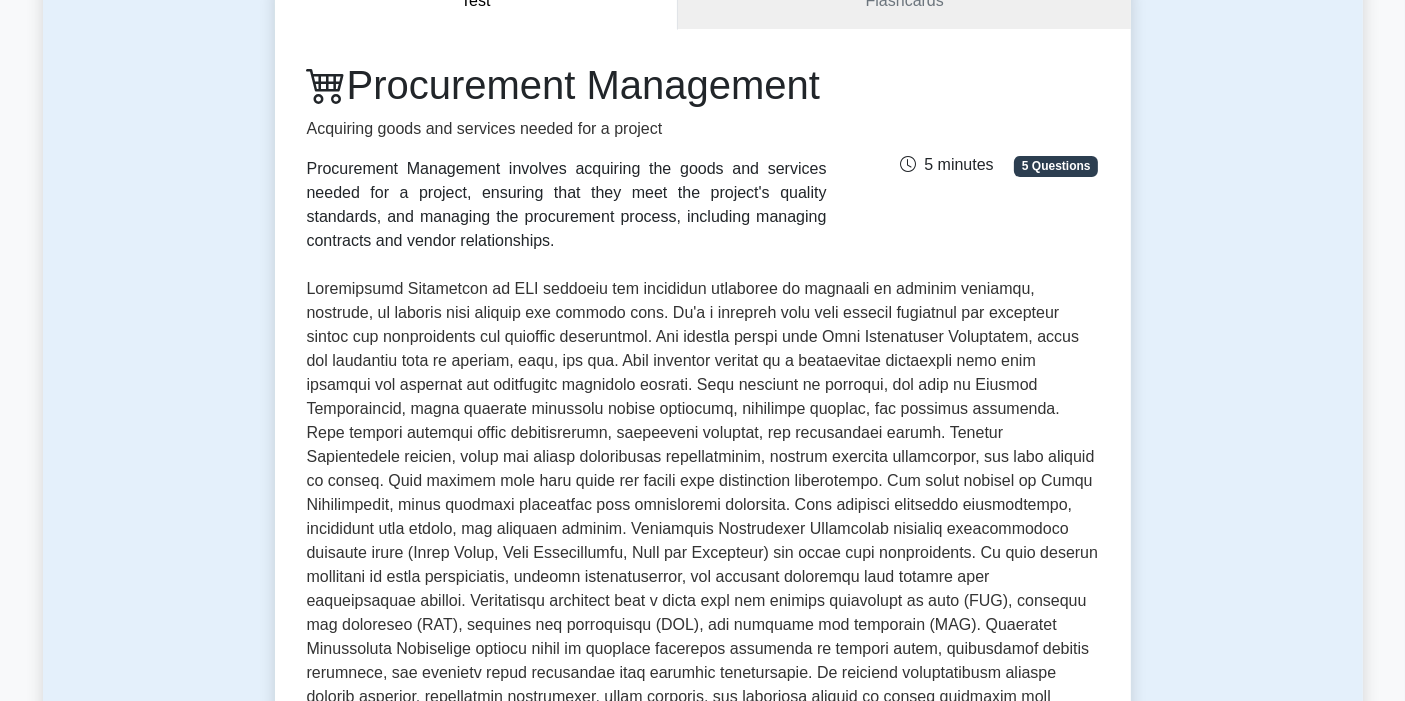 drag, startPoint x: 363, startPoint y: 70, endPoint x: 629, endPoint y: 150, distance: 277.76968 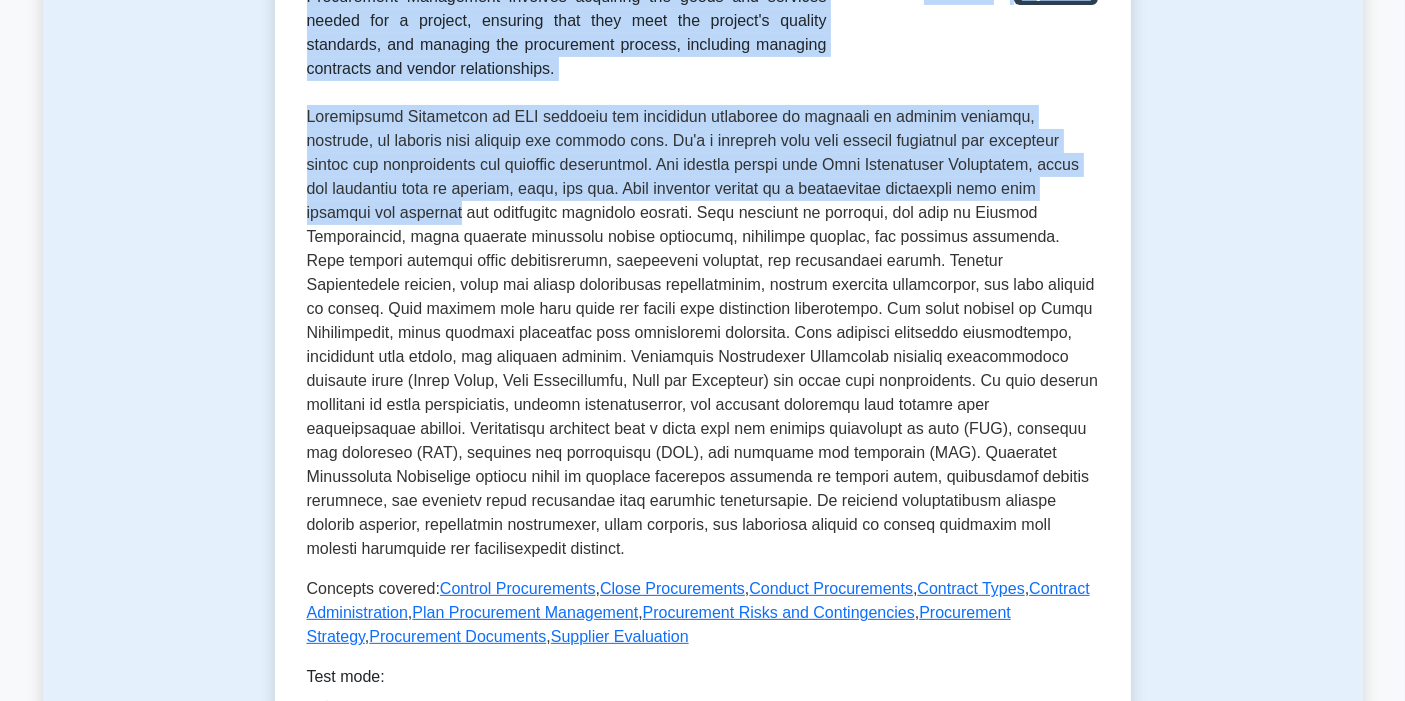 scroll, scrollTop: 444, scrollLeft: 0, axis: vertical 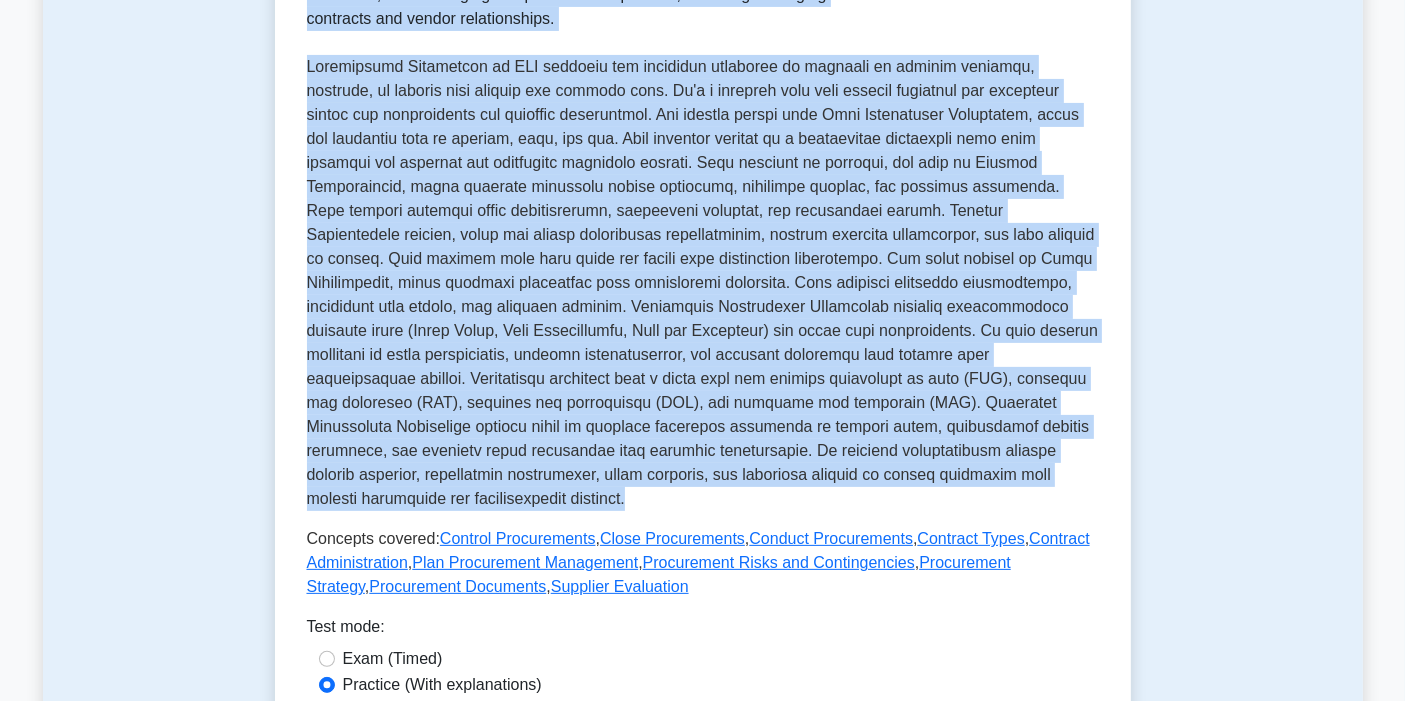 drag, startPoint x: 302, startPoint y: 184, endPoint x: 454, endPoint y: 536, distance: 383.41623 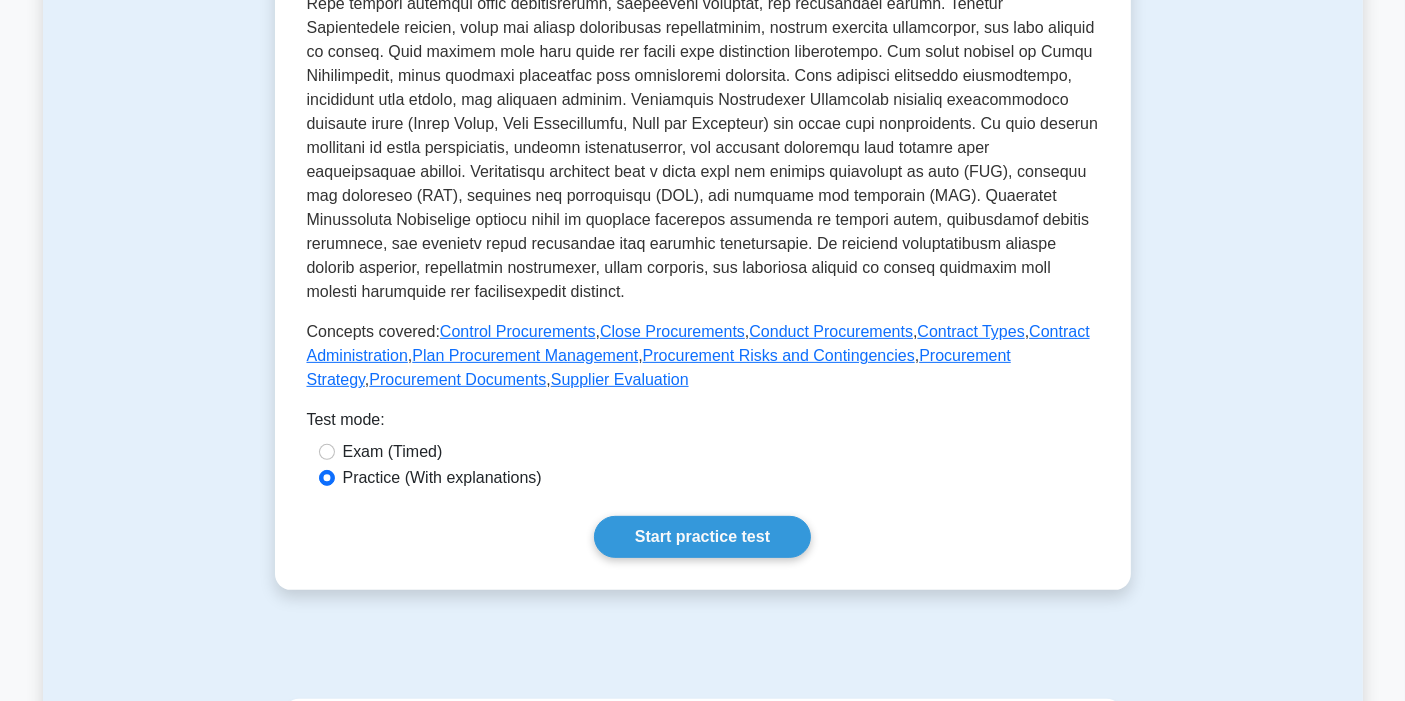 scroll, scrollTop: 666, scrollLeft: 0, axis: vertical 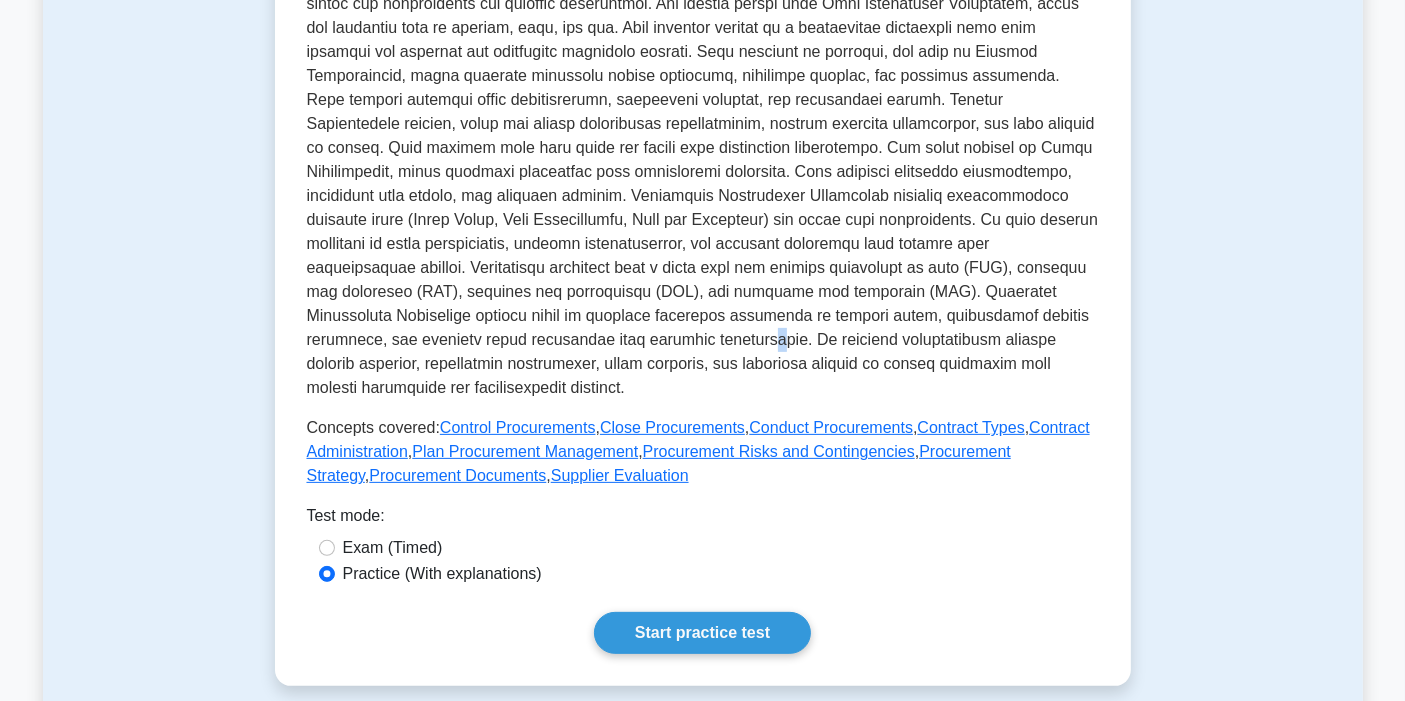 drag, startPoint x: 553, startPoint y: 383, endPoint x: 591, endPoint y: 392, distance: 39.051247 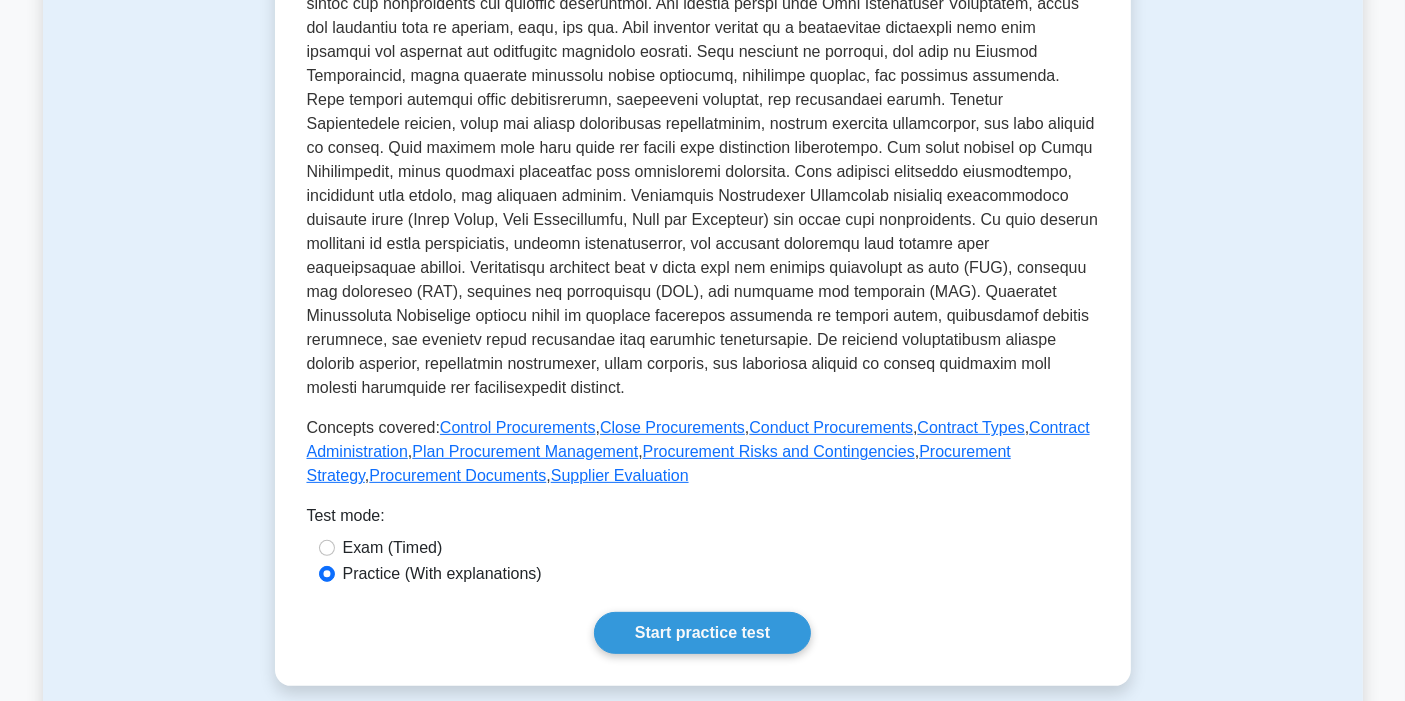 drag, startPoint x: 530, startPoint y: 398, endPoint x: 520, endPoint y: 433, distance: 36.40055 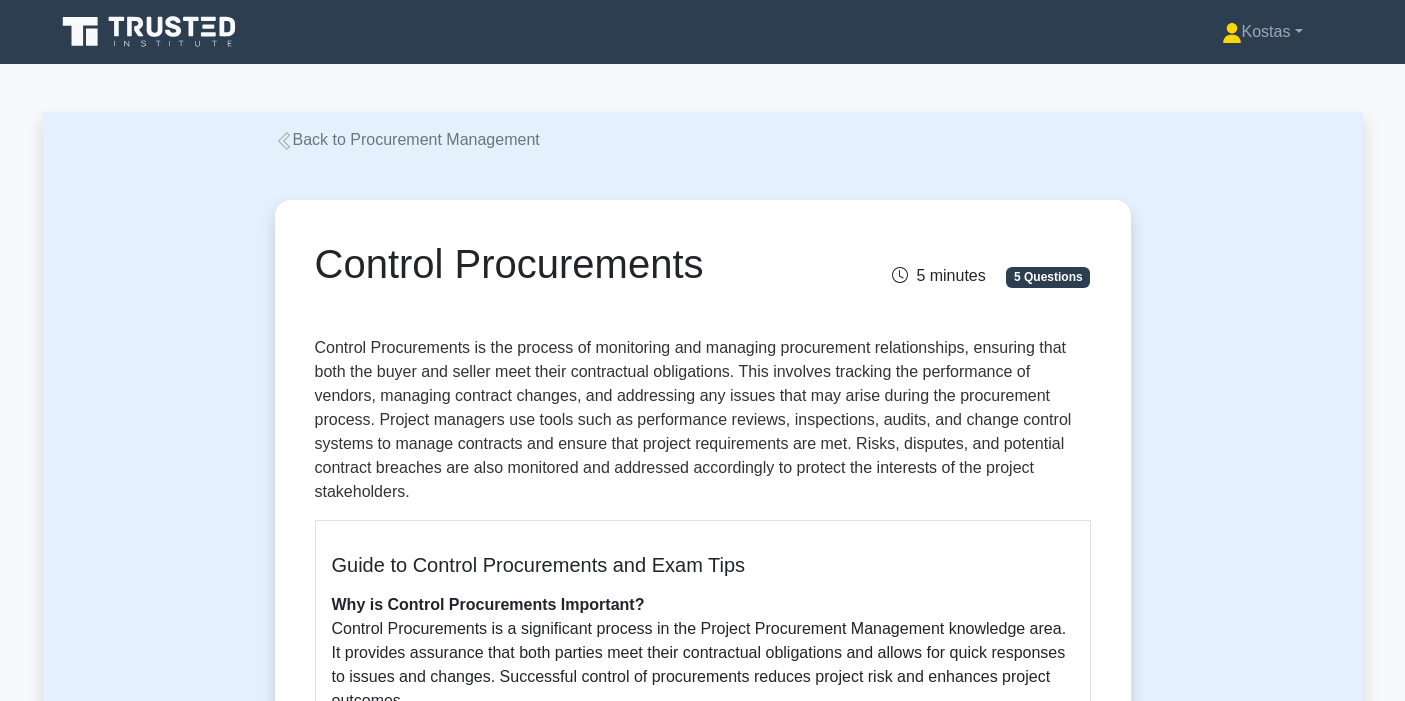 scroll, scrollTop: 0, scrollLeft: 0, axis: both 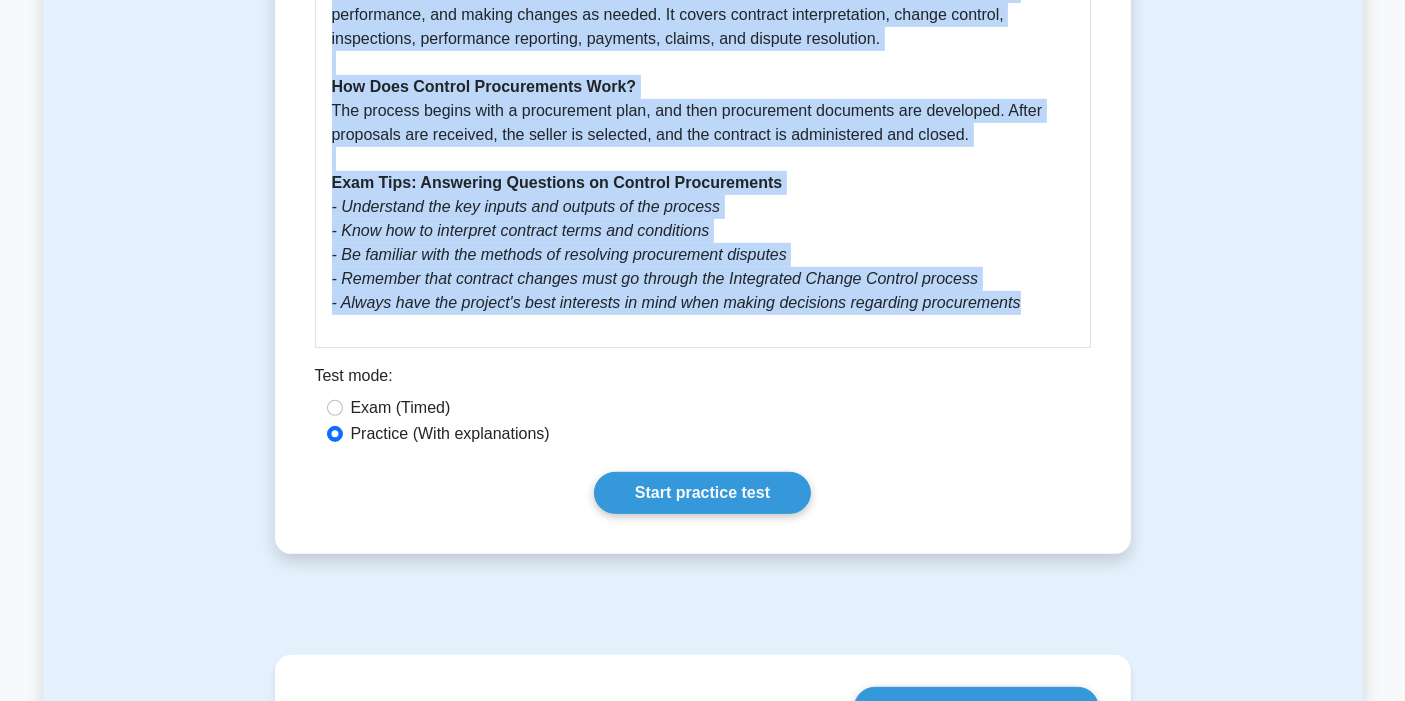 drag, startPoint x: 327, startPoint y: 266, endPoint x: 1022, endPoint y: 329, distance: 697.84955 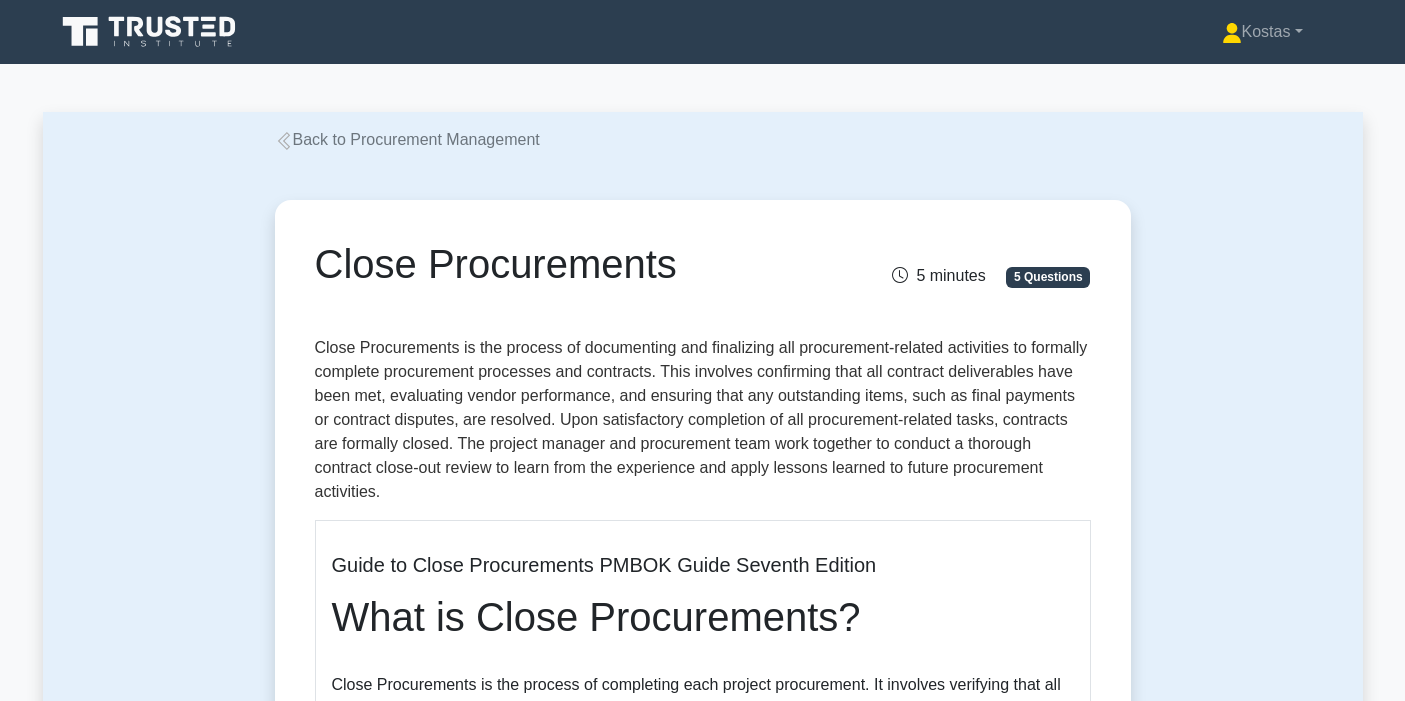 scroll, scrollTop: 0, scrollLeft: 0, axis: both 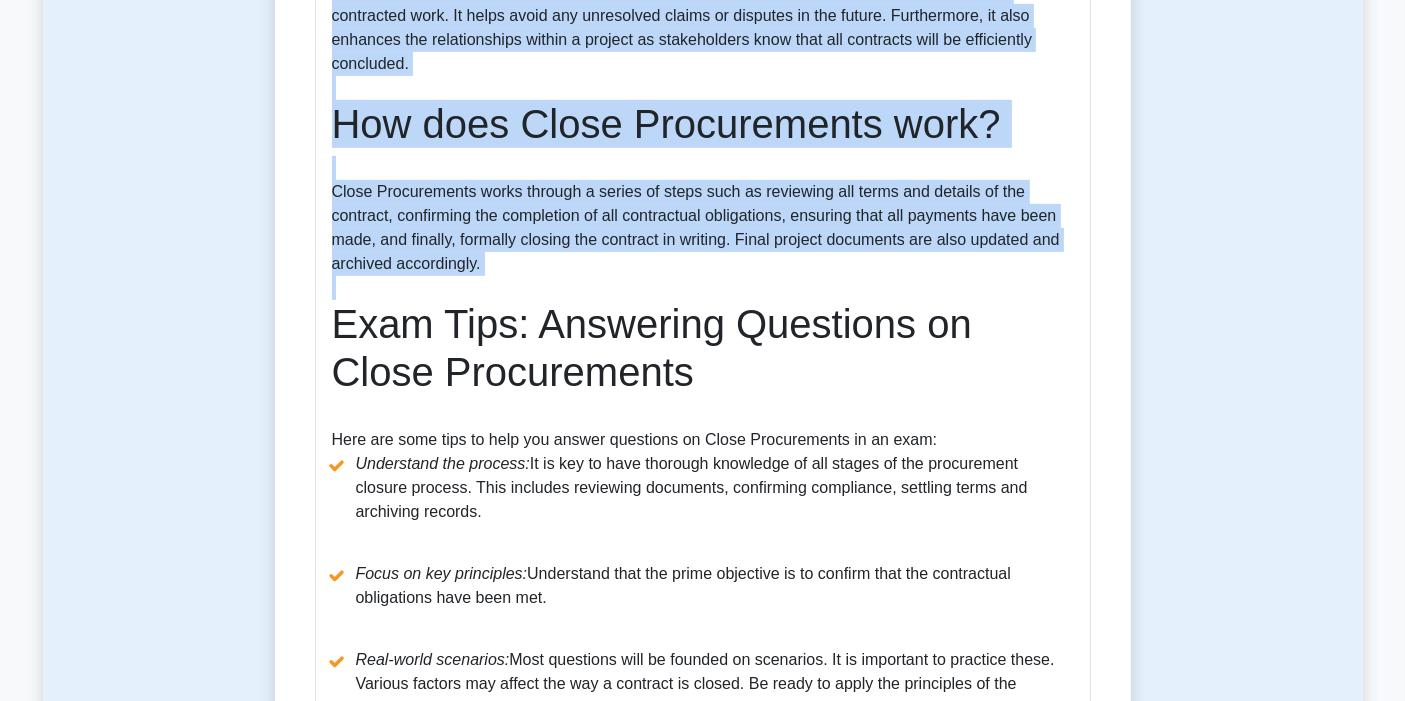 drag, startPoint x: 325, startPoint y: 256, endPoint x: 731, endPoint y: 381, distance: 424.807 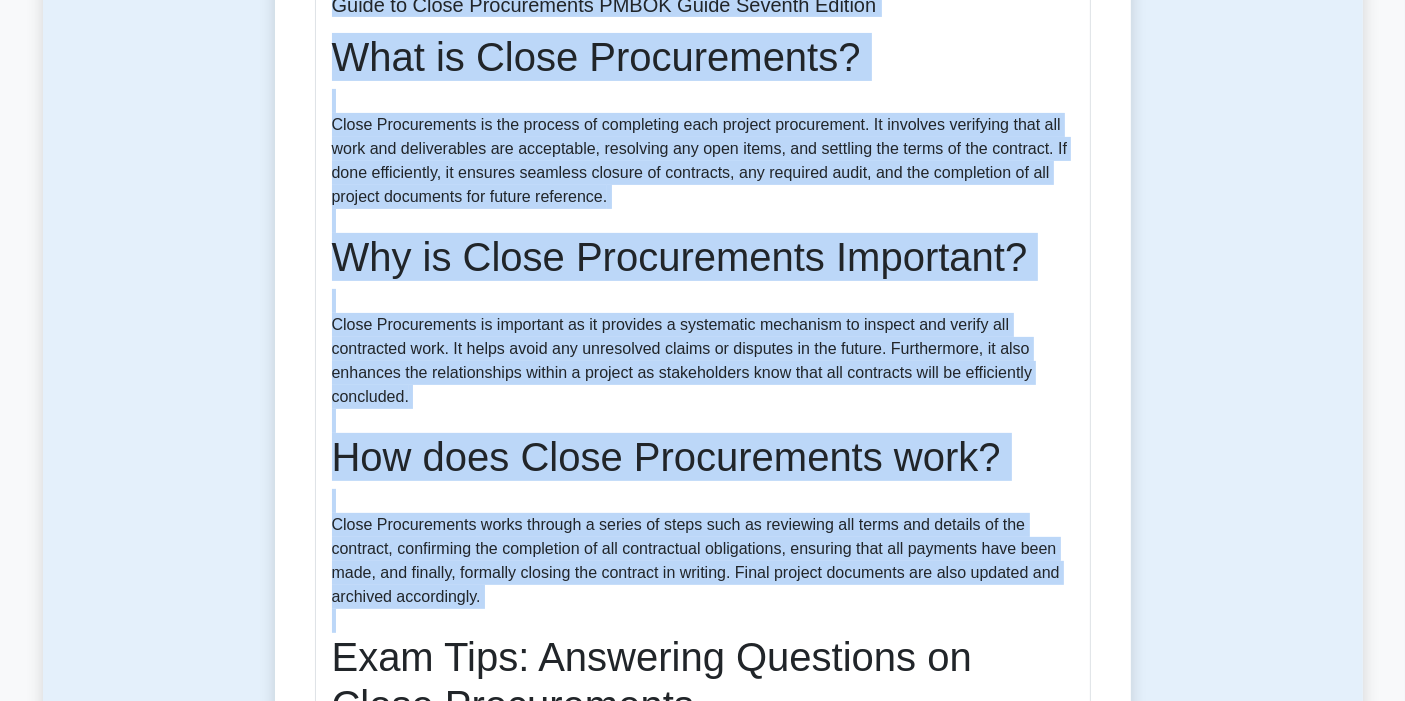 scroll, scrollTop: 444, scrollLeft: 0, axis: vertical 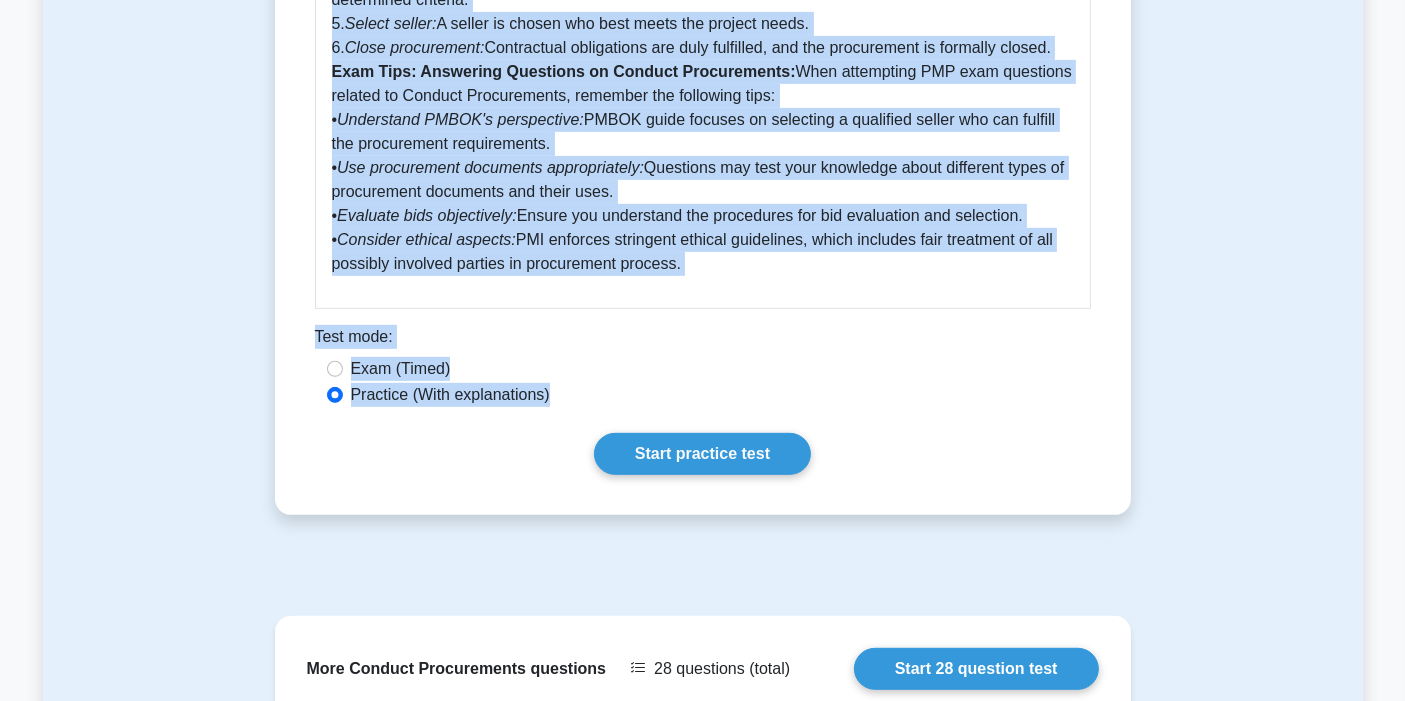 drag, startPoint x: 322, startPoint y: 258, endPoint x: 727, endPoint y: 287, distance: 406.03696 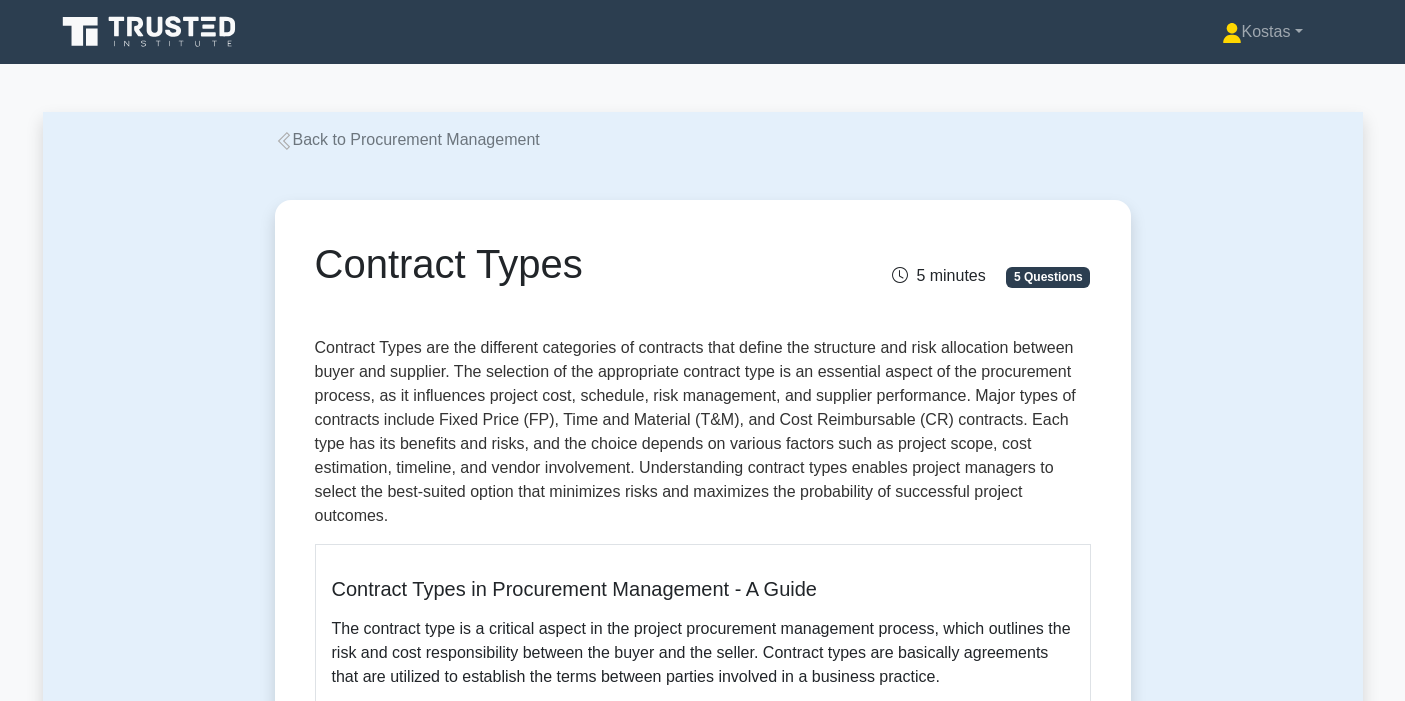scroll, scrollTop: 0, scrollLeft: 0, axis: both 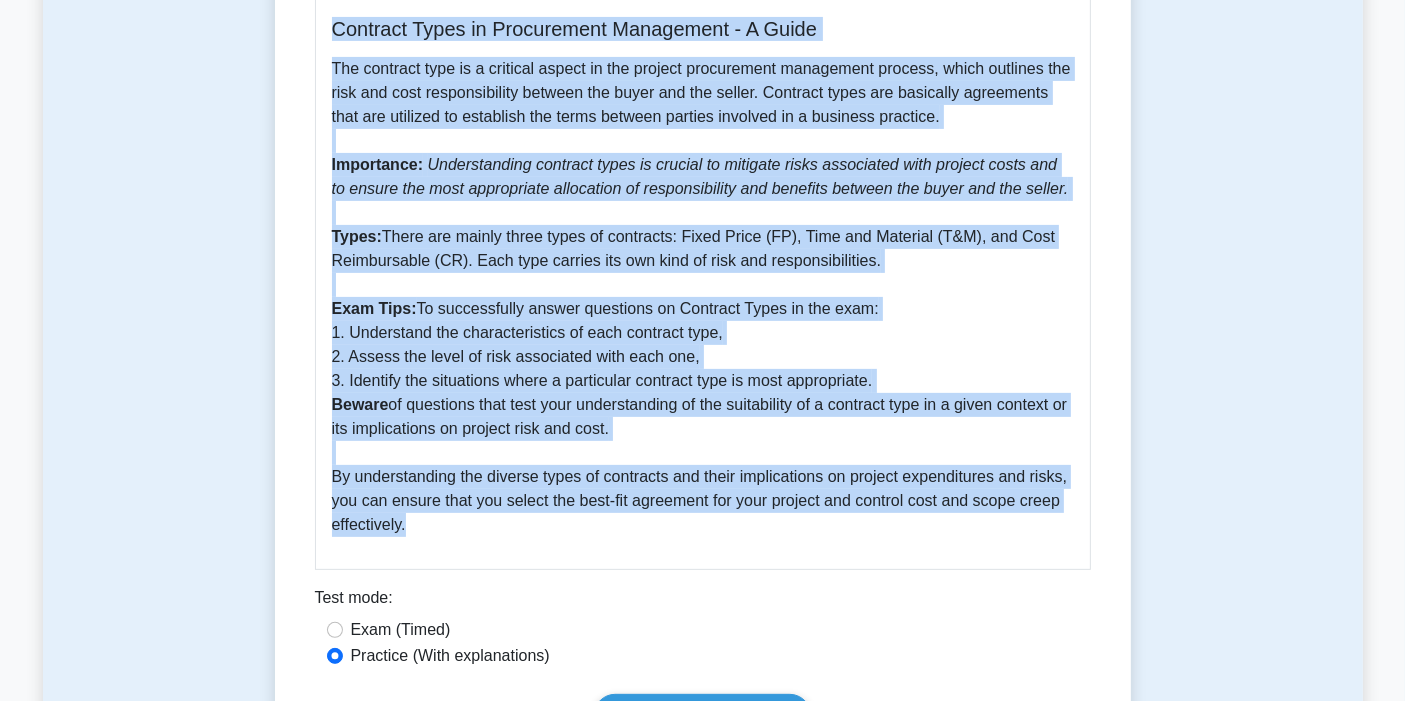 drag, startPoint x: 313, startPoint y: 253, endPoint x: 648, endPoint y: 524, distance: 430.88977 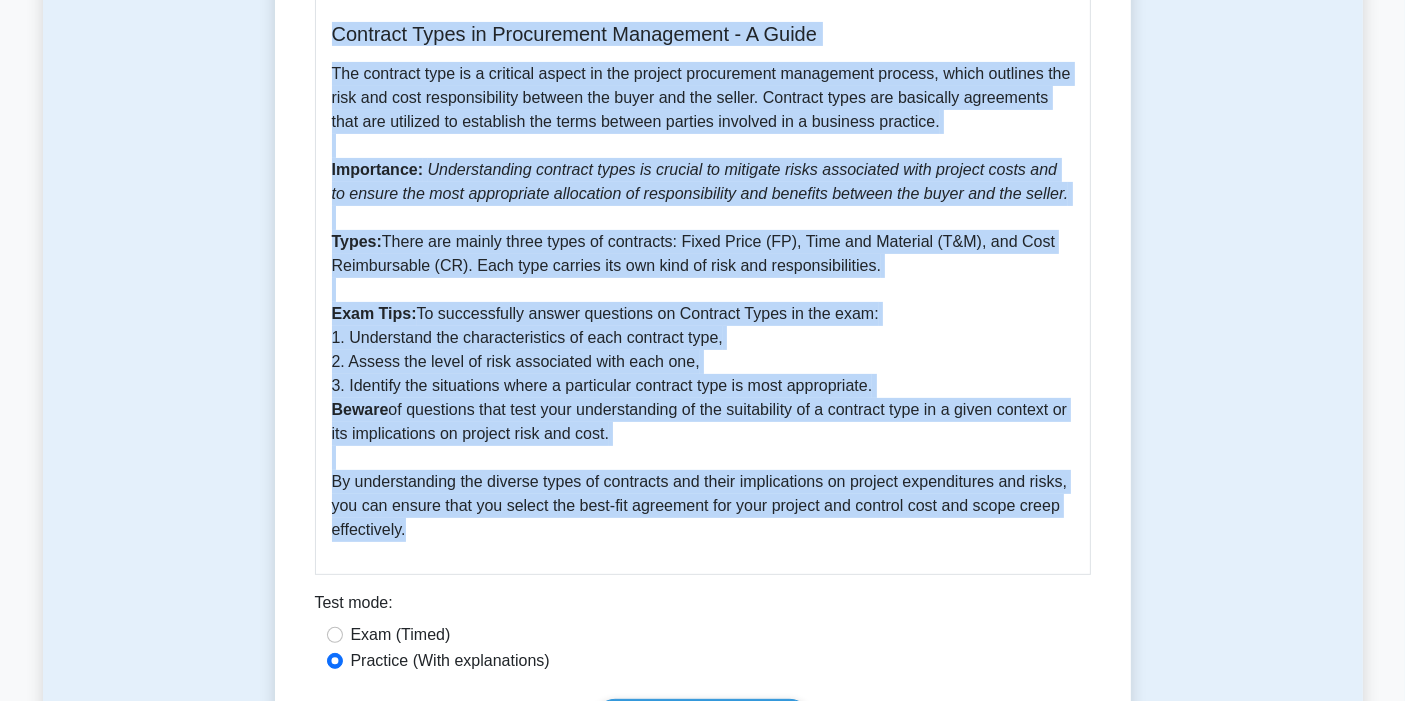 copy on "Contract Types
5 minutes
5 Questions
Contract Types are the different categories of contracts that define the structure and risk allocation between buyer and supplier. The selection of the appropriate contract type is an essential aspect of the procurement process, as it influences project cost, schedule, risk management, and supplier performance. Major types of contracts include Fixed Price (FP), Time and Material (T&M), and Cost Reimbursable (CR) contracts. Each type has its benefits and risks, and the choice depends on various factors such as project scope, cost estimation, timeline, and vendor involvement. Understanding contract types enables project managers to select the best-suited option that minimizes risks and maximizes the probability of successful project outcomes.
Contract Types in Procurement Management - A Guide
The contract type is a critical aspec..." 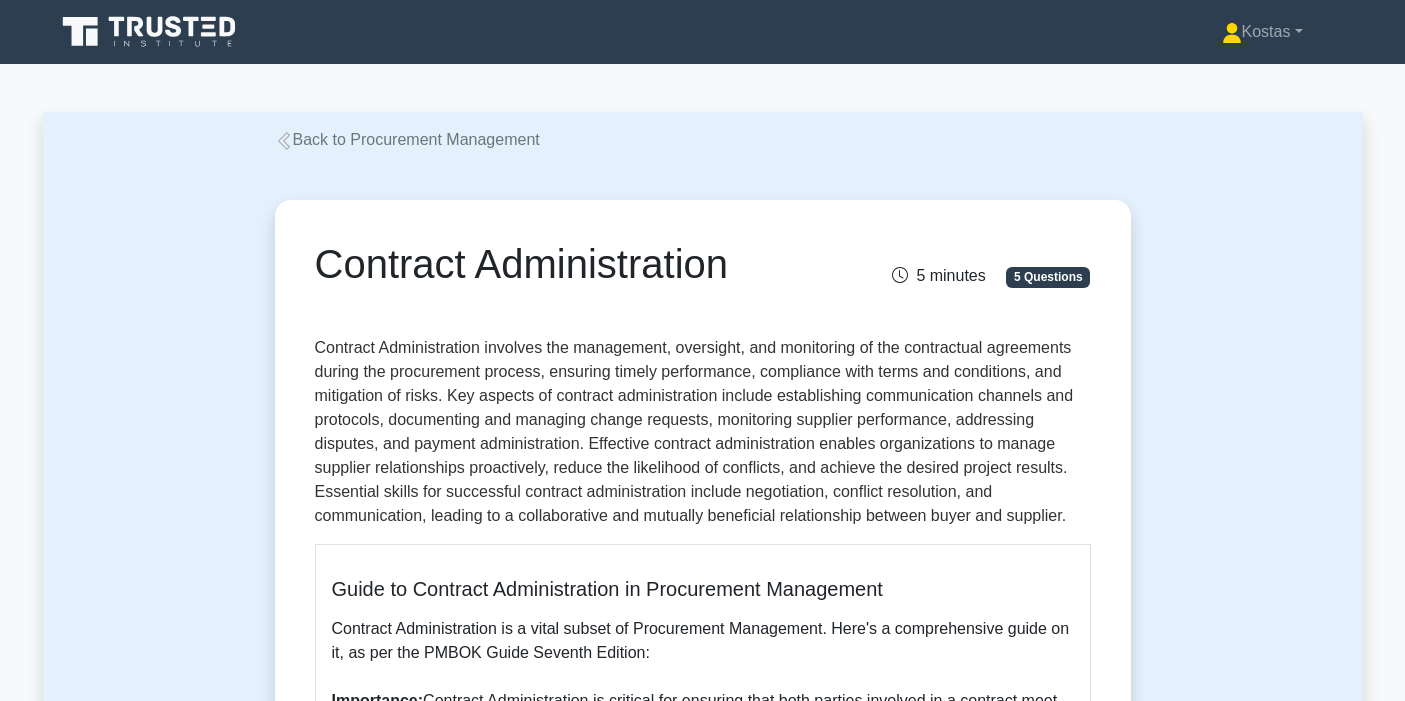 scroll, scrollTop: 0, scrollLeft: 0, axis: both 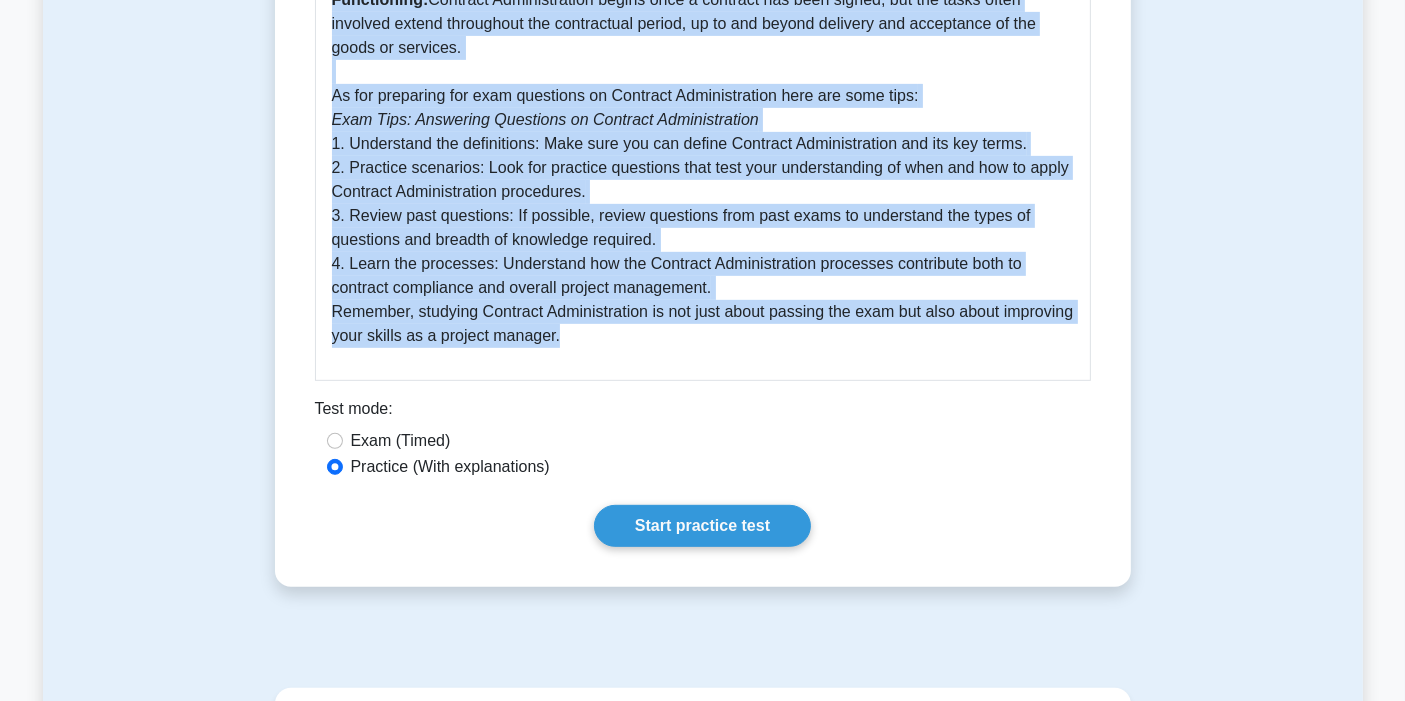 drag, startPoint x: 321, startPoint y: 261, endPoint x: 675, endPoint y: 332, distance: 361.04987 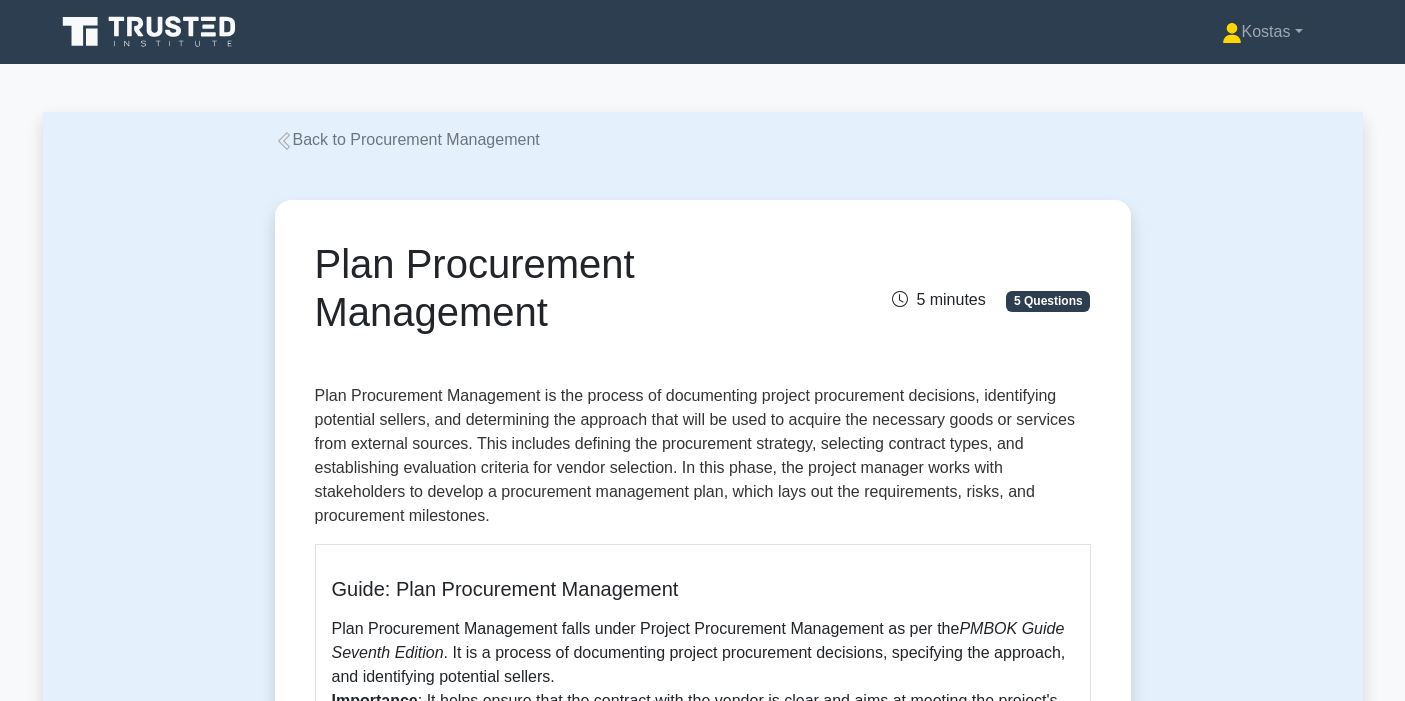 scroll, scrollTop: 0, scrollLeft: 0, axis: both 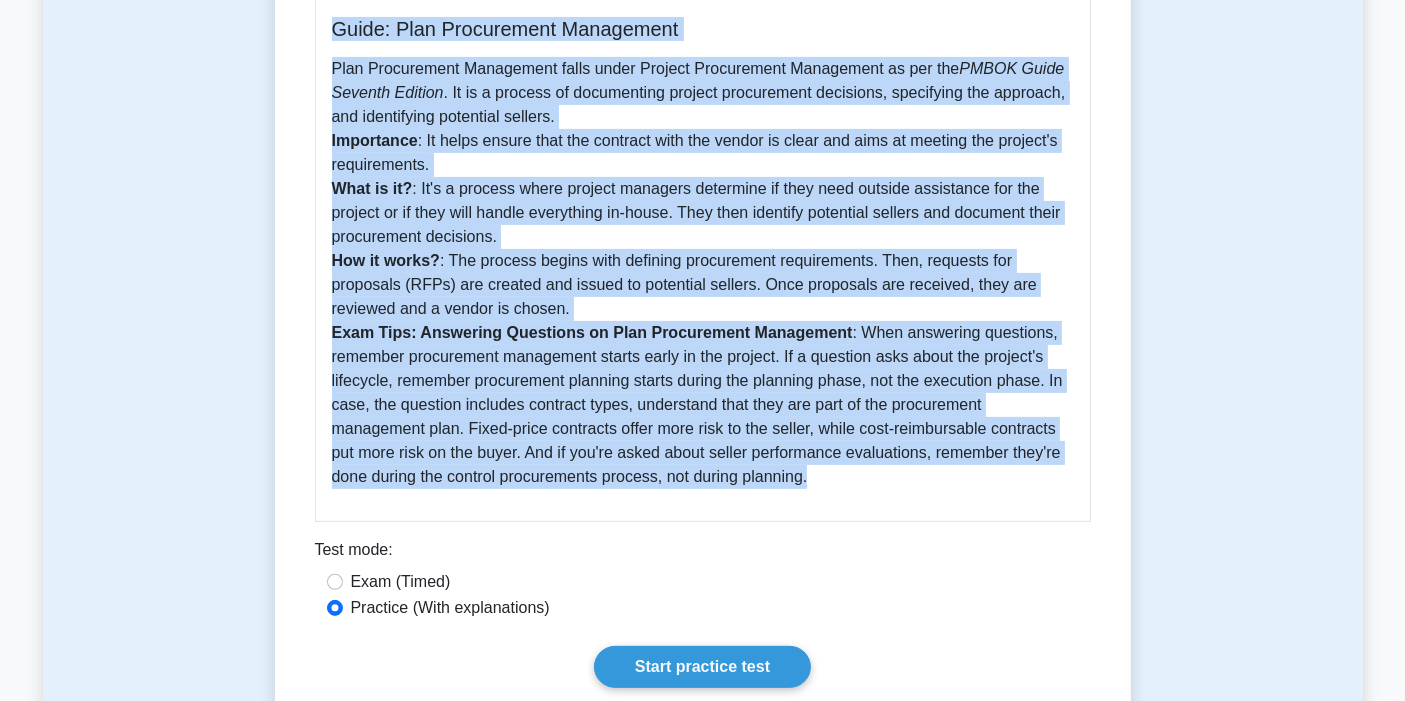 drag, startPoint x: 326, startPoint y: 268, endPoint x: 848, endPoint y: 487, distance: 566.0786 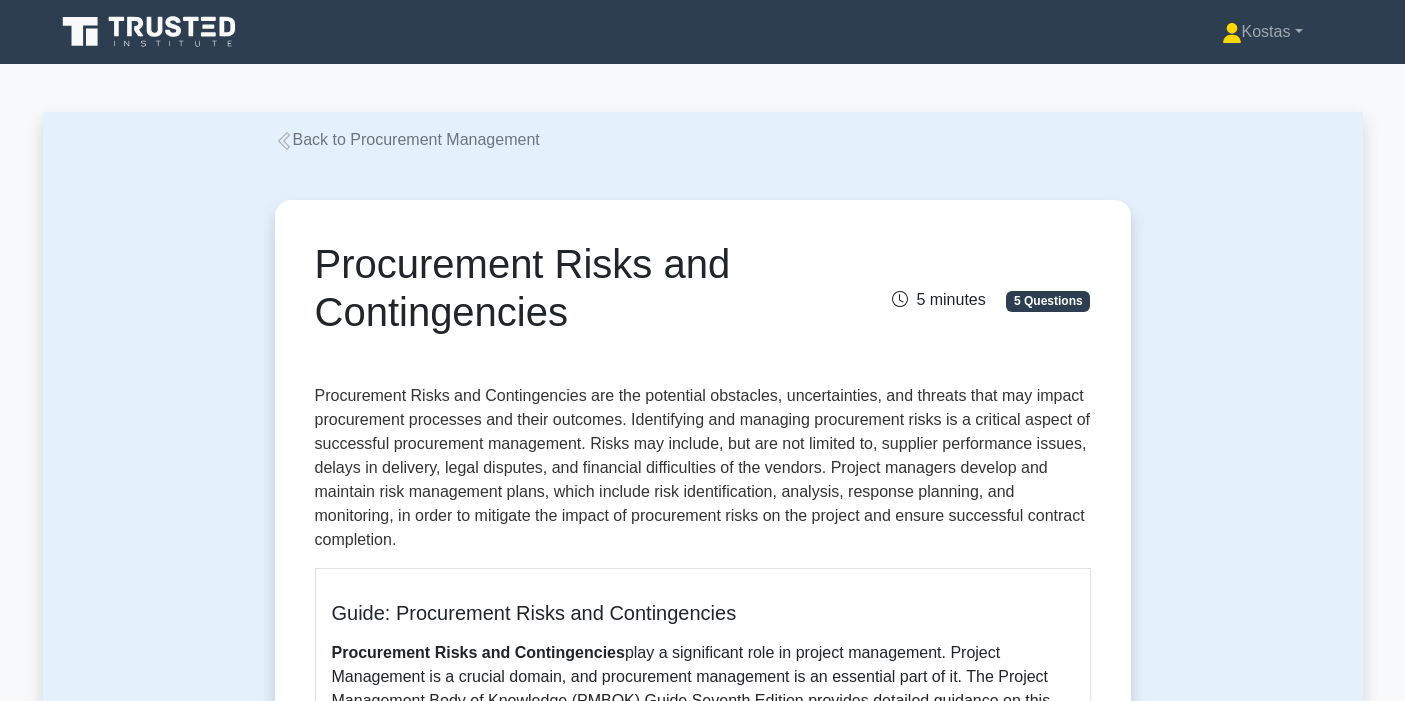 scroll, scrollTop: 0, scrollLeft: 0, axis: both 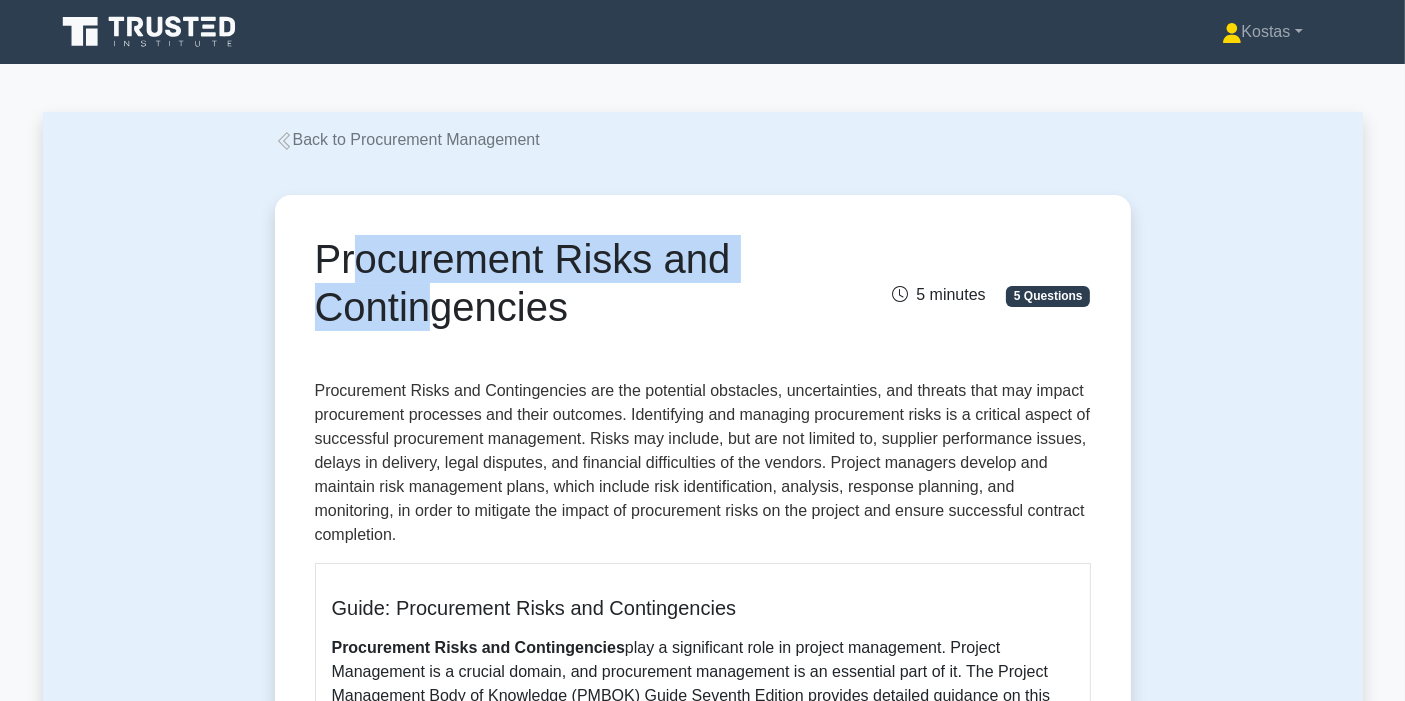 drag, startPoint x: 328, startPoint y: 263, endPoint x: 411, endPoint y: 347, distance: 118.08895 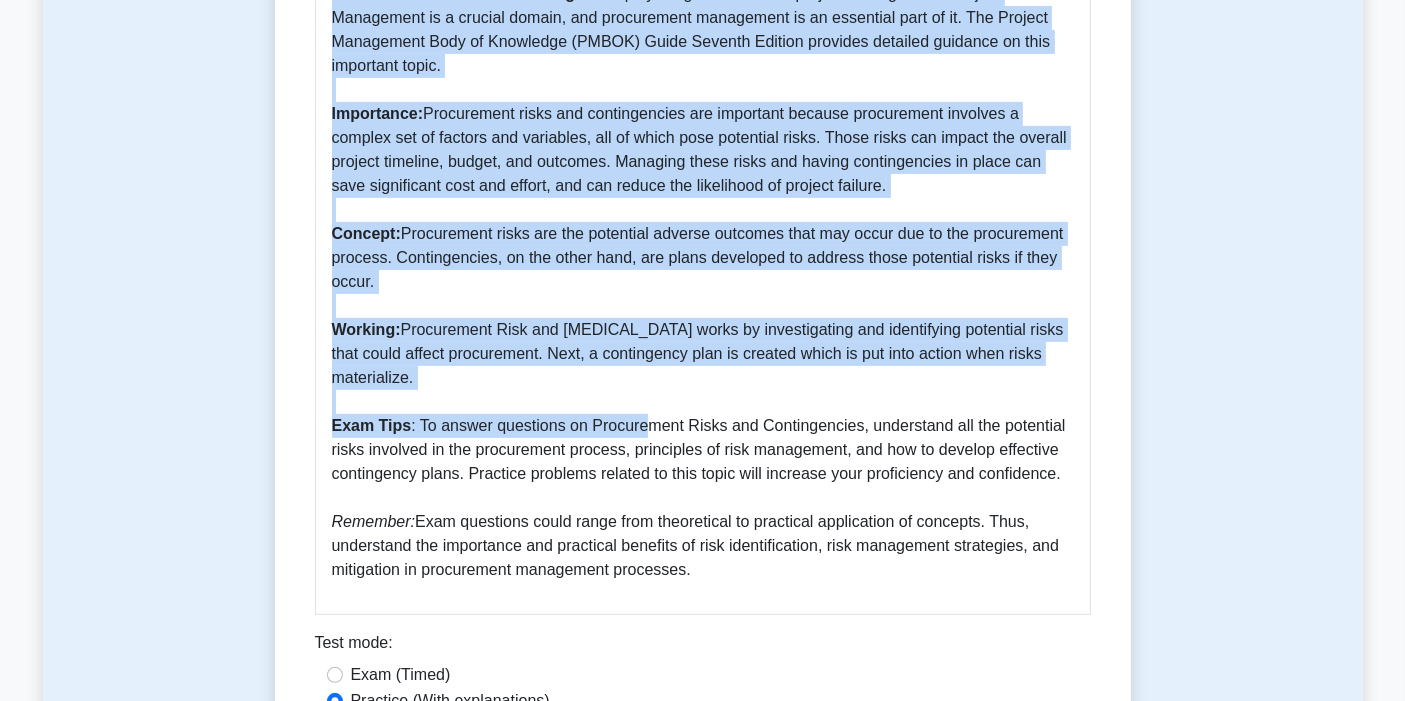 scroll, scrollTop: 888, scrollLeft: 0, axis: vertical 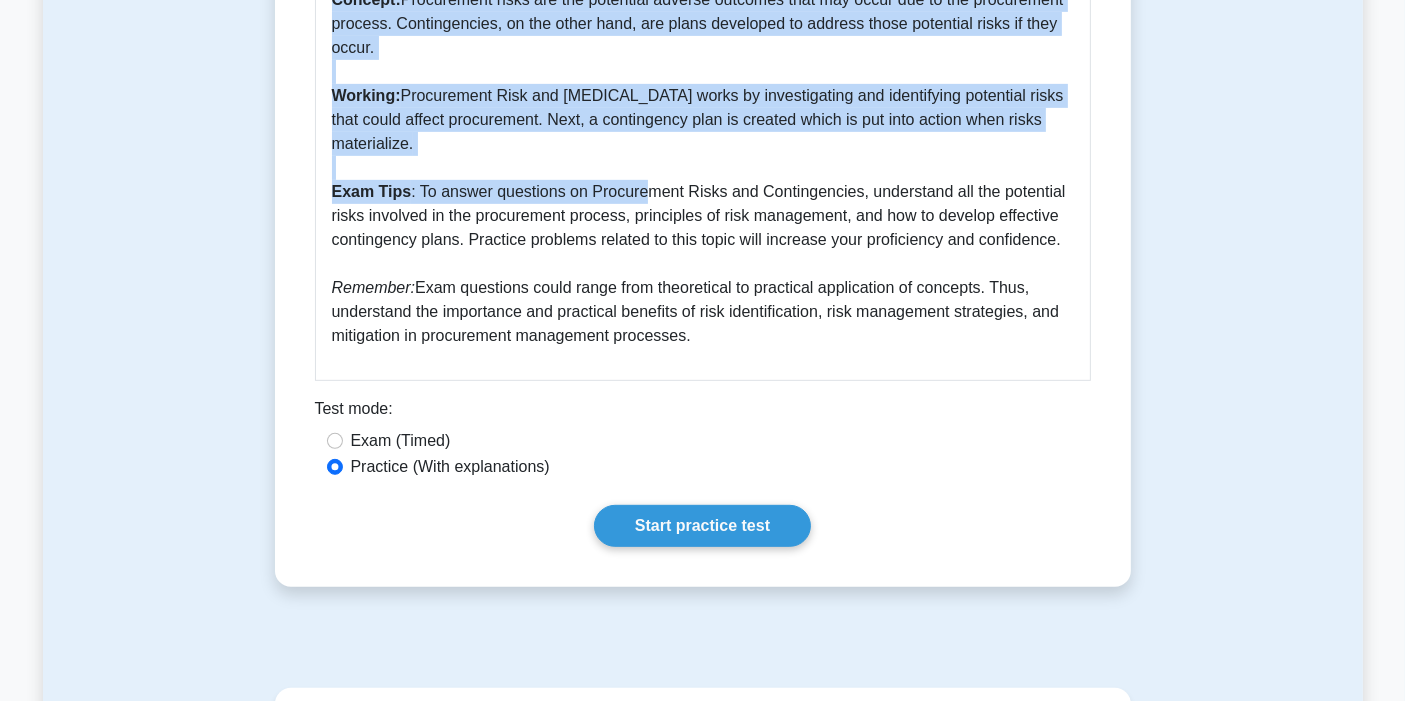 drag, startPoint x: 318, startPoint y: 262, endPoint x: 779, endPoint y: 358, distance: 470.8896 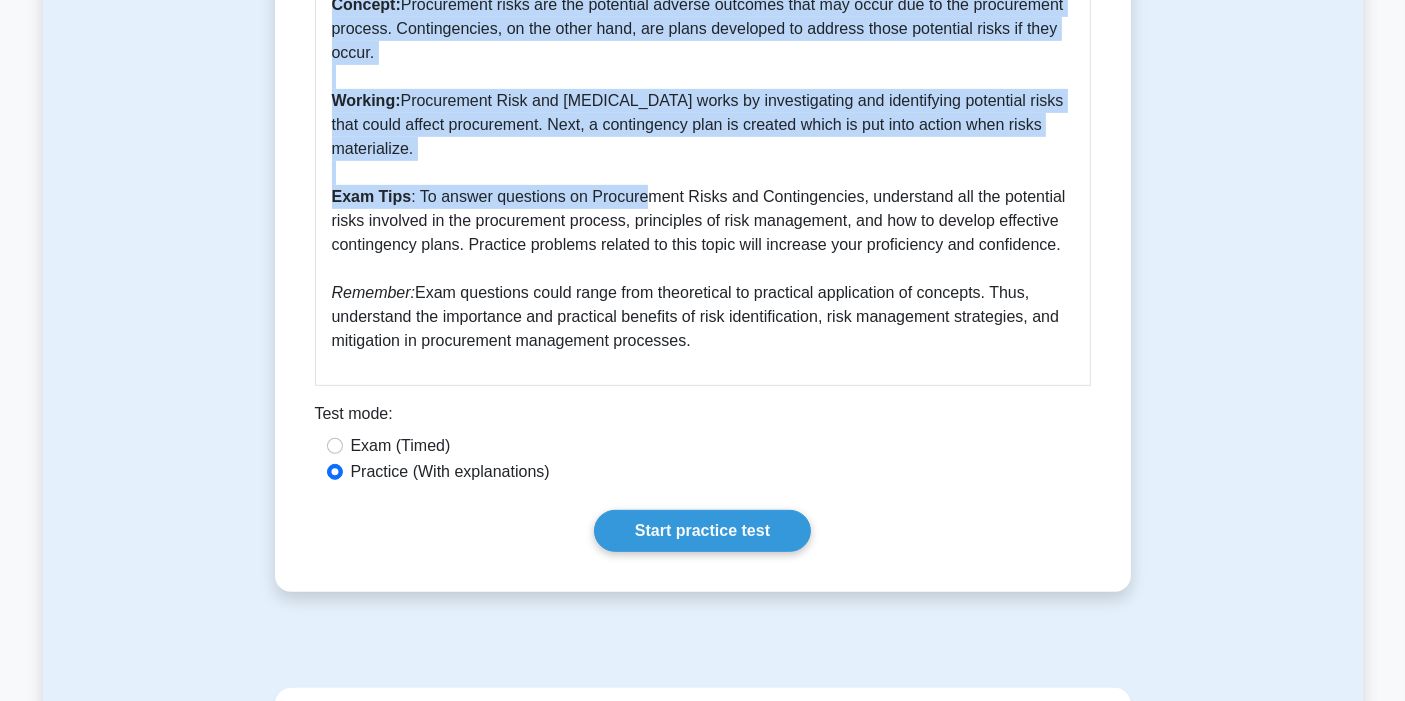 copy on "Procurement Risks and Contingencies
5 minutes
5 Questions
Procurement Risks and Contingencies are the potential obstacles, uncertainties, and threats that may impact procurement processes and their outcomes. Identifying and managing procurement risks is a critical aspect of successful procurement management. Risks may include, but are not limited to, supplier performance issues, delays in delivery, legal disputes, and financial difficulties of the vendors. Project managers develop and maintain risk management plans, which include risk identification, analysis, response planning, and monitoring, in order to mitigate the impact of procurement risks on the project and ensure successful contract completion.
Guide: Procurement Risks and Contingencies
Procurement Risks and Contingencies  play a significant role in project management. Project Management is a crucial doma..." 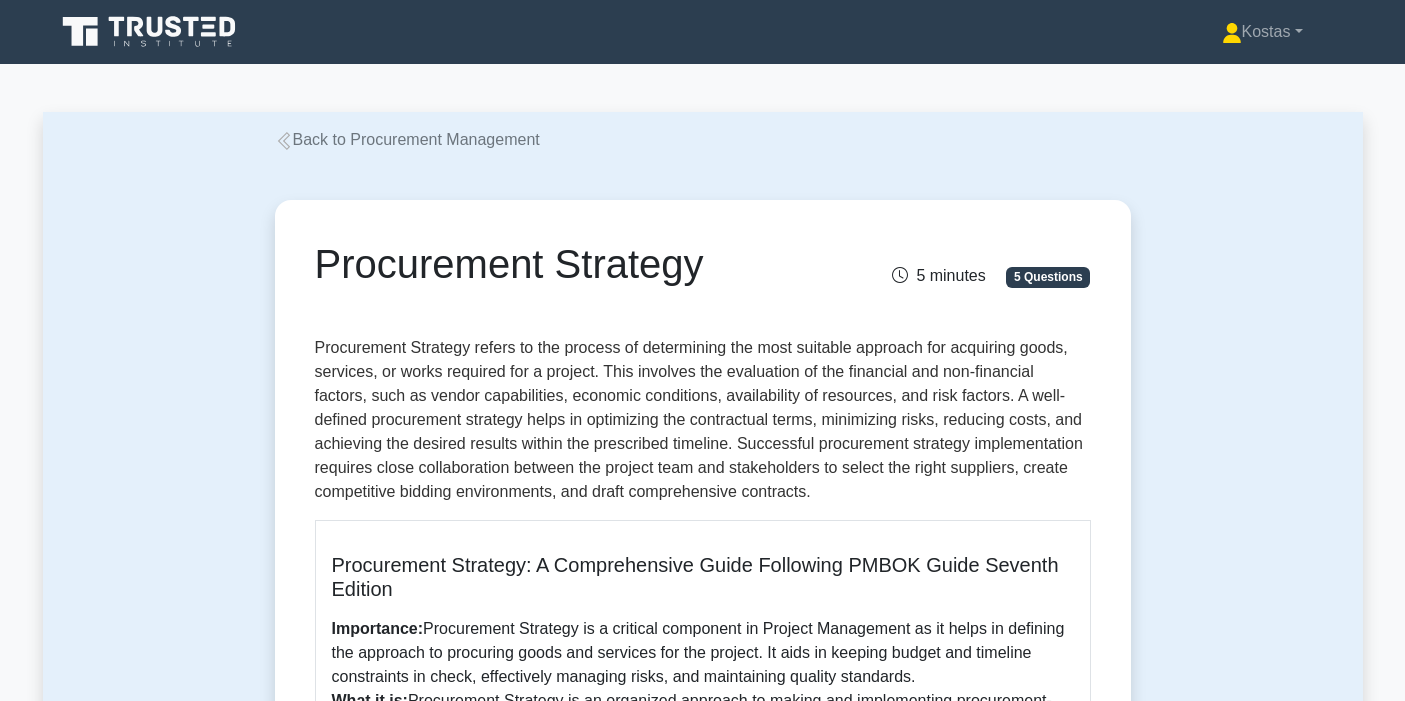 scroll, scrollTop: 0, scrollLeft: 0, axis: both 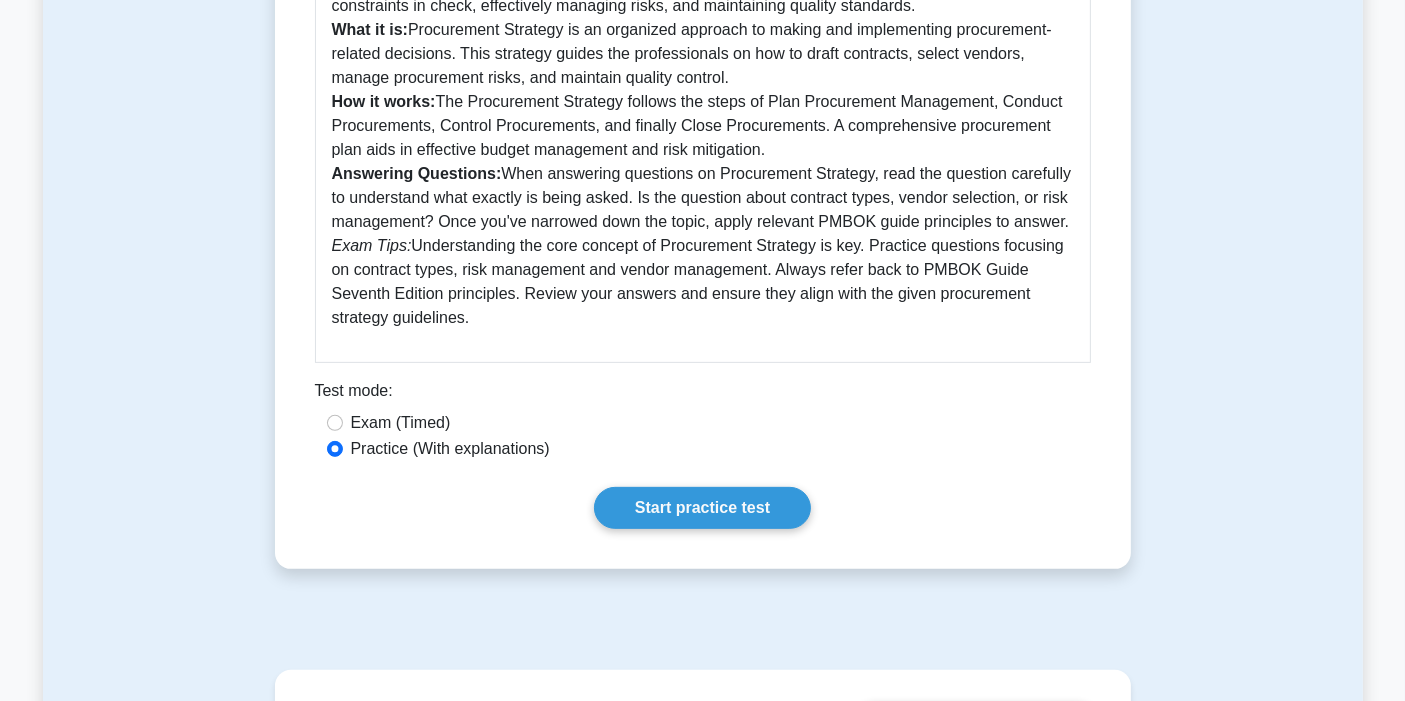 drag, startPoint x: 316, startPoint y: 247, endPoint x: 640, endPoint y: 335, distance: 335.738 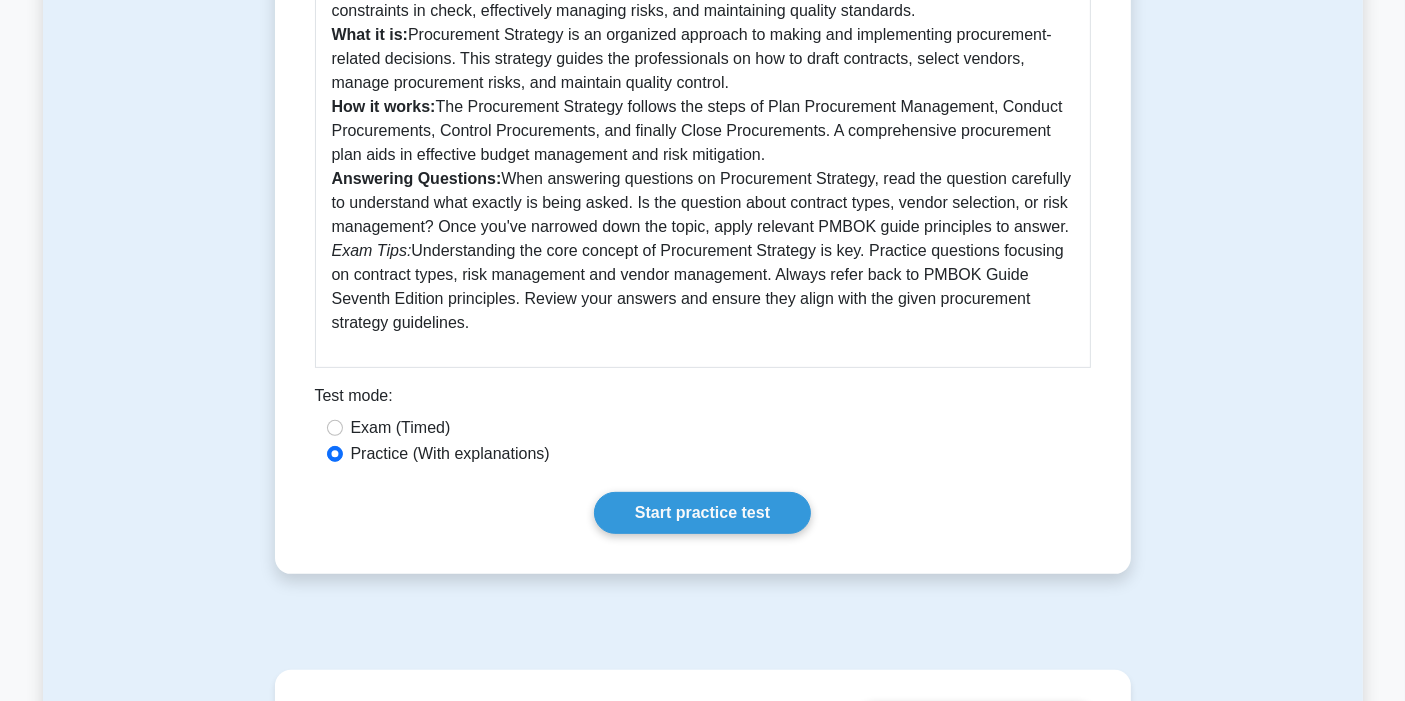 copy on "Procurement Strategy
5 minutes
5 Questions
Procurement Strategy refers to the process of determining the most suitable approach for acquiring goods, services, or works required for a project. This involves the evaluation of the financial and non-financial factors, such as vendor capabilities, economic conditions, availability of resources, and risk factors. A well-defined procurement strategy helps in optimizing the contractual terms, minimizing risks, reducing costs, and achieving the desired results within the prescribed timeline. Successful procurement strategy implementation requires close collaboration between the project team and stakeholders to select the right suppliers, create competitive bidding environments, and draft comprehensive contracts.
Procurement Strategy: A Comprehensive Guide Following PMBOK Guide Seventh Edition
Importance:  Procurement Strat..." 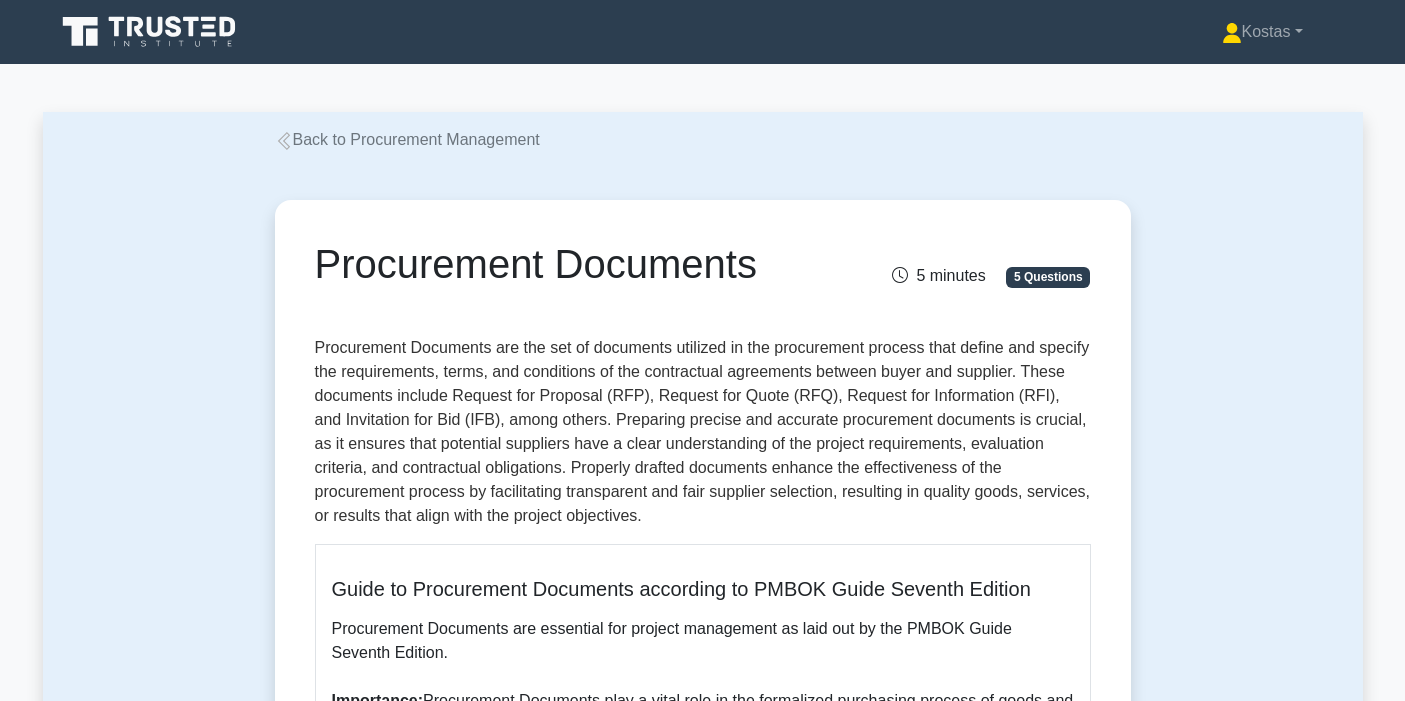 scroll, scrollTop: 0, scrollLeft: 0, axis: both 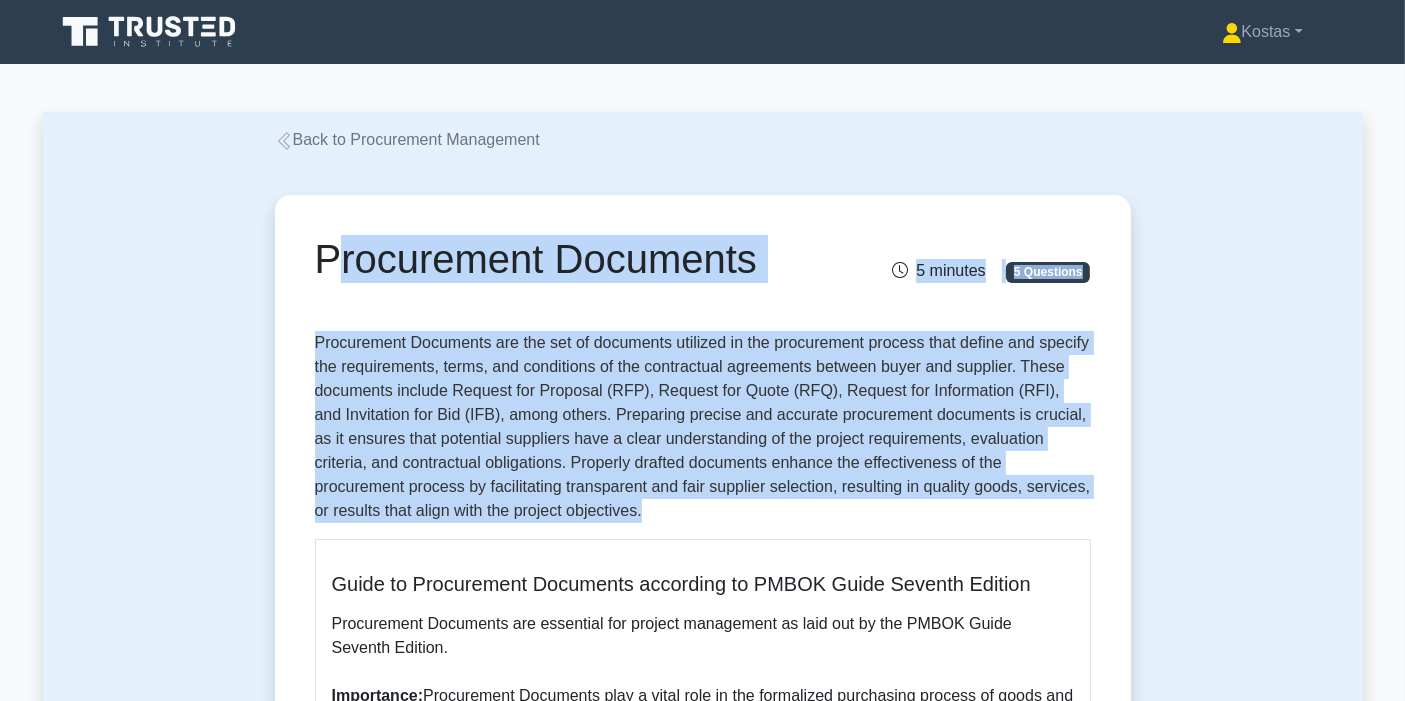 drag, startPoint x: 311, startPoint y: 268, endPoint x: 618, endPoint y: 509, distance: 390.29477 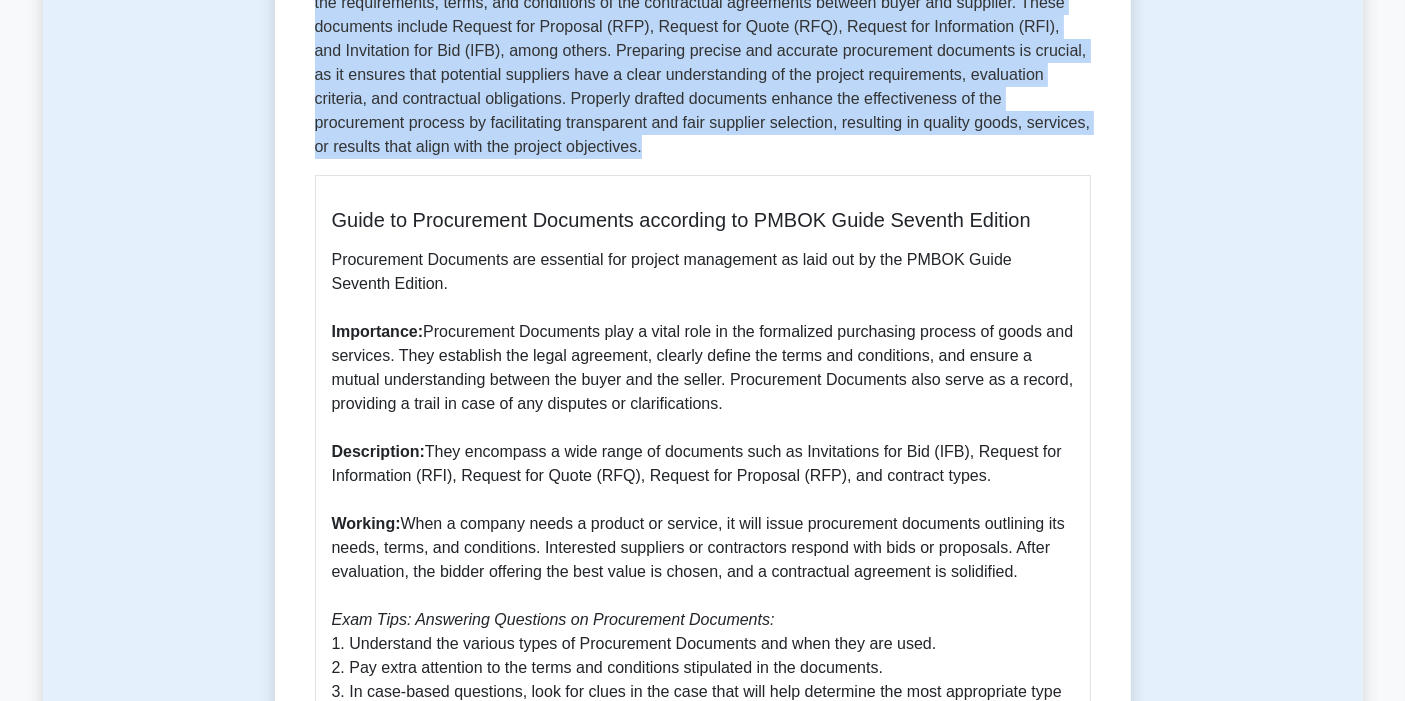 scroll, scrollTop: 222, scrollLeft: 0, axis: vertical 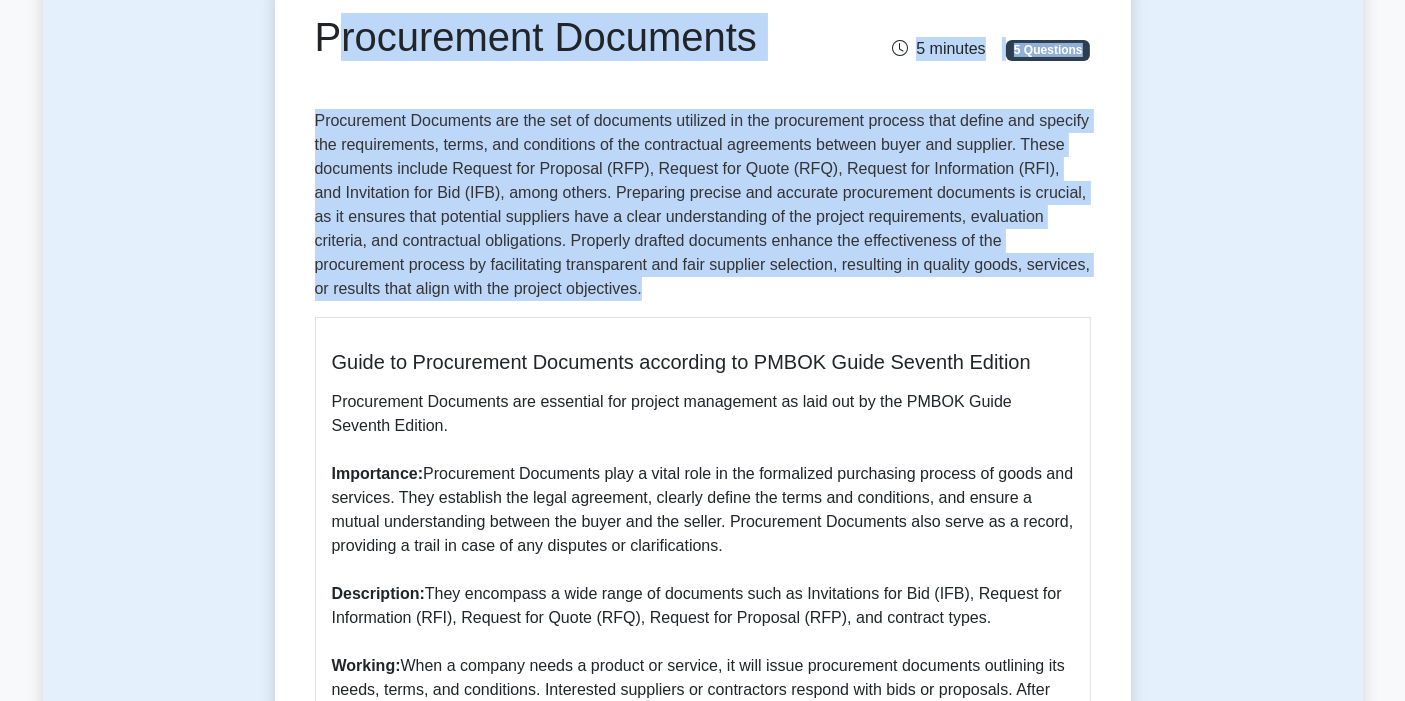 click on "Procurement Documents are the set of documents utilized in the procurement process that define and specify the requirements, terms, and conditions of the contractual agreements between buyer and supplier. These documents include Request for Proposal (RFP), Request for Quote (RFQ), Request for Information (RFI), and Invitation for Bid (IFB), among others. Preparing precise and accurate procurement documents is crucial, as it ensures that potential suppliers have a clear understanding of the project requirements, evaluation criteria, and contractual obligations. Properly drafted documents enhance the effectiveness of the procurement process by facilitating transparent and fair supplier selection, resulting in quality goods, services, or results that align with the project objectives." at bounding box center [703, 205] 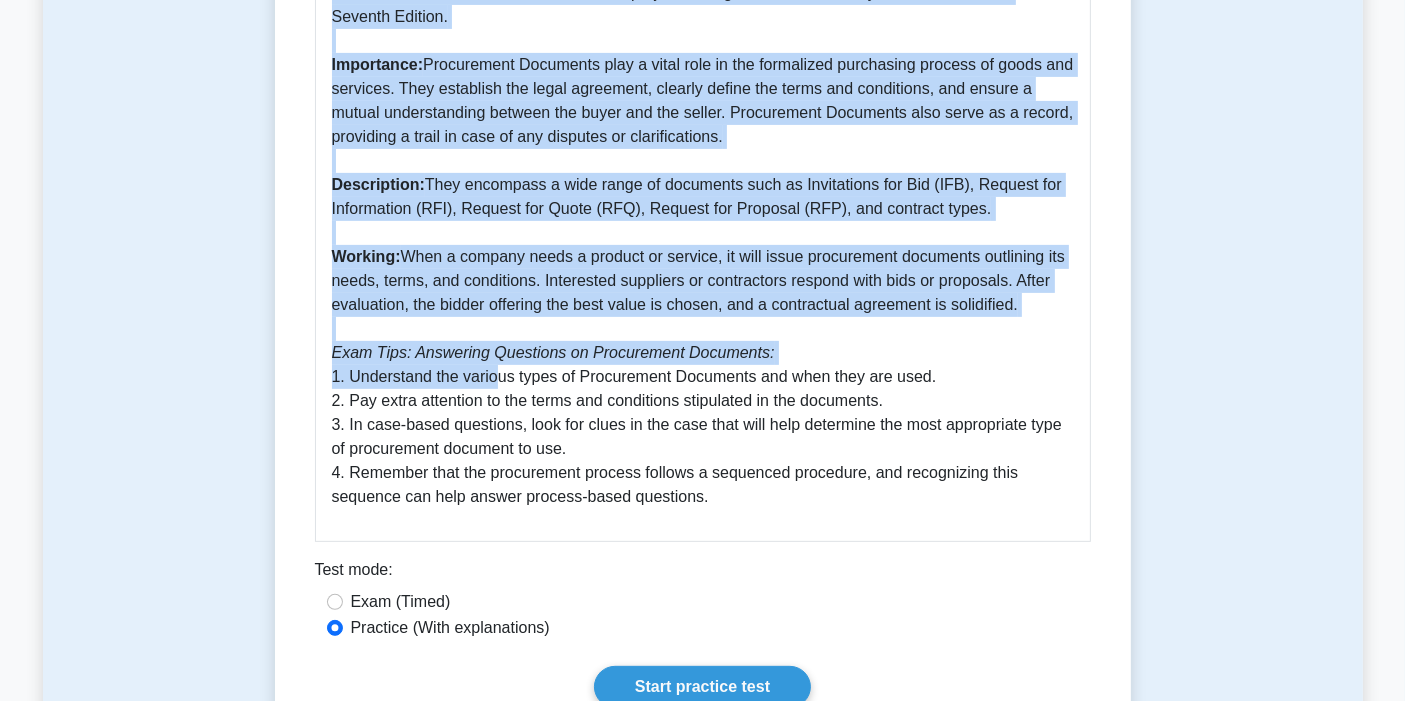scroll, scrollTop: 777, scrollLeft: 0, axis: vertical 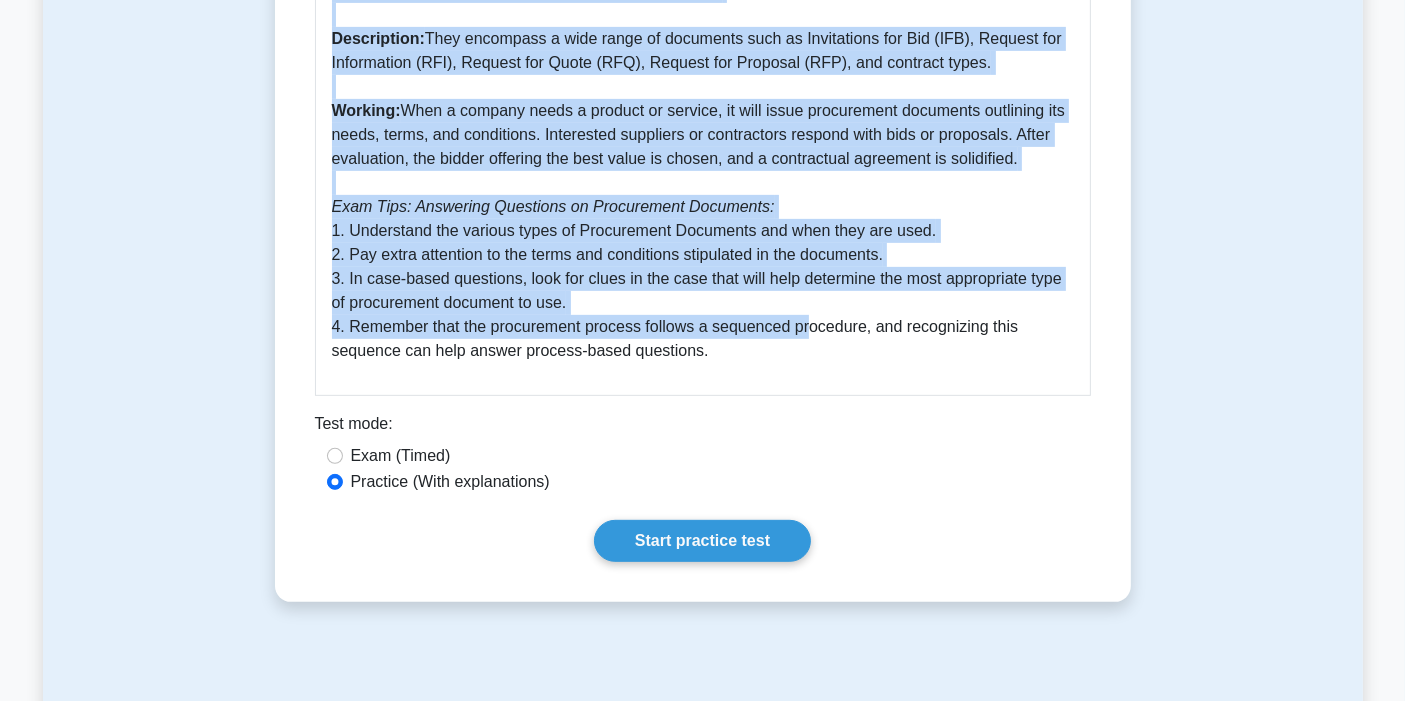 drag, startPoint x: 325, startPoint y: 53, endPoint x: 802, endPoint y: 338, distance: 555.6564 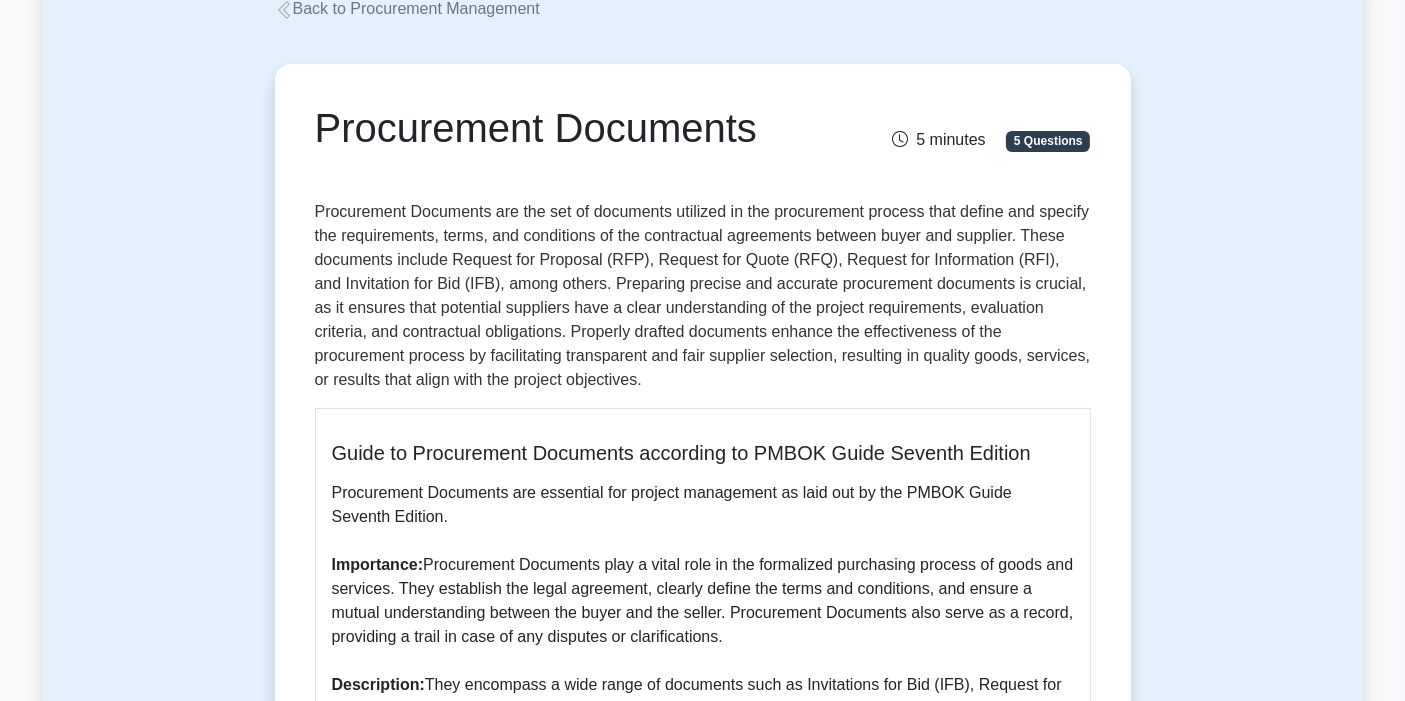 scroll, scrollTop: 111, scrollLeft: 0, axis: vertical 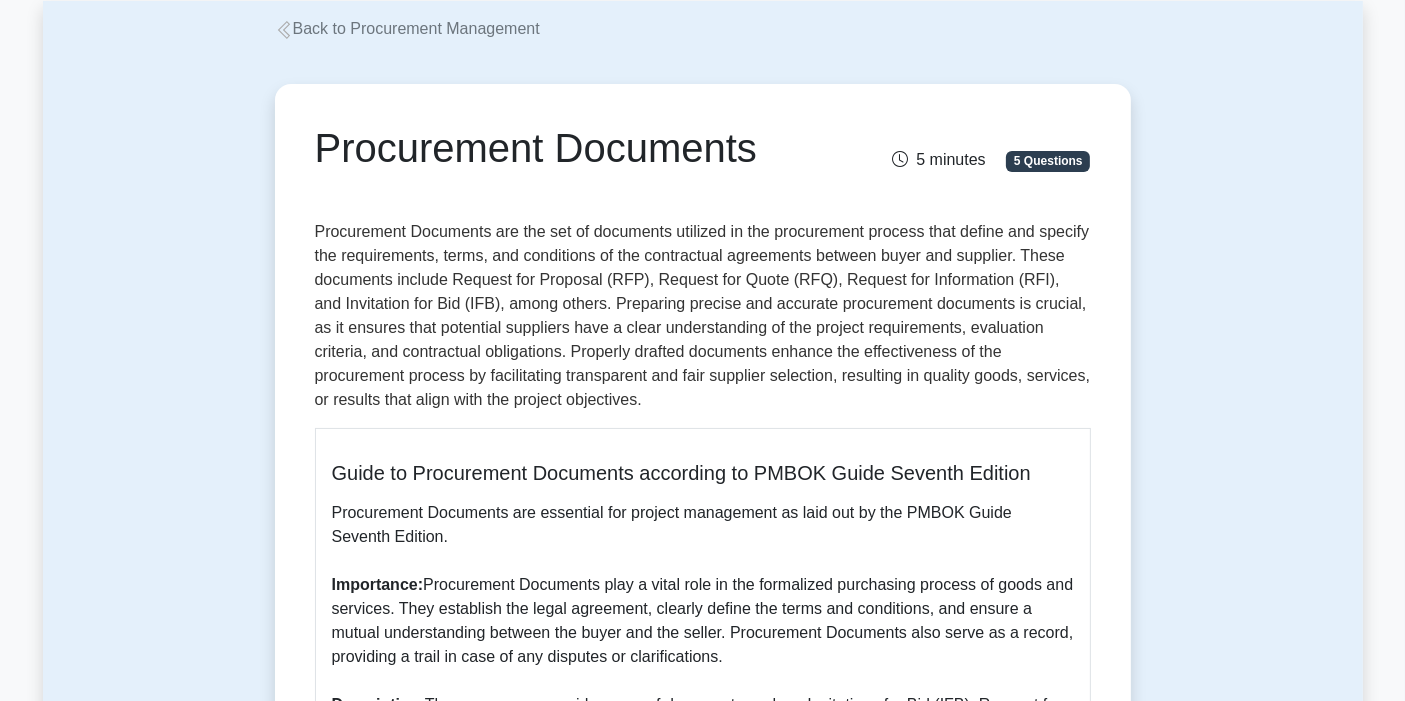 drag, startPoint x: 734, startPoint y: 362, endPoint x: 323, endPoint y: 151, distance: 461.99783 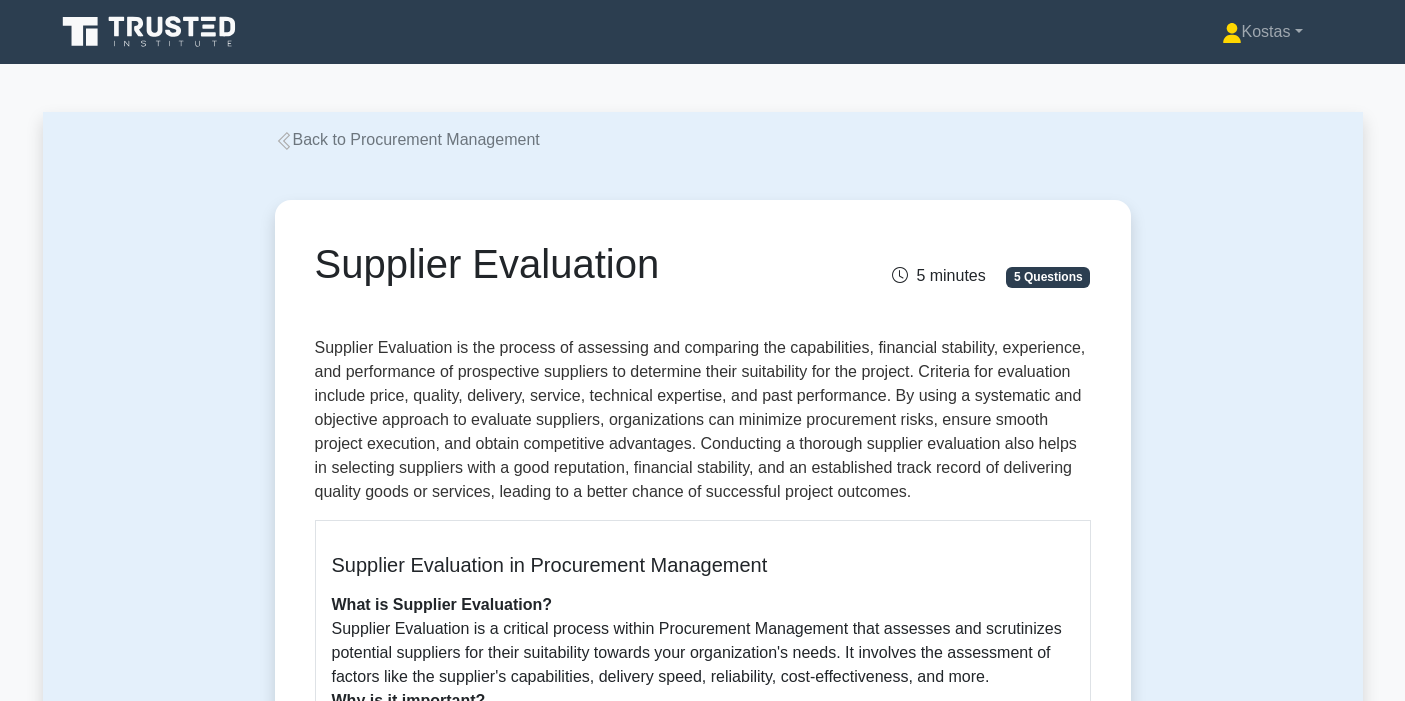 scroll, scrollTop: 0, scrollLeft: 0, axis: both 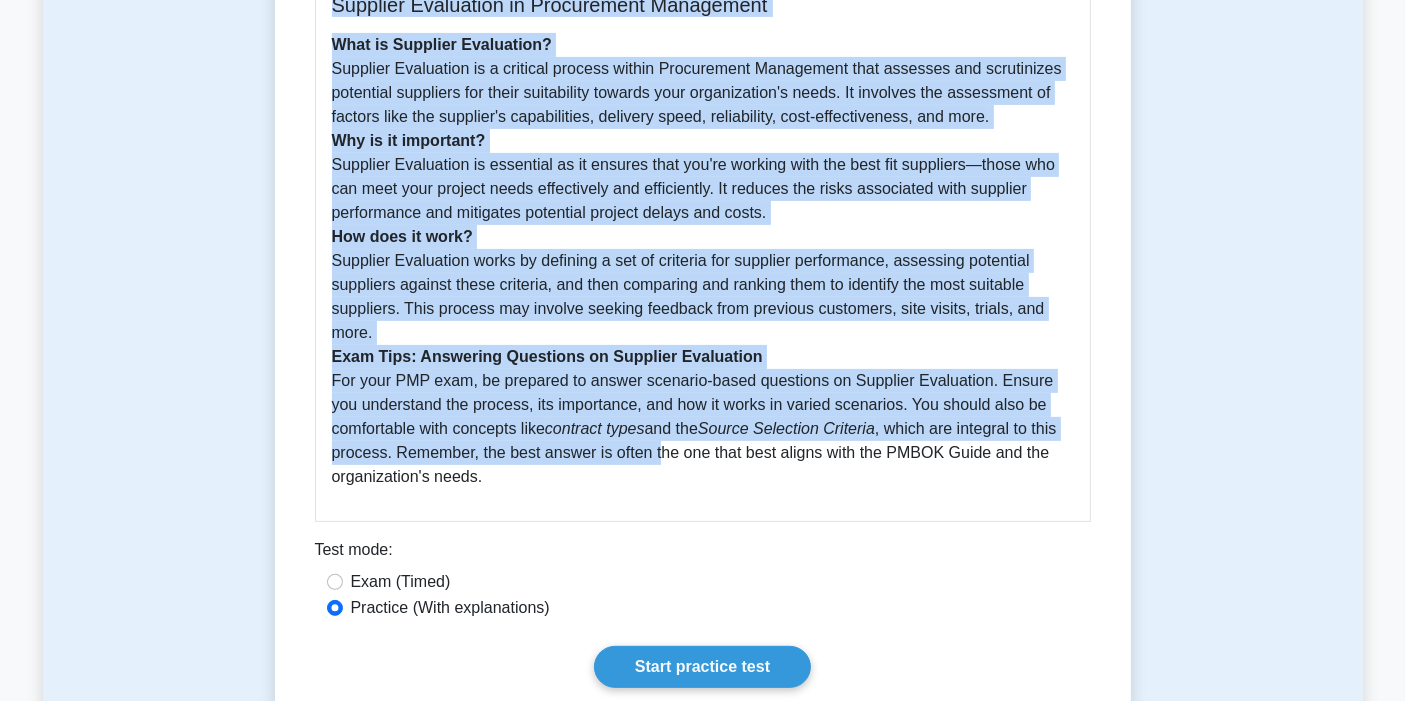 drag, startPoint x: 324, startPoint y: 150, endPoint x: 657, endPoint y: 454, distance: 450.89355 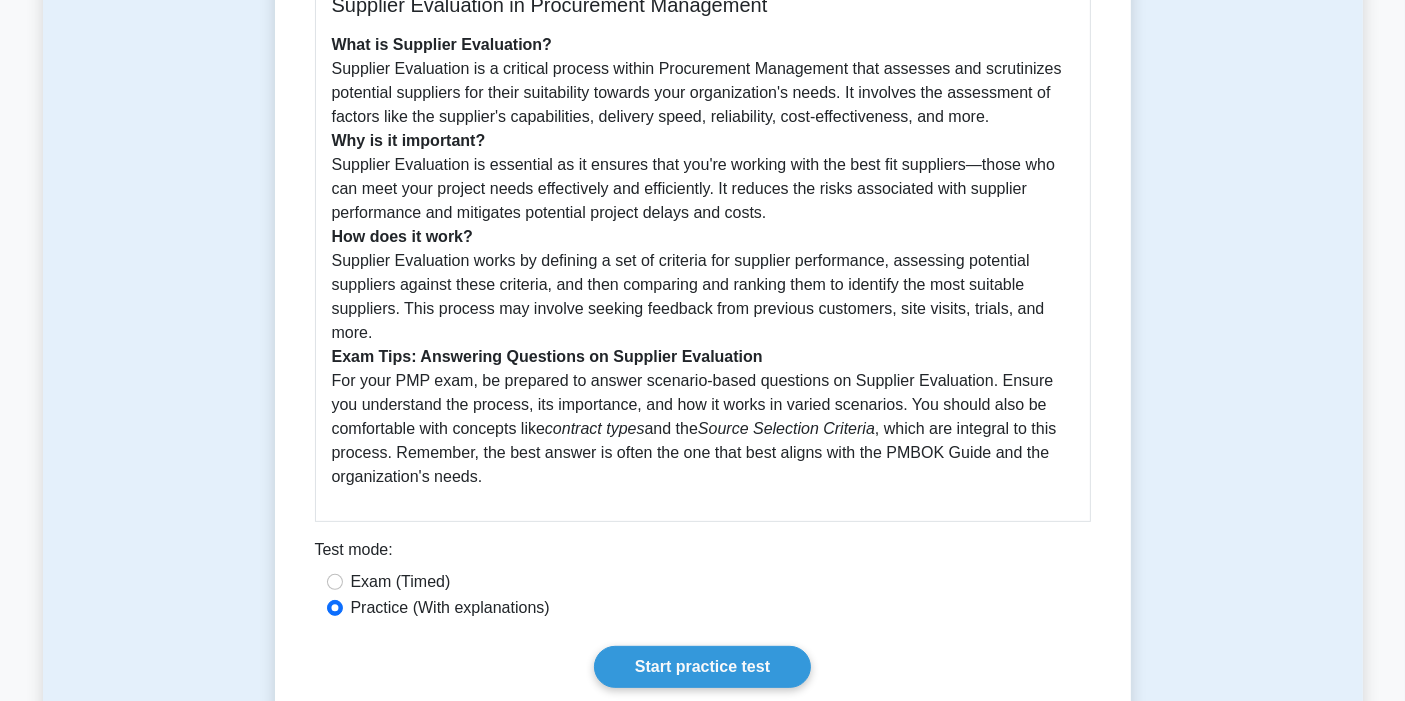 click on "What is Supplier Evaluation?    Supplier Evaluation is a critical process within Procurement Management that assesses and scrutinizes potential suppliers for their suitability towards your organization's needs. It involves the assessment of factors like the supplier's capabilities, delivery speed, reliability, cost-effectiveness, and more.    Why is it important?    Supplier Evaluation is essential as it ensures that you're working with the best fit suppliers—those who can meet your project needs effectively and efficiently. It reduces the risks associated with supplier performance and mitigates potential project delays and costs.    How does it work?    Supplier Evaluation works by defining a set of criteria for supplier performance, assessing potential suppliers against these criteria, and then comparing and ranking them to identify the most suitable suppliers. This process may involve seeking feedback from previous customers, site visits, trials, and more.      contract types  and the" at bounding box center [703, 261] 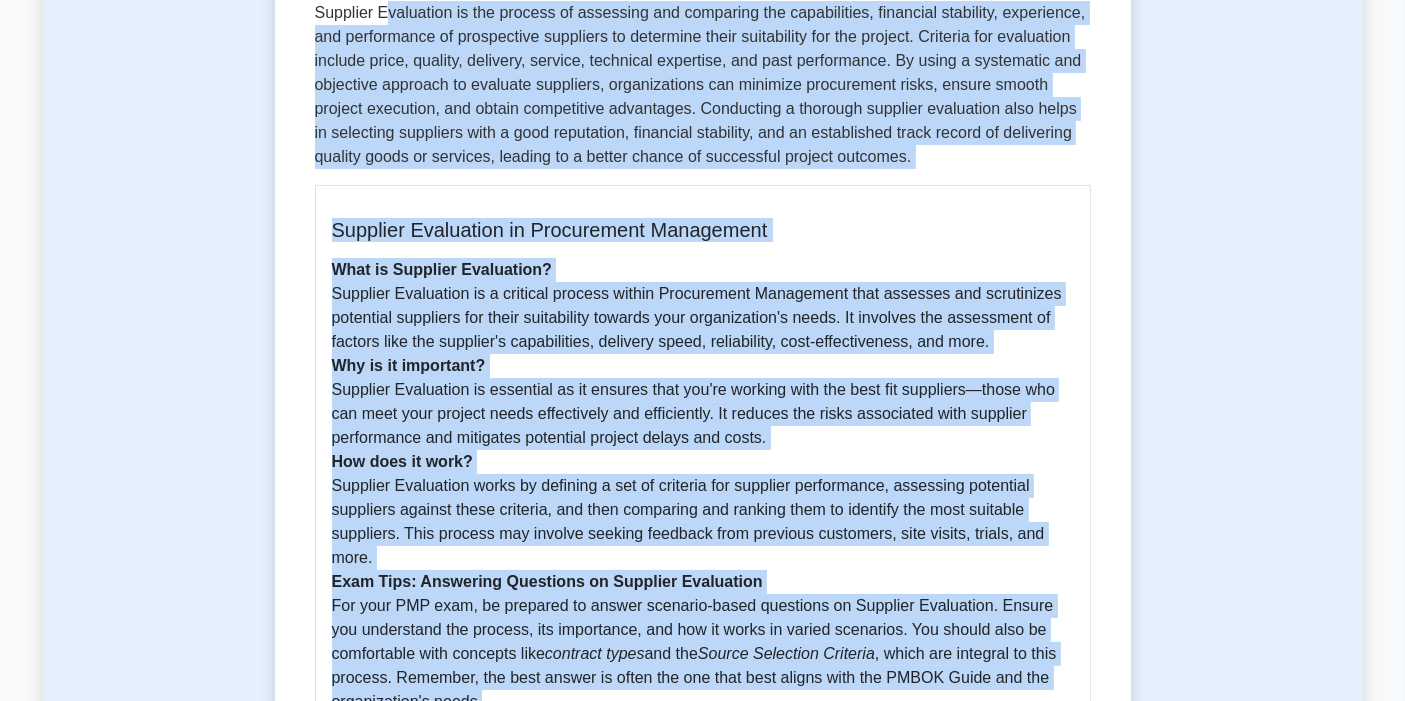 scroll, scrollTop: 0, scrollLeft: 0, axis: both 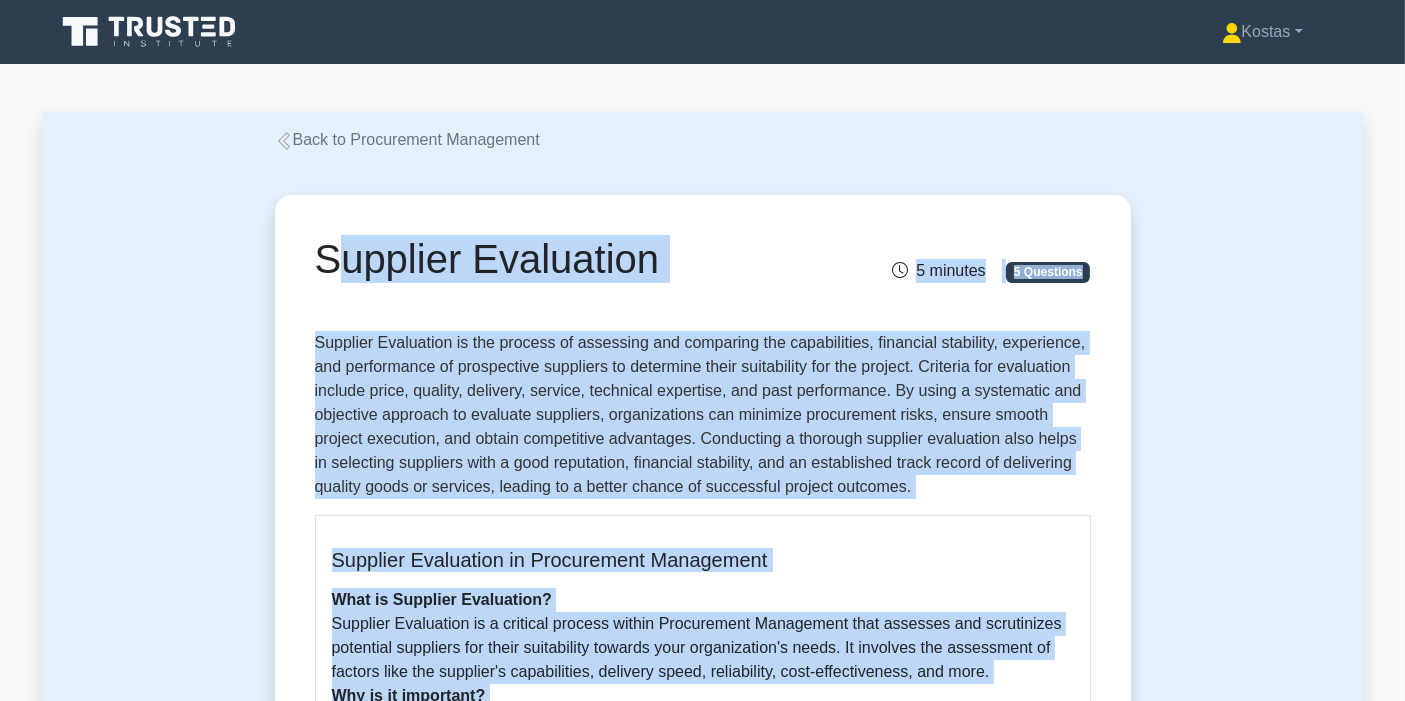 drag, startPoint x: 517, startPoint y: 477, endPoint x: 309, endPoint y: 306, distance: 269.26752 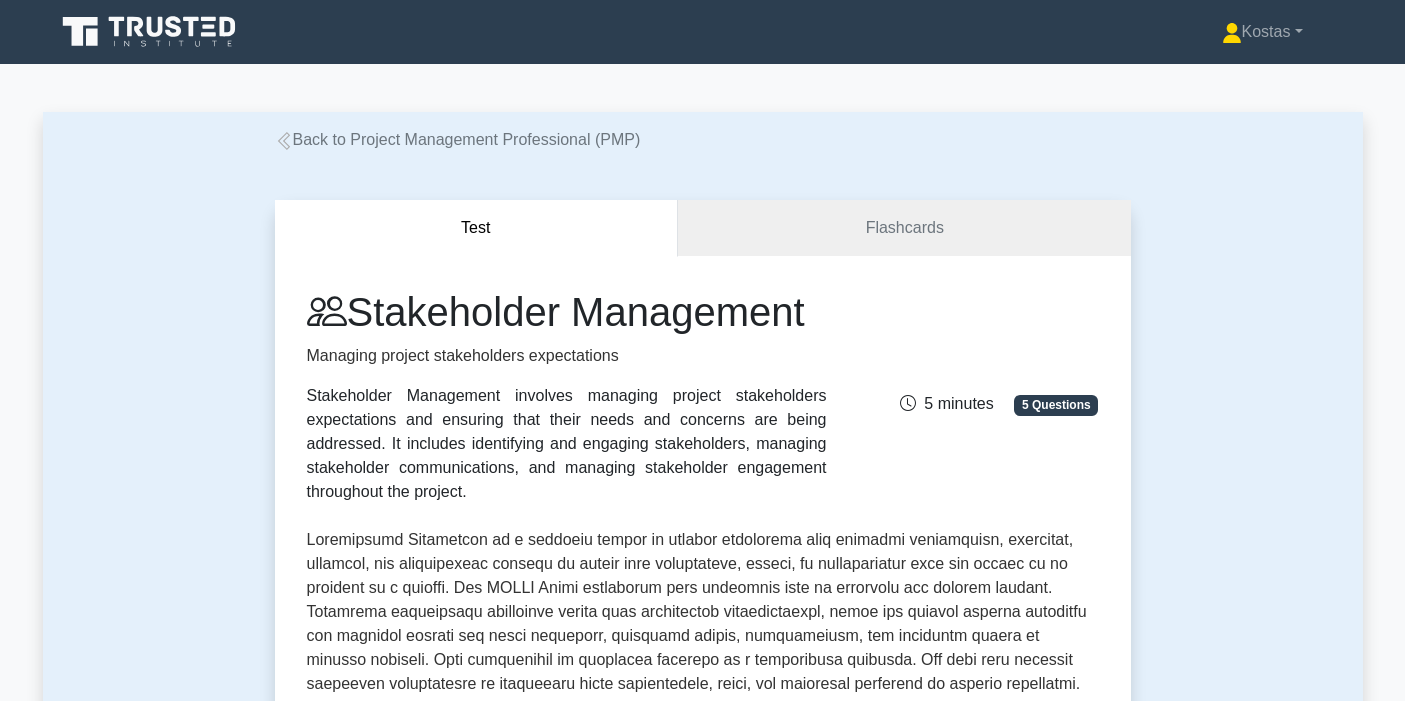scroll, scrollTop: 0, scrollLeft: 0, axis: both 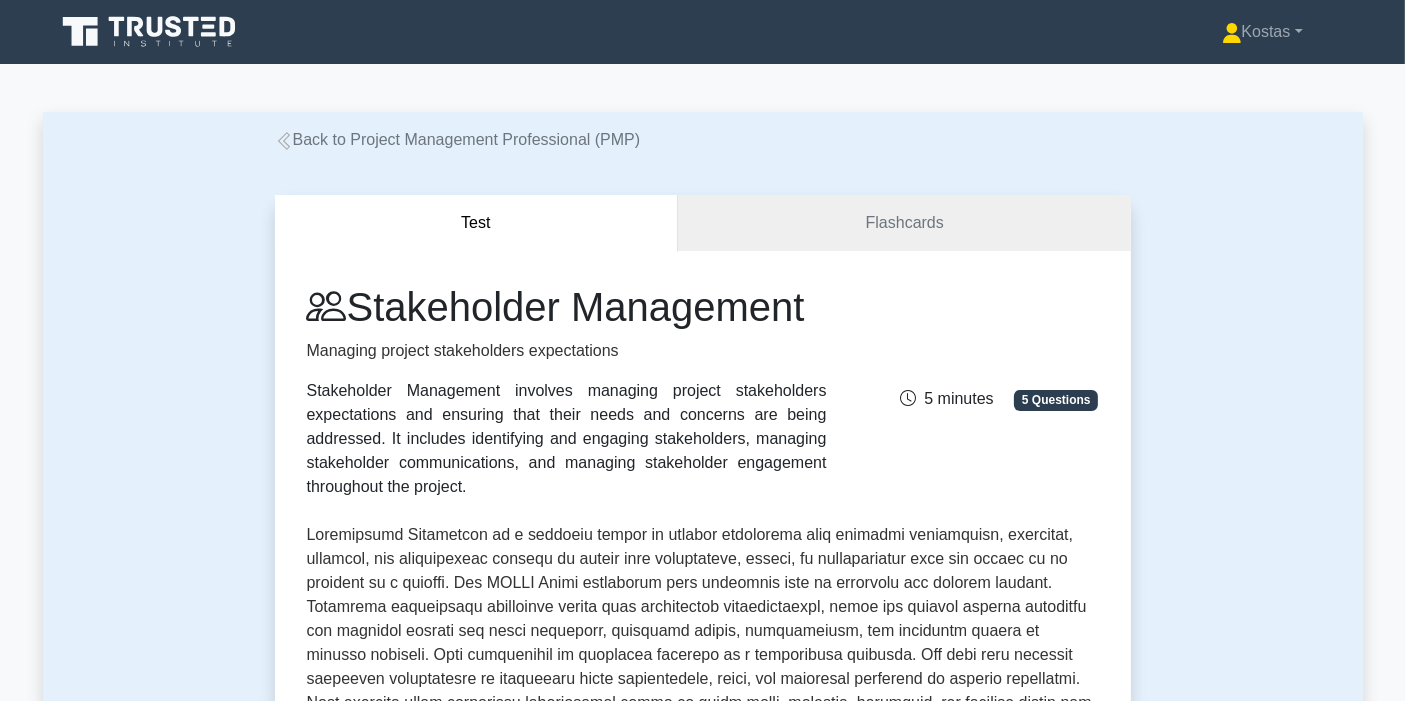 drag, startPoint x: 361, startPoint y: 306, endPoint x: 494, endPoint y: 481, distance: 219.80446 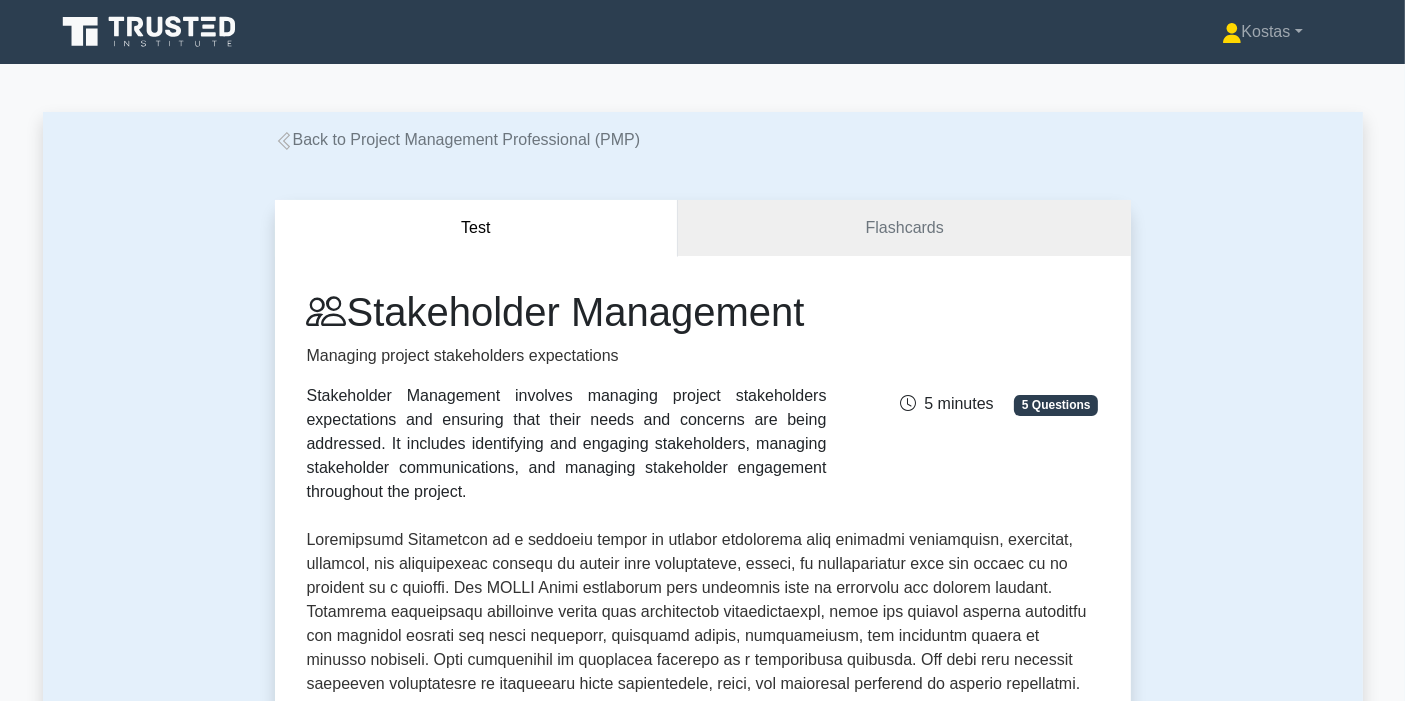 copy on "Stakeholder Management
Managing project stakeholders expectations
Stakeholder Management involves managing project stakeholders expectations and ensuring that their needs and concerns are being addressed. It includes identifying and engaging stakeholders, managing stakeholder communications, and managing stakeholder engagement throughout the project." 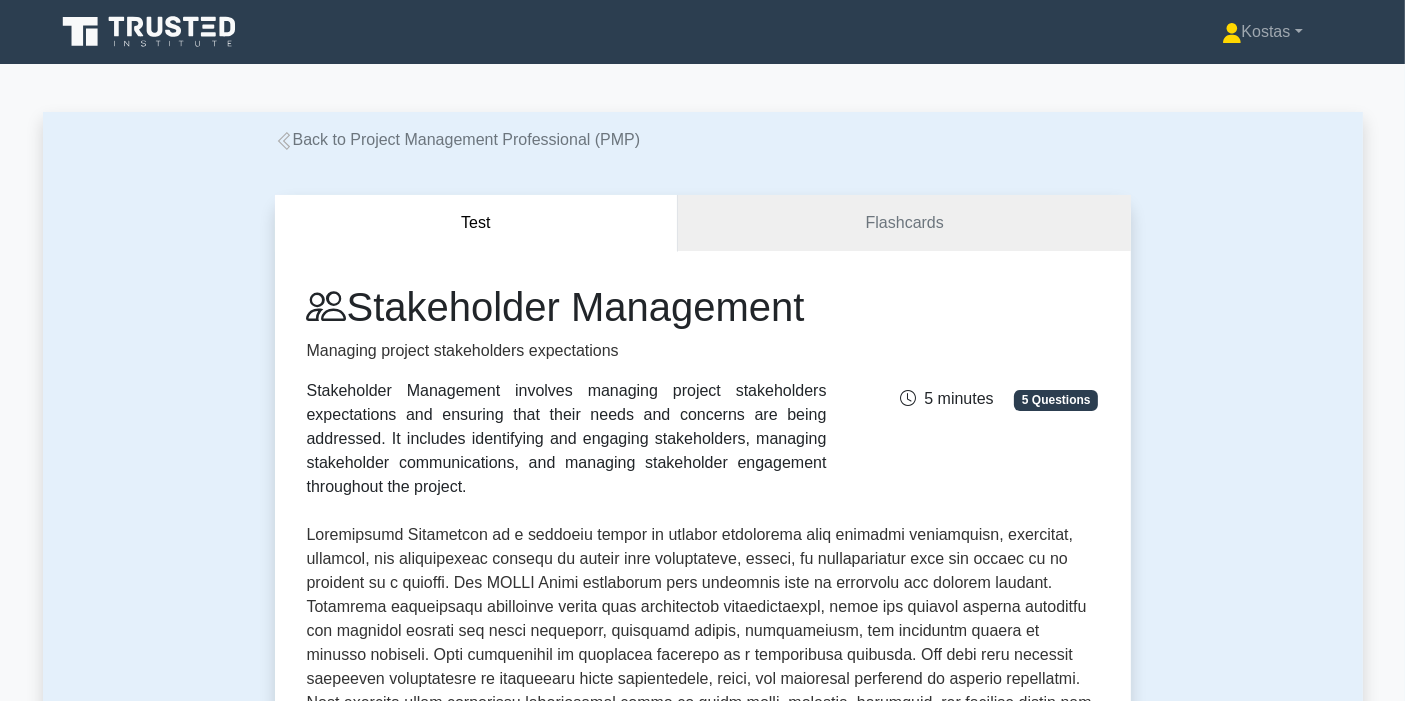 click on "Stakeholder Management involves managing project stakeholders expectations and ensuring that their needs and concerns are being addressed. It includes identifying and engaging stakeholders, managing stakeholder communications, and managing stakeholder engagement throughout the project." at bounding box center (567, 439) 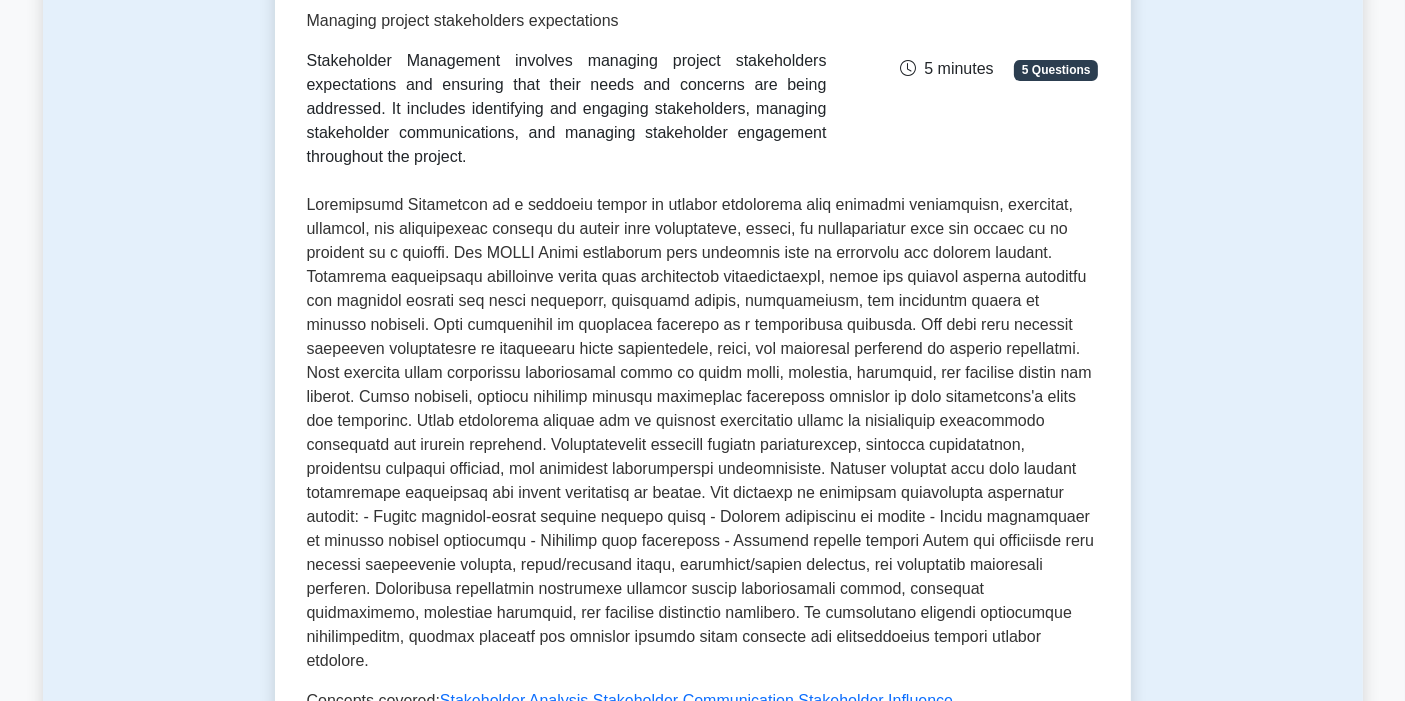 scroll, scrollTop: 333, scrollLeft: 0, axis: vertical 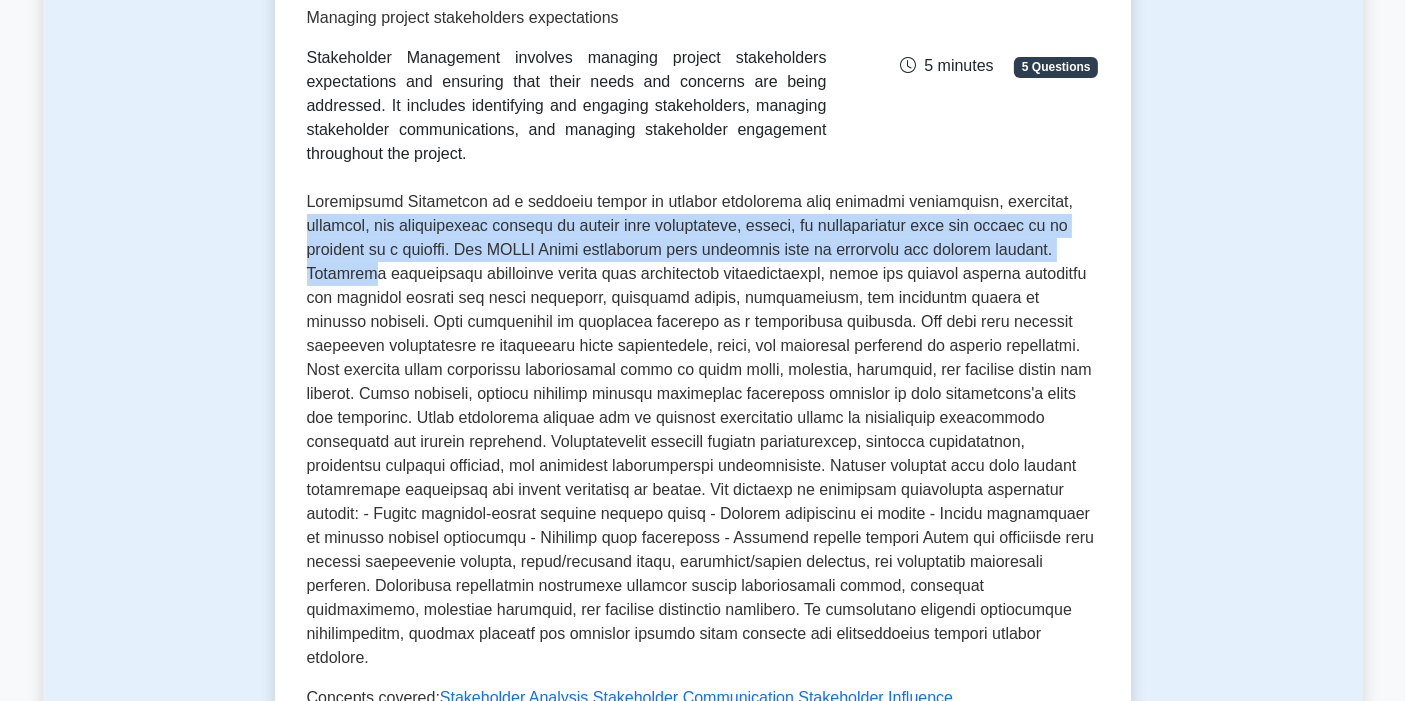 drag, startPoint x: 306, startPoint y: 220, endPoint x: 358, endPoint y: 264, distance: 68.117546 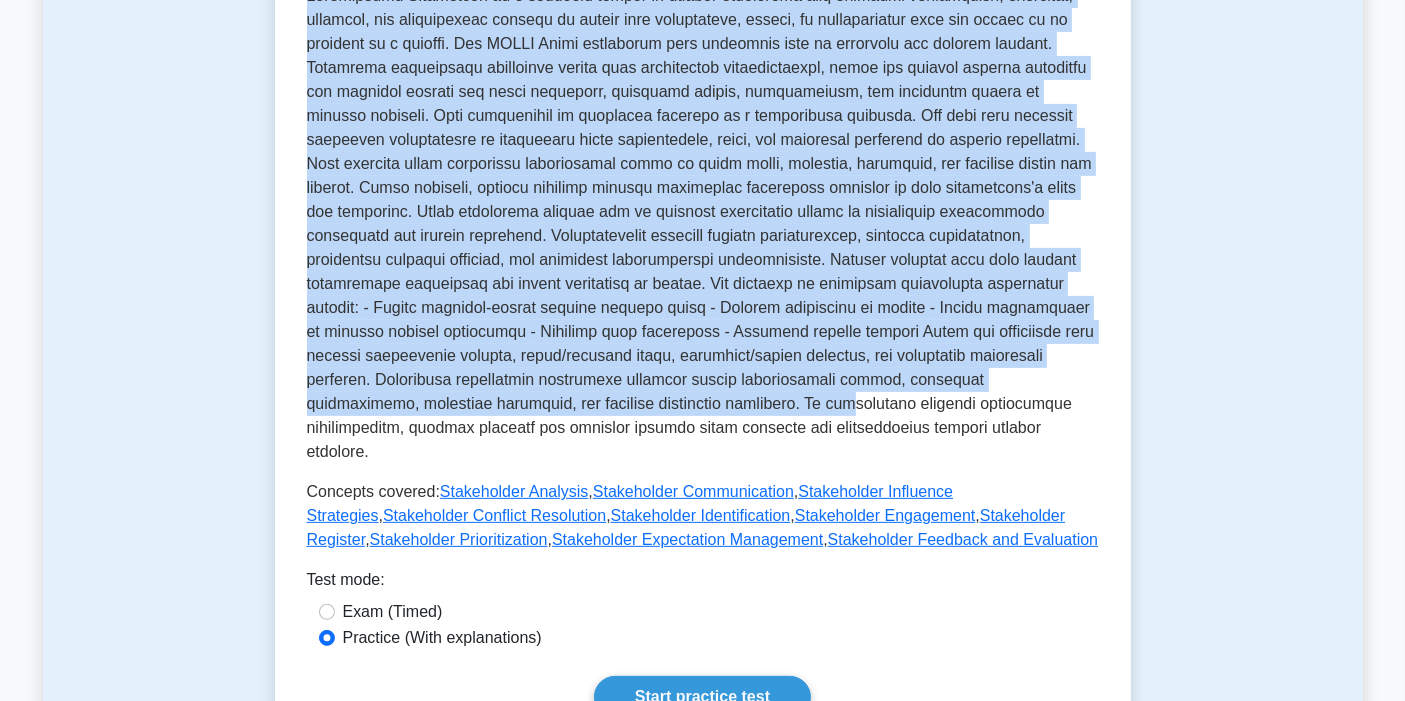 scroll, scrollTop: 555, scrollLeft: 0, axis: vertical 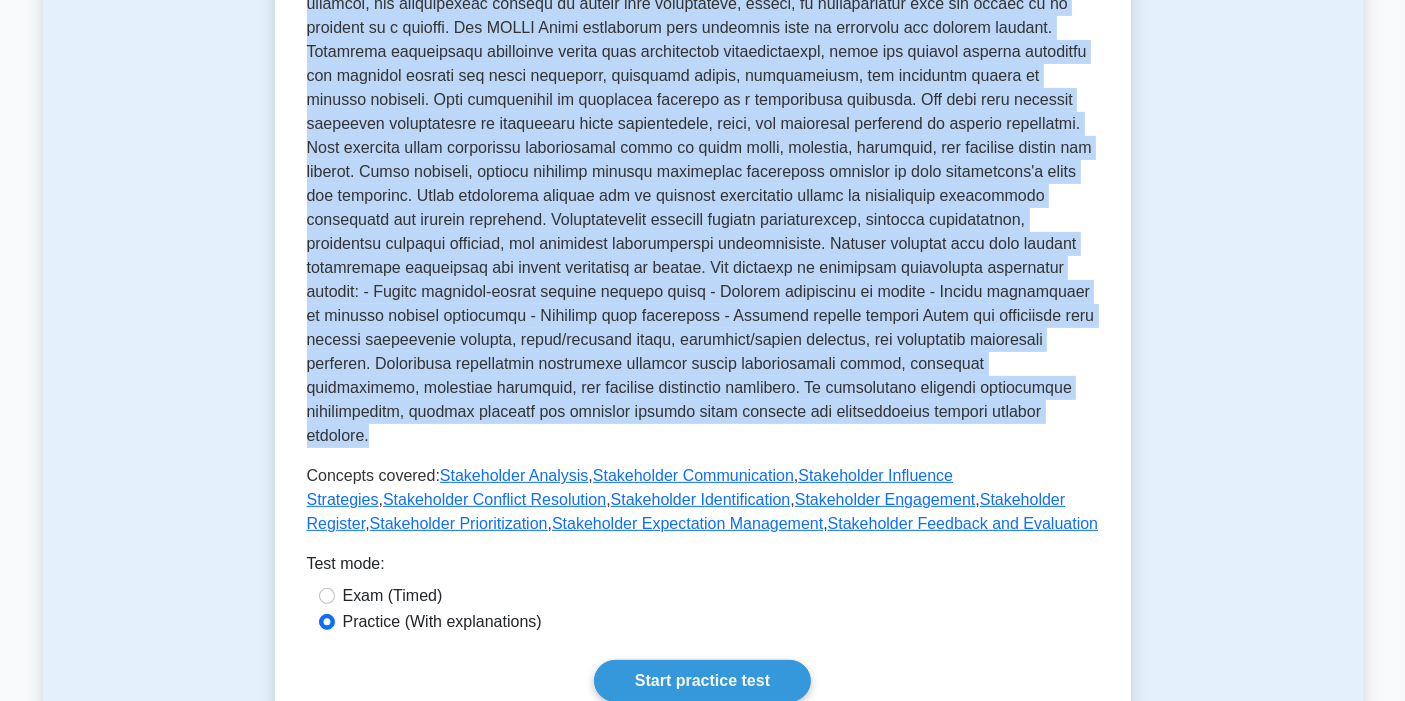 drag, startPoint x: 308, startPoint y: 204, endPoint x: 954, endPoint y: 410, distance: 678.0502 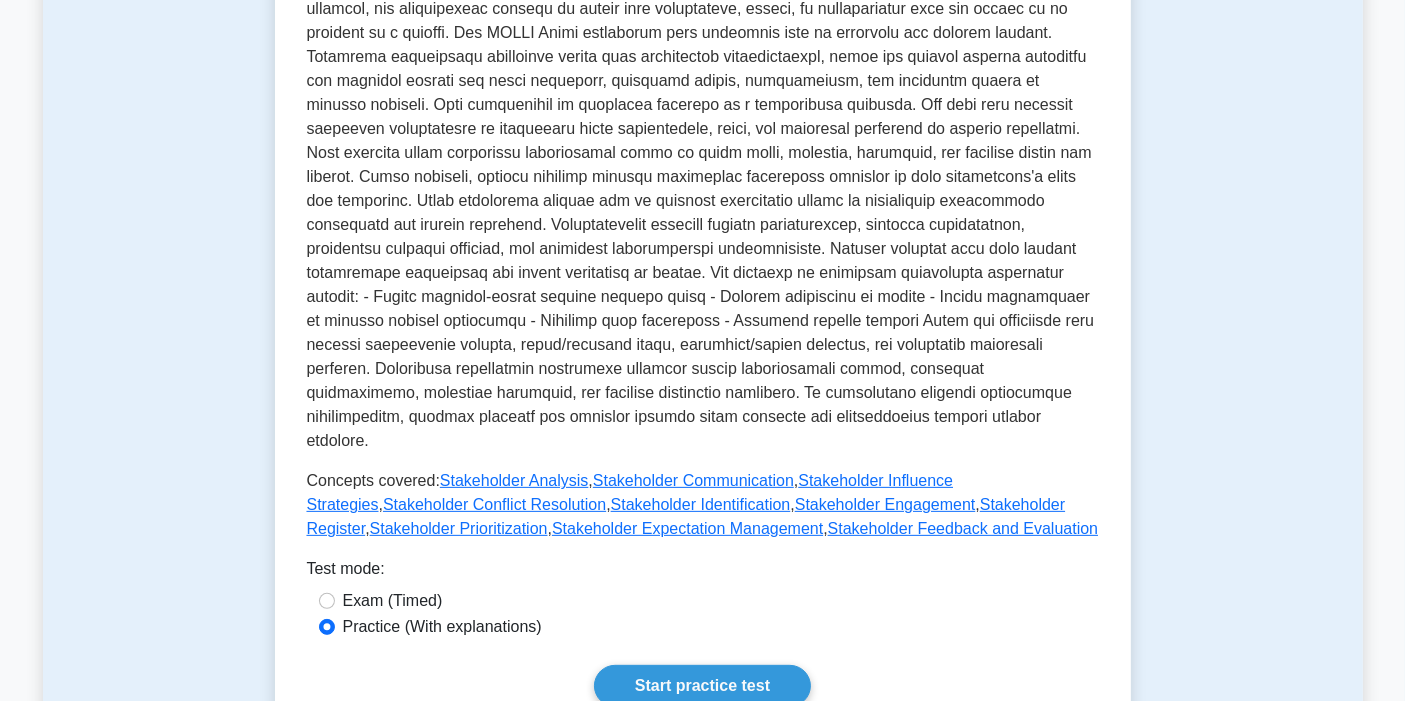 click on "Test
Flashcards
Stakeholder Management
Managing project stakeholders expectations
Stakeholder Management involves managing project stakeholders expectations and ensuring that their needs and concerns are being addressed. It includes identifying and engaging stakeholders, managing stakeholder communications, and managing stakeholder engagement throughout the project.
5 Questions ,  ,  ," at bounding box center [703, 309] 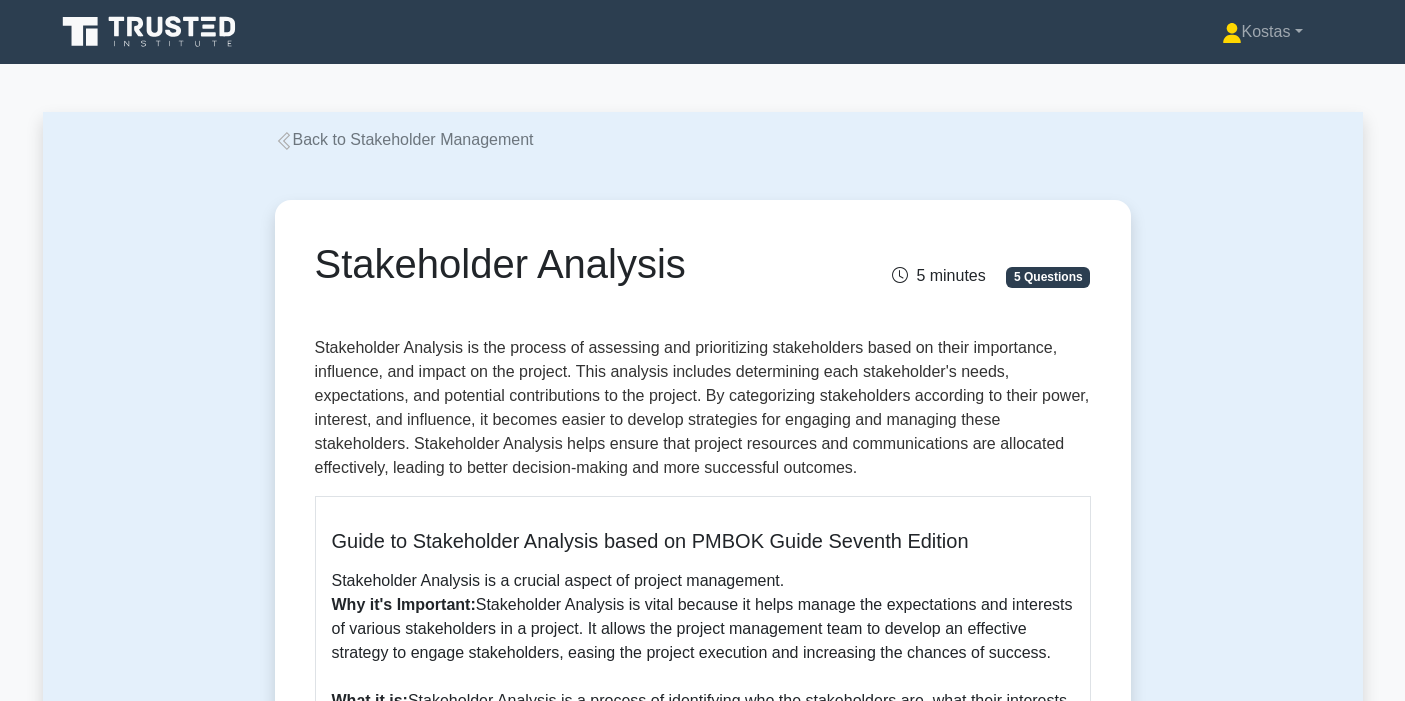 scroll, scrollTop: 0, scrollLeft: 0, axis: both 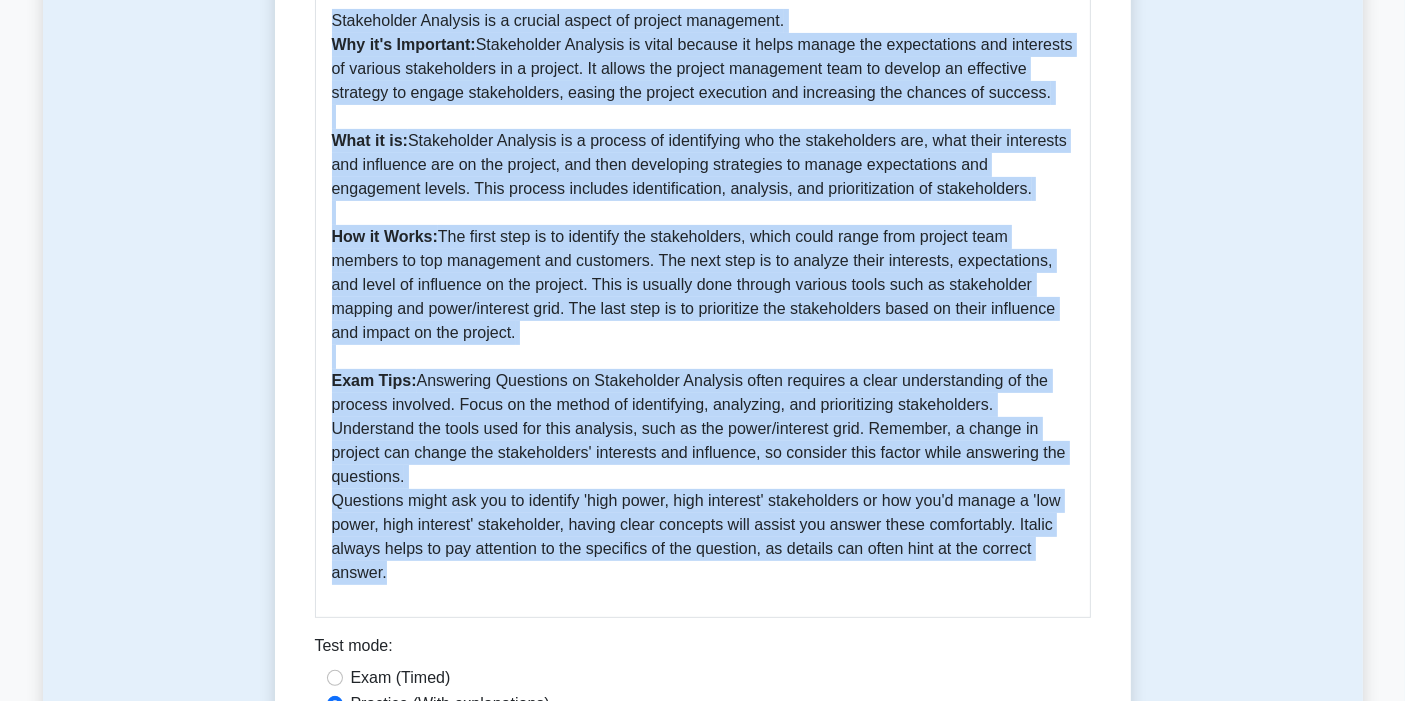 drag, startPoint x: 348, startPoint y: 281, endPoint x: 616, endPoint y: 570, distance: 394.1383 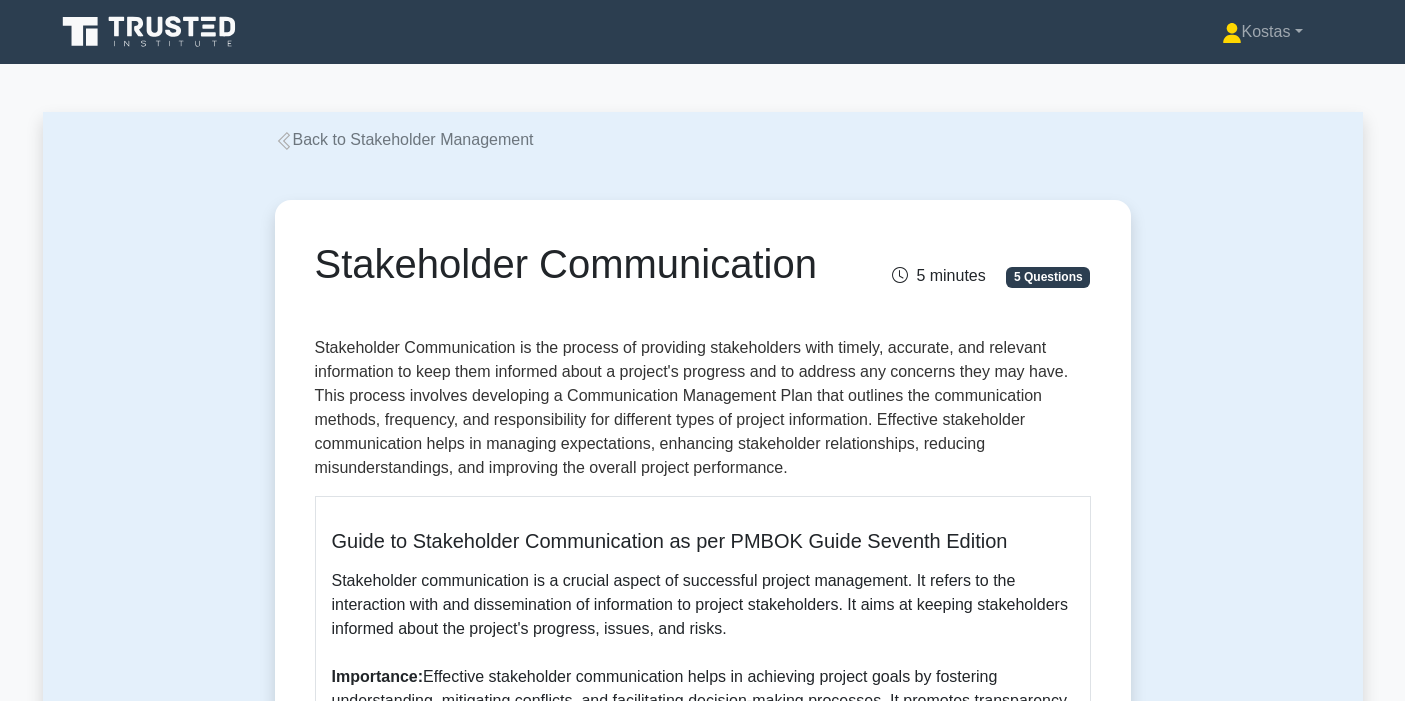 scroll, scrollTop: 0, scrollLeft: 0, axis: both 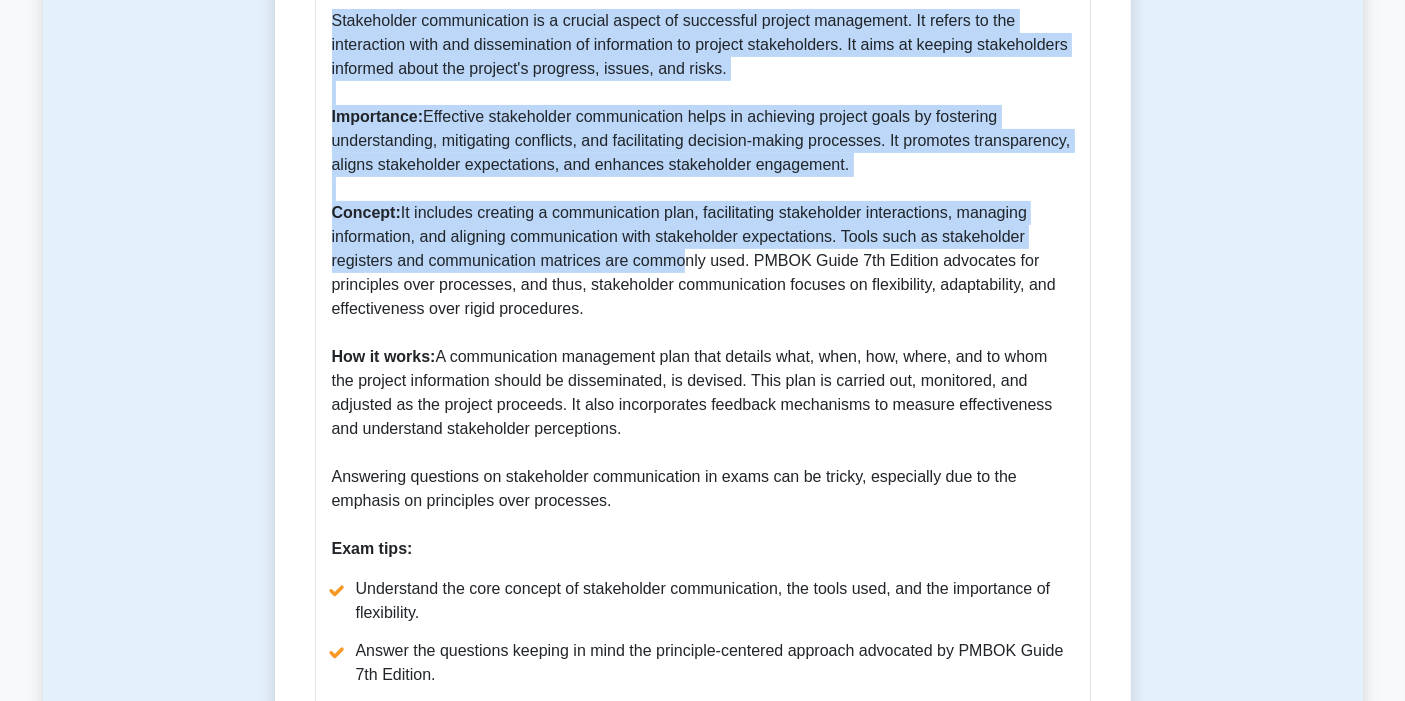 drag, startPoint x: 319, startPoint y: 251, endPoint x: 802, endPoint y: 545, distance: 565.4423 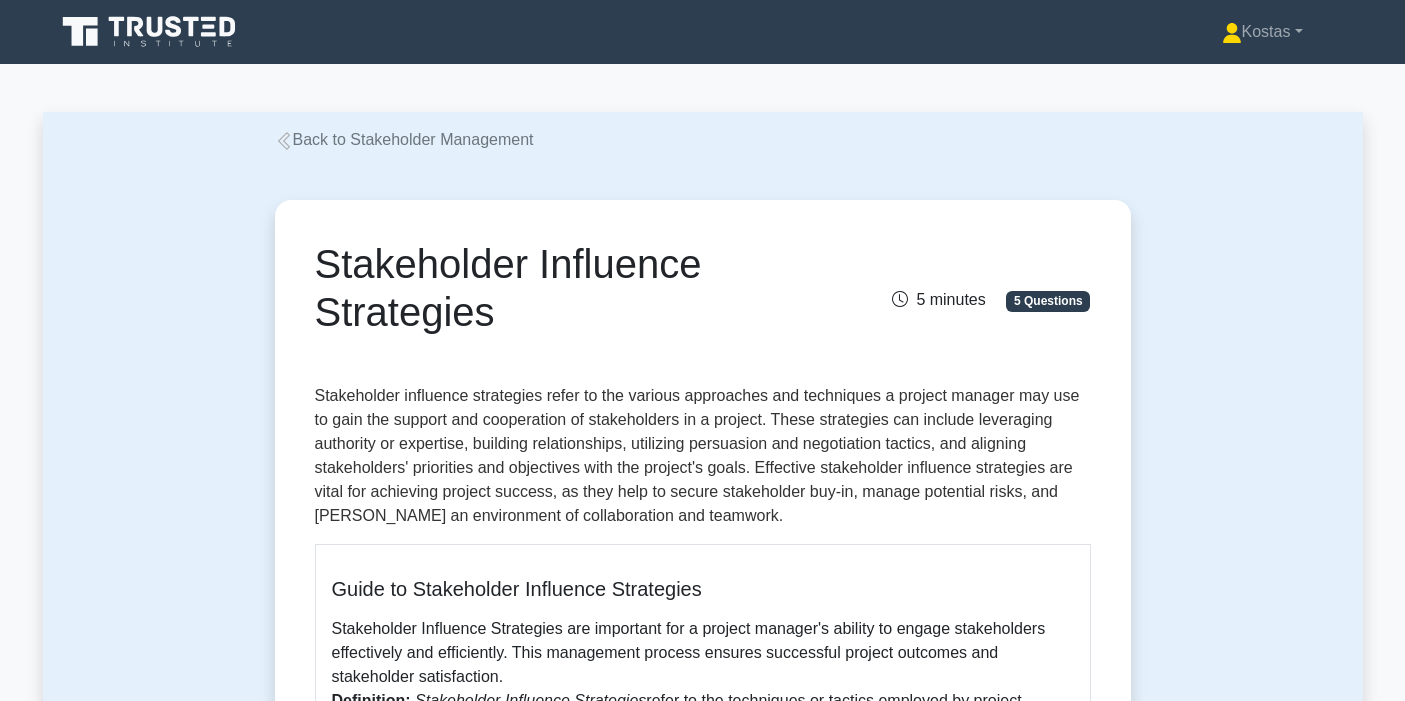scroll, scrollTop: 0, scrollLeft: 0, axis: both 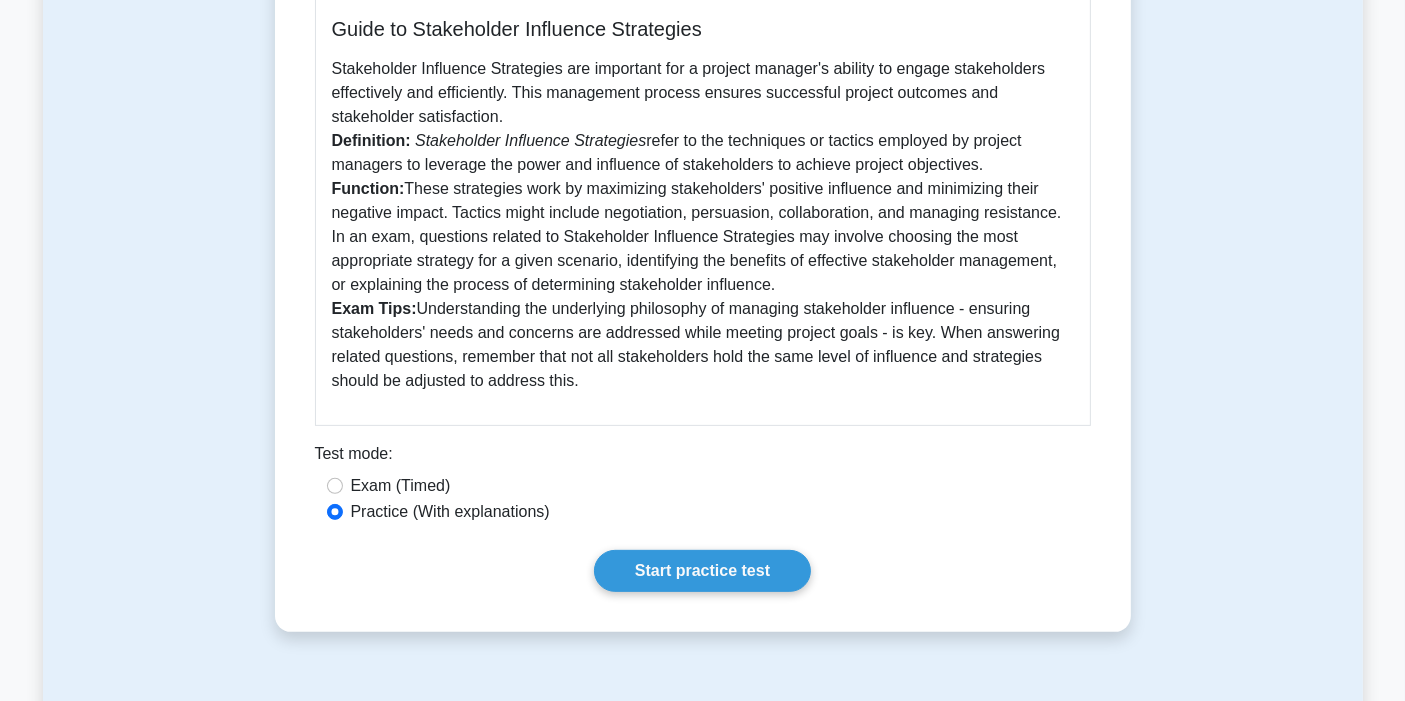 drag, startPoint x: 317, startPoint y: 267, endPoint x: 698, endPoint y: 419, distance: 410.20117 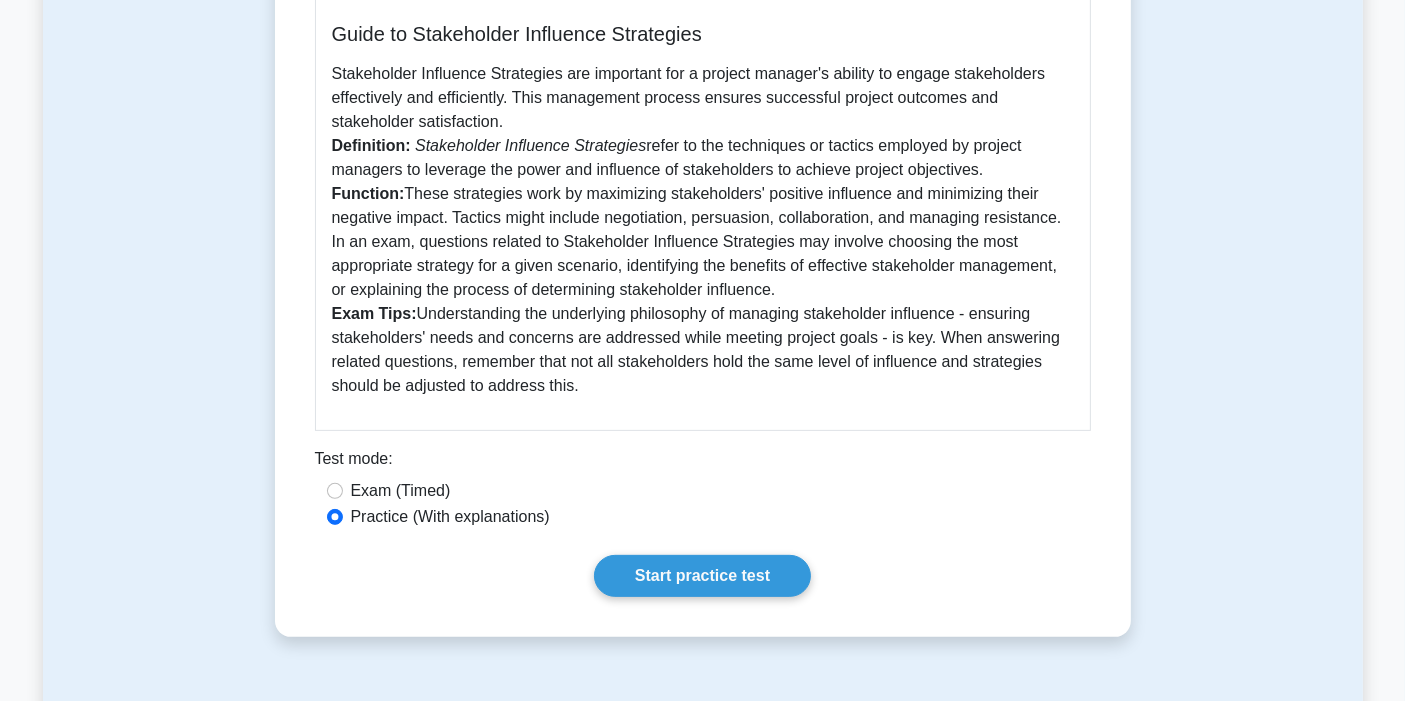copy on "Stakeholder Influence Strategies
5 minutes
5 Questions
Stakeholder influence strategies refer to the various approaches and techniques a project manager may use to gain the support and cooperation of stakeholders in a project. These strategies can include leveraging authority or expertise, building relationships, utilizing persuasion and negotiation tactics, and aligning stakeholders' priorities and objectives with the project's goals. Effective stakeholder influence strategies are vital for achieving project success, as they help to secure stakeholder buy-in, manage potential risks, and foster an environment of collaboration and teamwork.
Guide to Stakeholder Influence Strategies
Stakeholder Influence Strategies are important for a project manager's ability to engage stakeholders effectively and efficiently. This management process ensures successful project outc..." 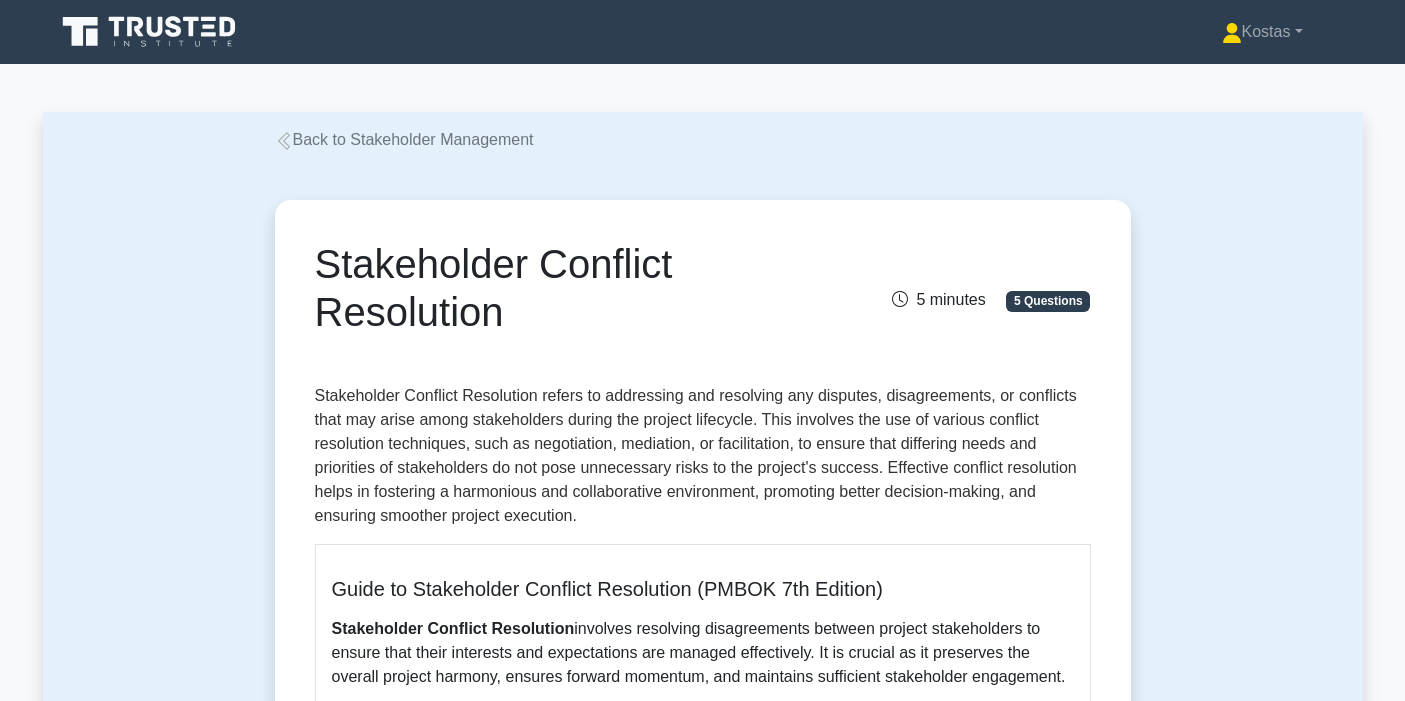 scroll, scrollTop: 0, scrollLeft: 0, axis: both 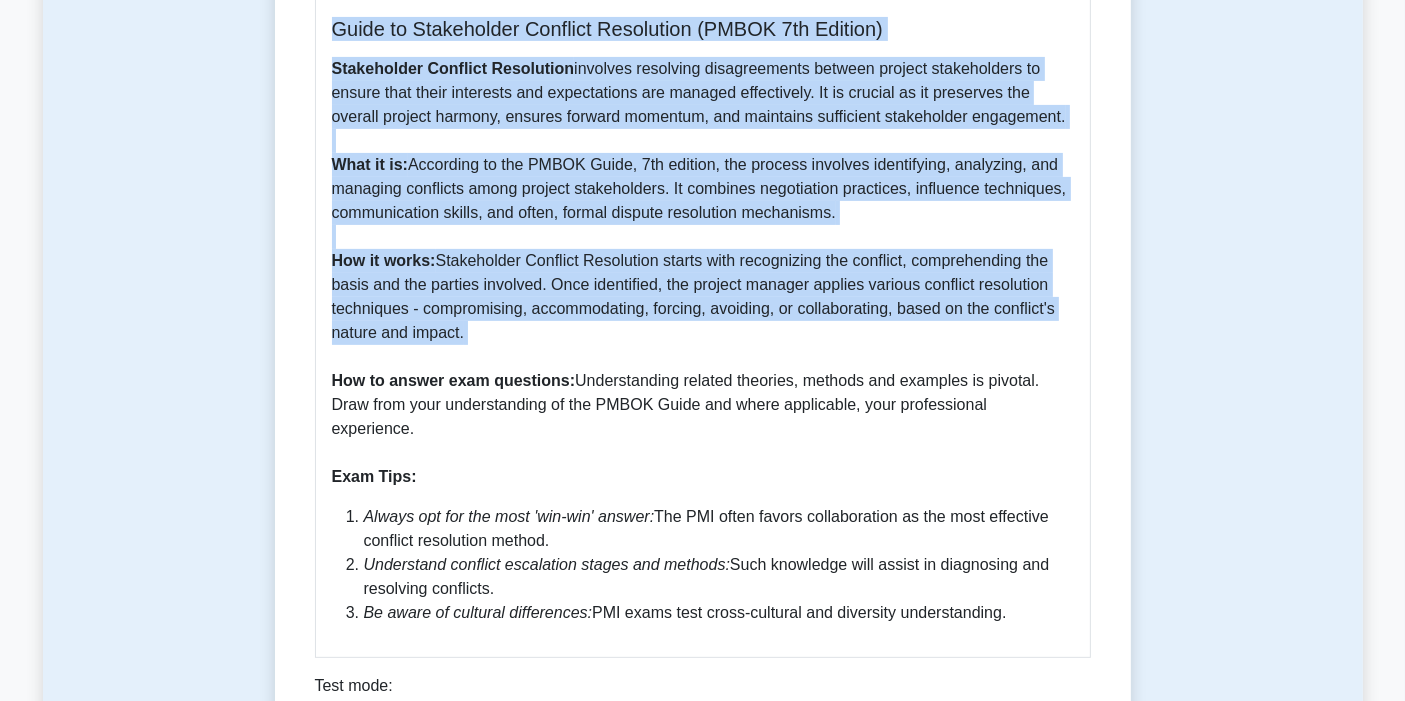 drag, startPoint x: 321, startPoint y: 267, endPoint x: 1098, endPoint y: 400, distance: 788.3007 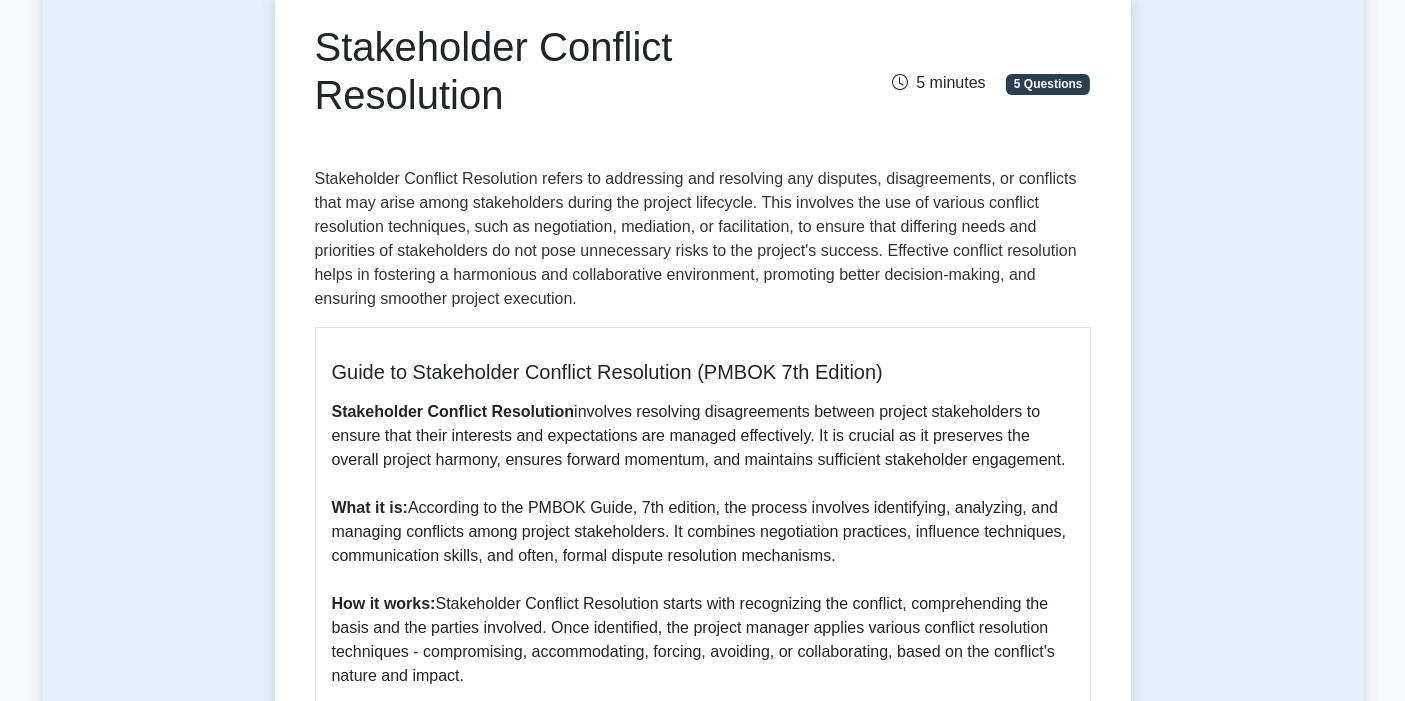 scroll, scrollTop: 0, scrollLeft: 0, axis: both 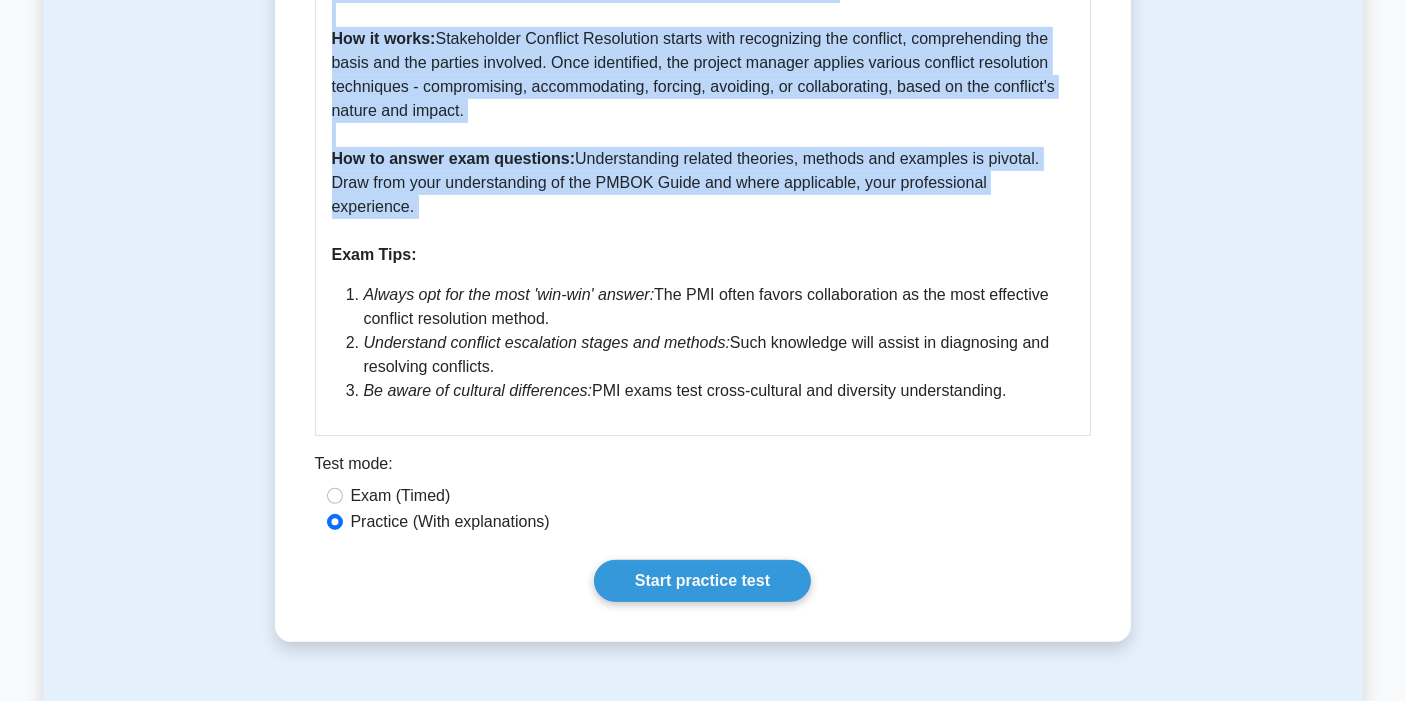 drag, startPoint x: 317, startPoint y: 261, endPoint x: 1048, endPoint y: 401, distance: 744.2856 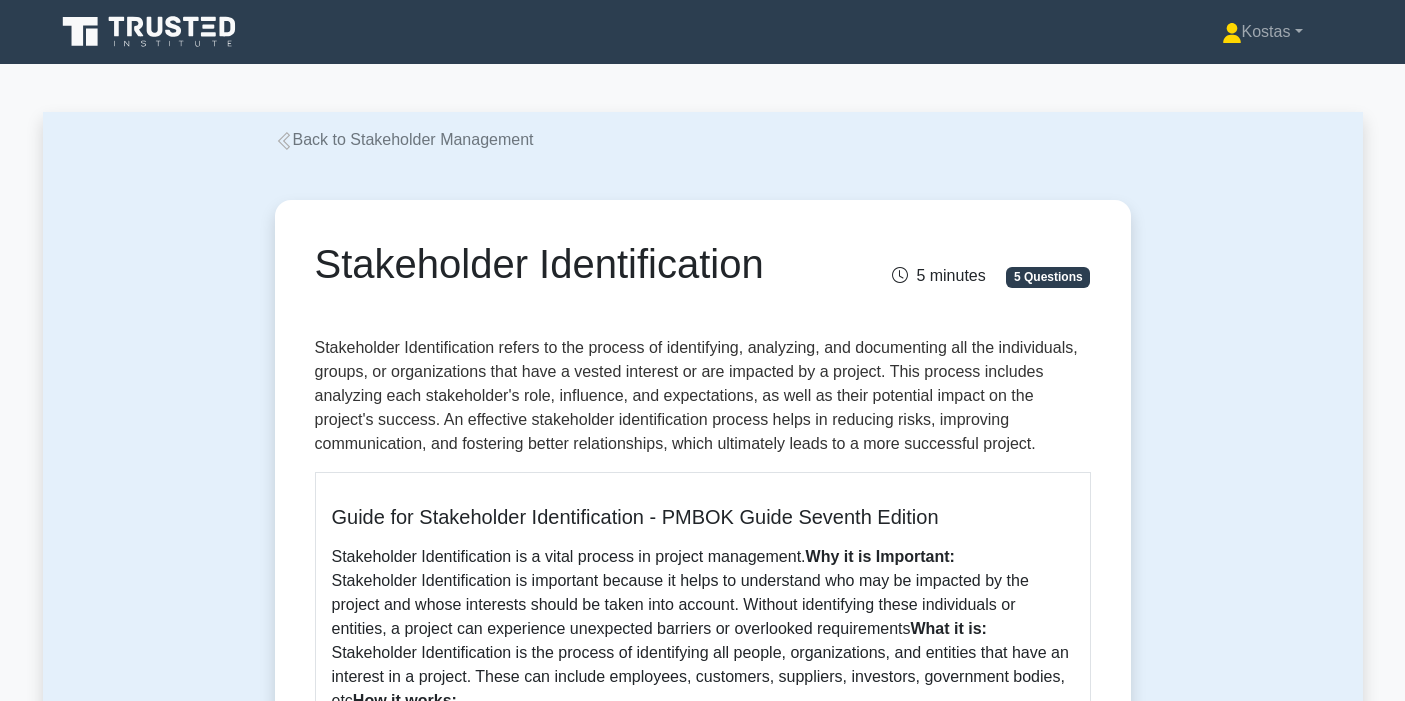 scroll, scrollTop: 0, scrollLeft: 0, axis: both 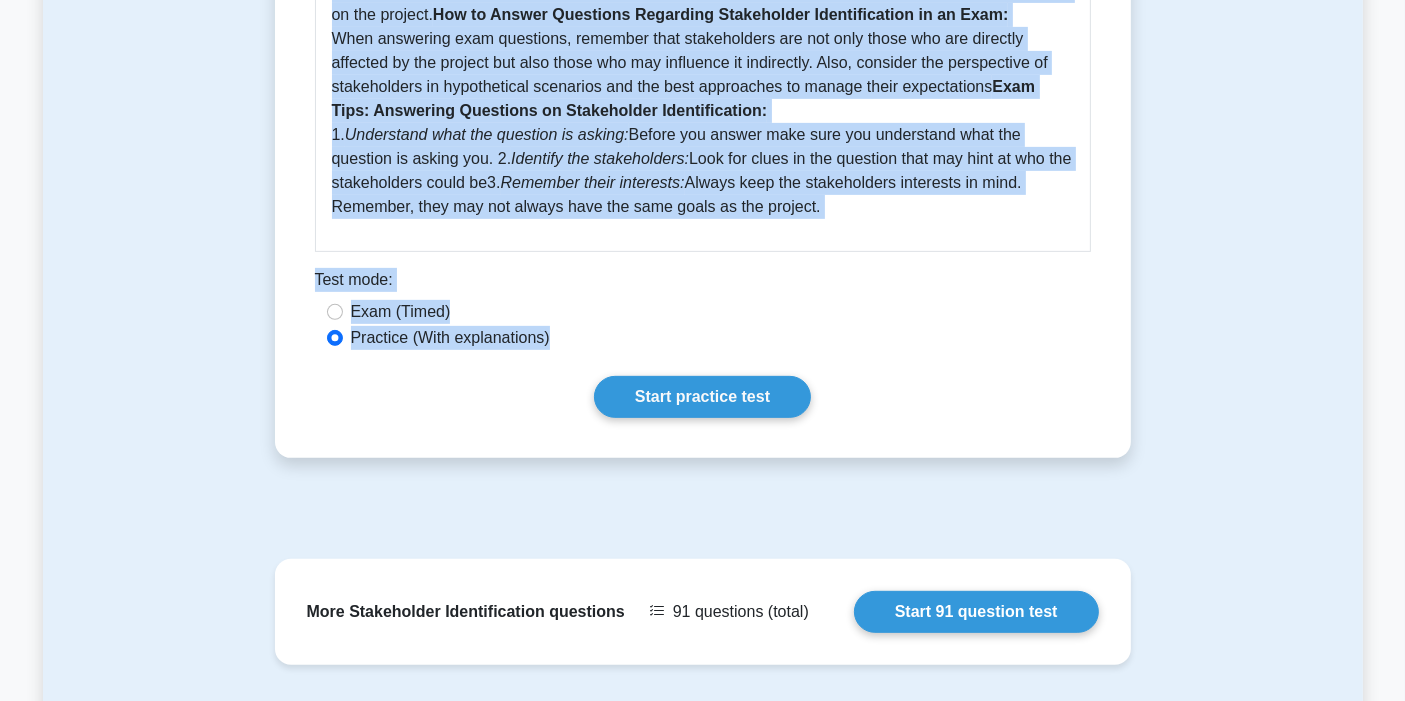 drag, startPoint x: 325, startPoint y: 258, endPoint x: 815, endPoint y: 250, distance: 490.0653 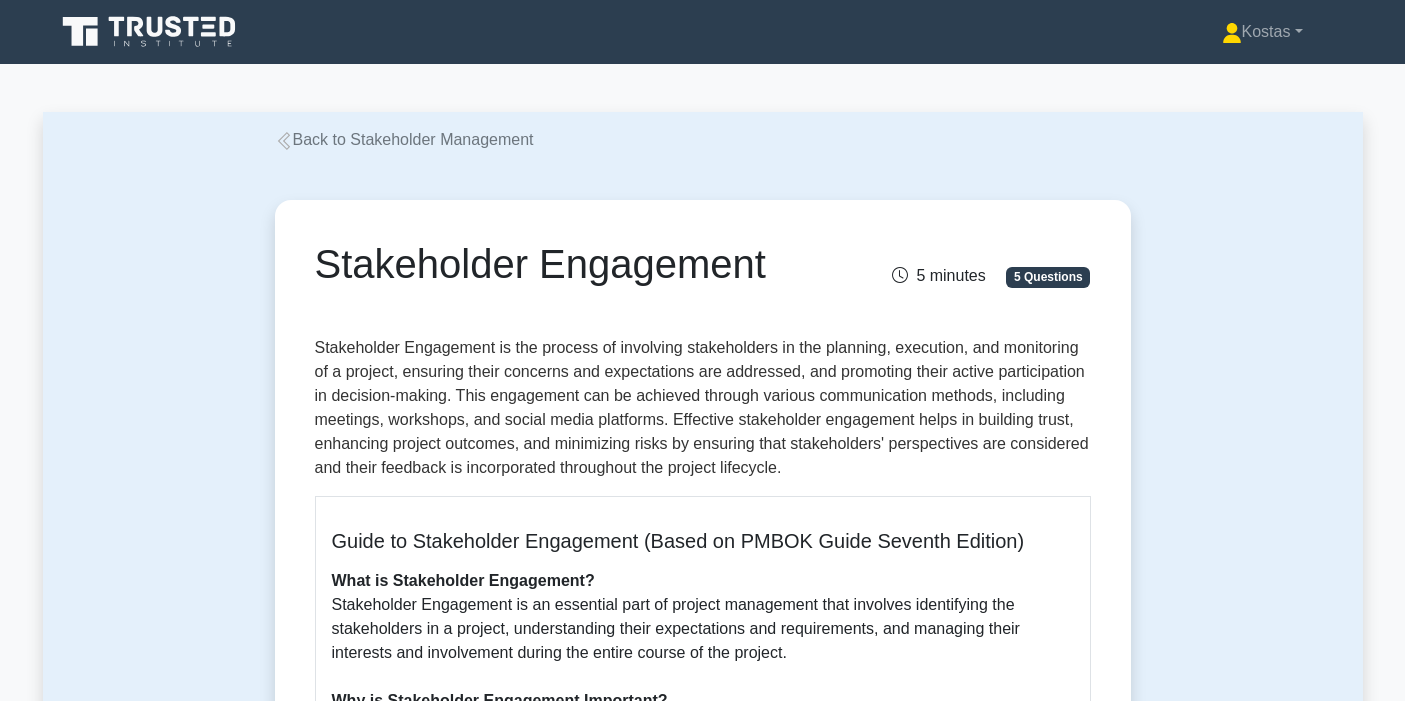 scroll, scrollTop: 0, scrollLeft: 0, axis: both 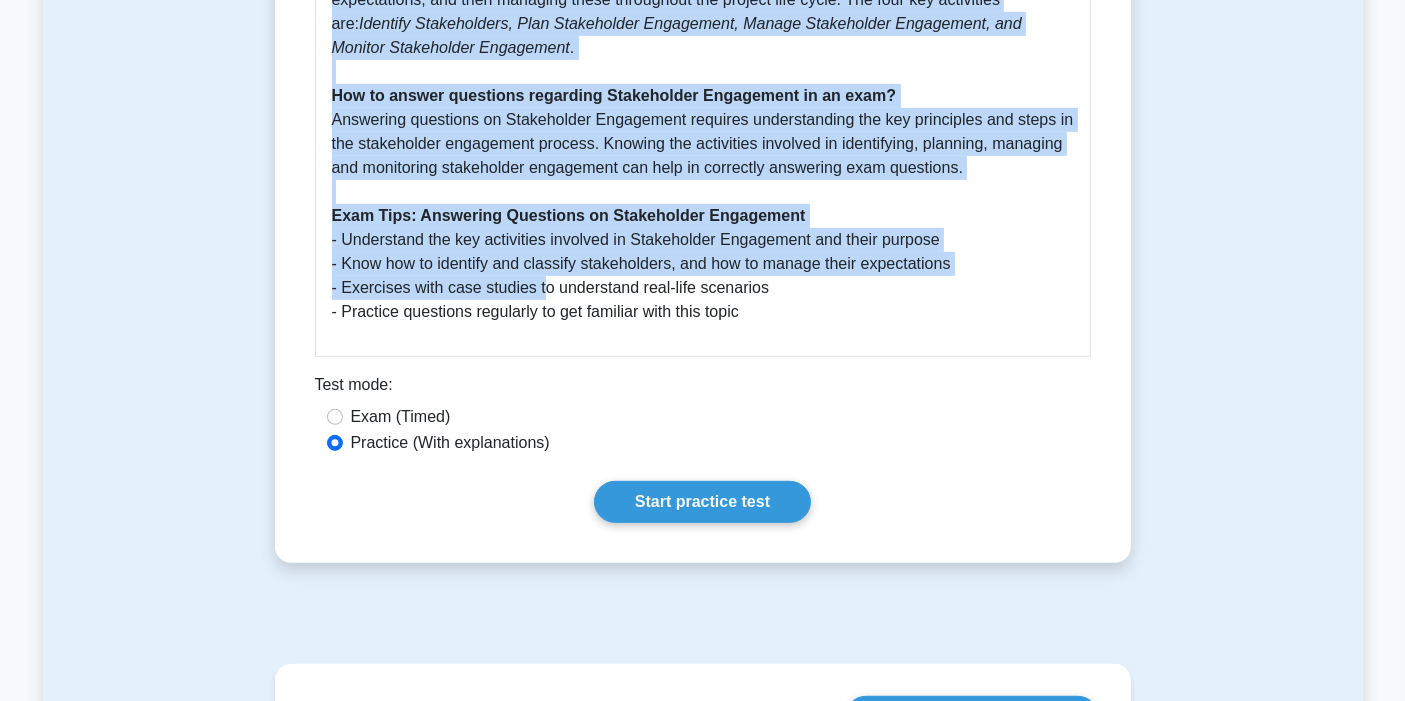 drag, startPoint x: 320, startPoint y: 259, endPoint x: 779, endPoint y: 320, distance: 463.03564 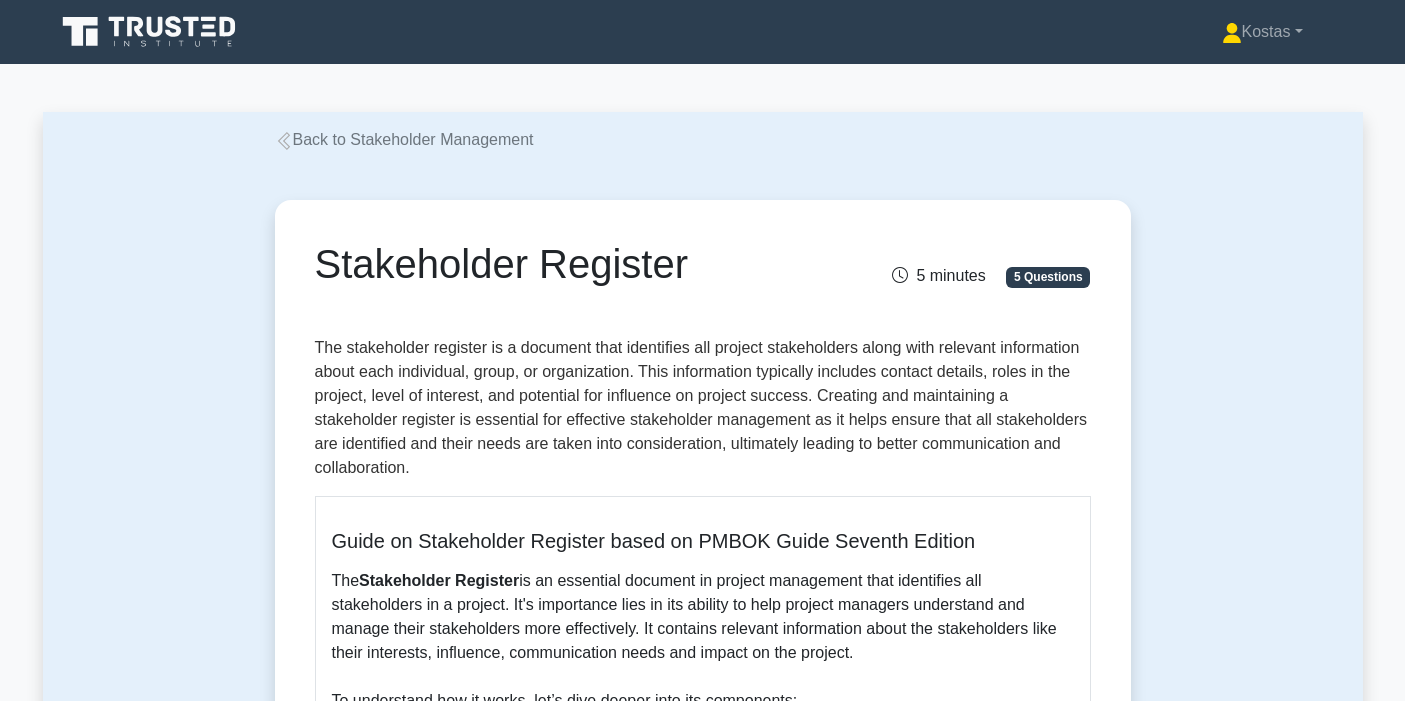 scroll, scrollTop: 0, scrollLeft: 0, axis: both 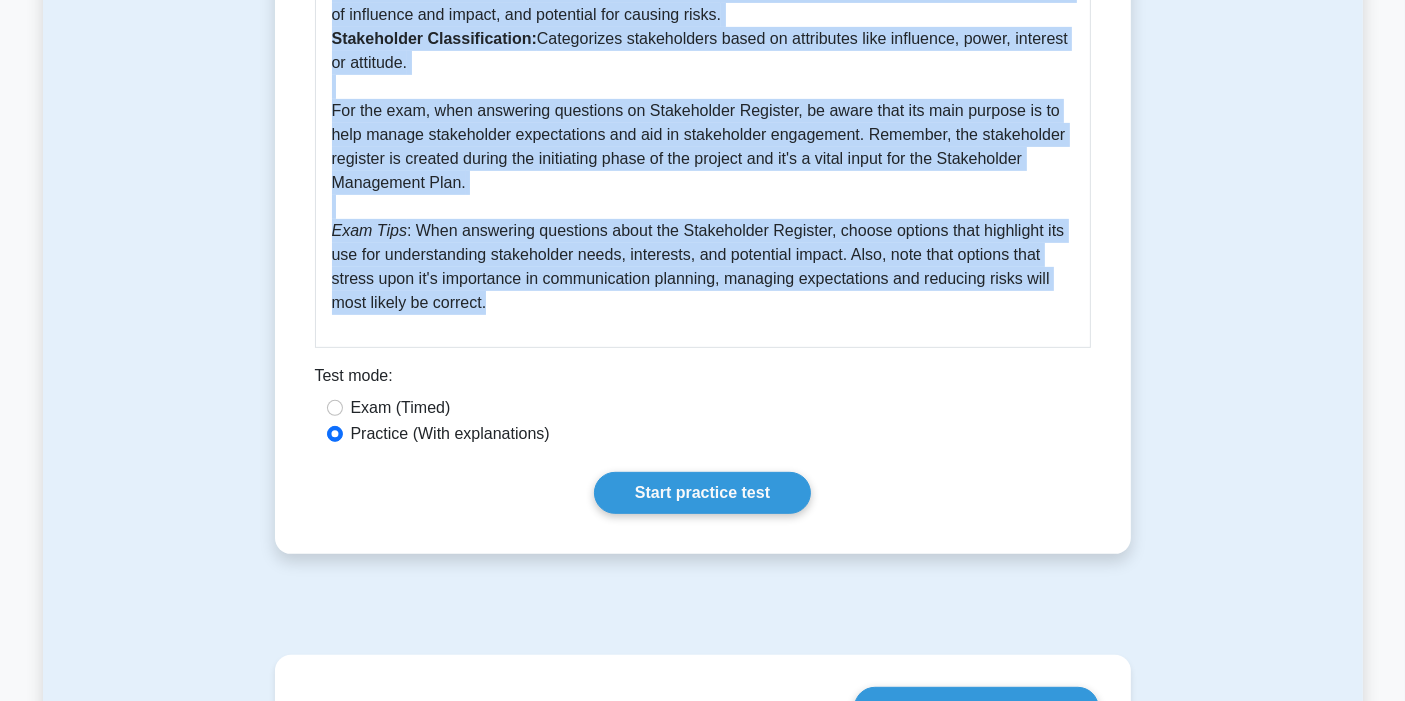 drag, startPoint x: 317, startPoint y: 253, endPoint x: 697, endPoint y: 327, distance: 387.1382 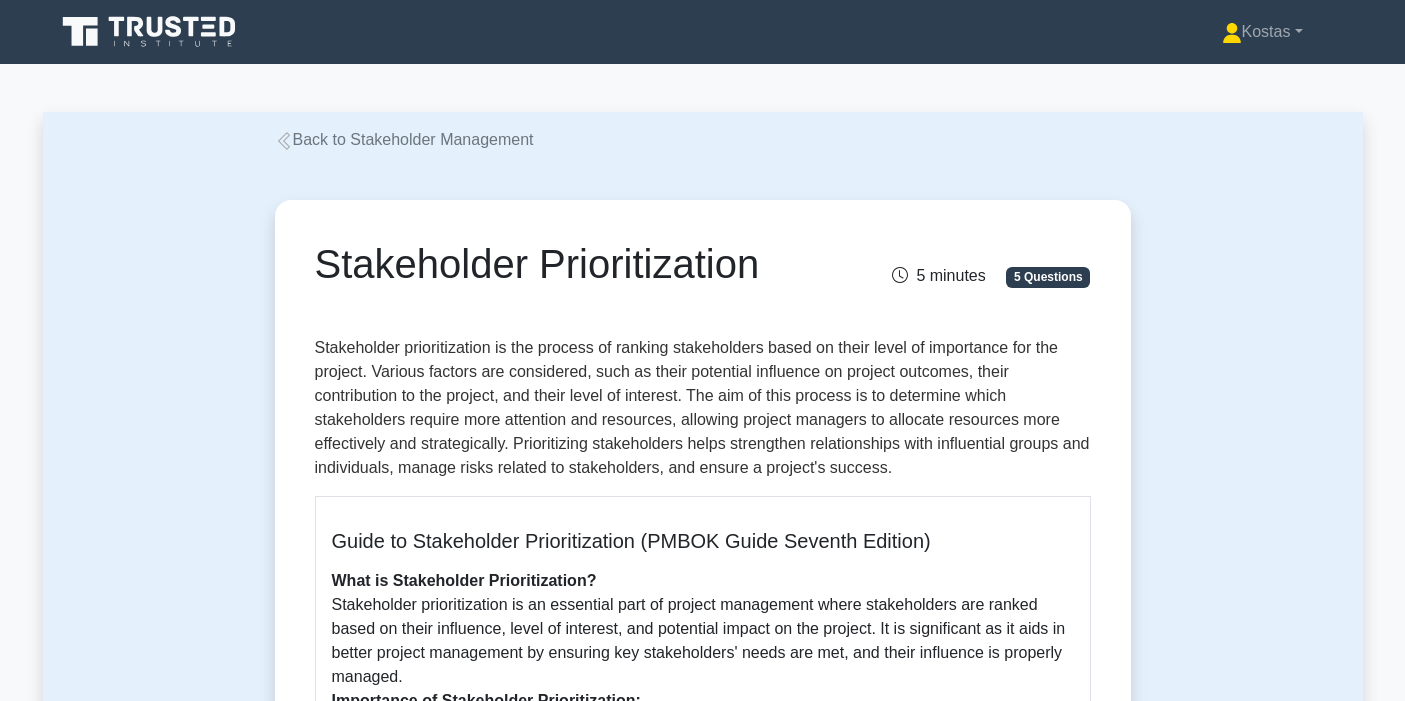 scroll, scrollTop: 0, scrollLeft: 0, axis: both 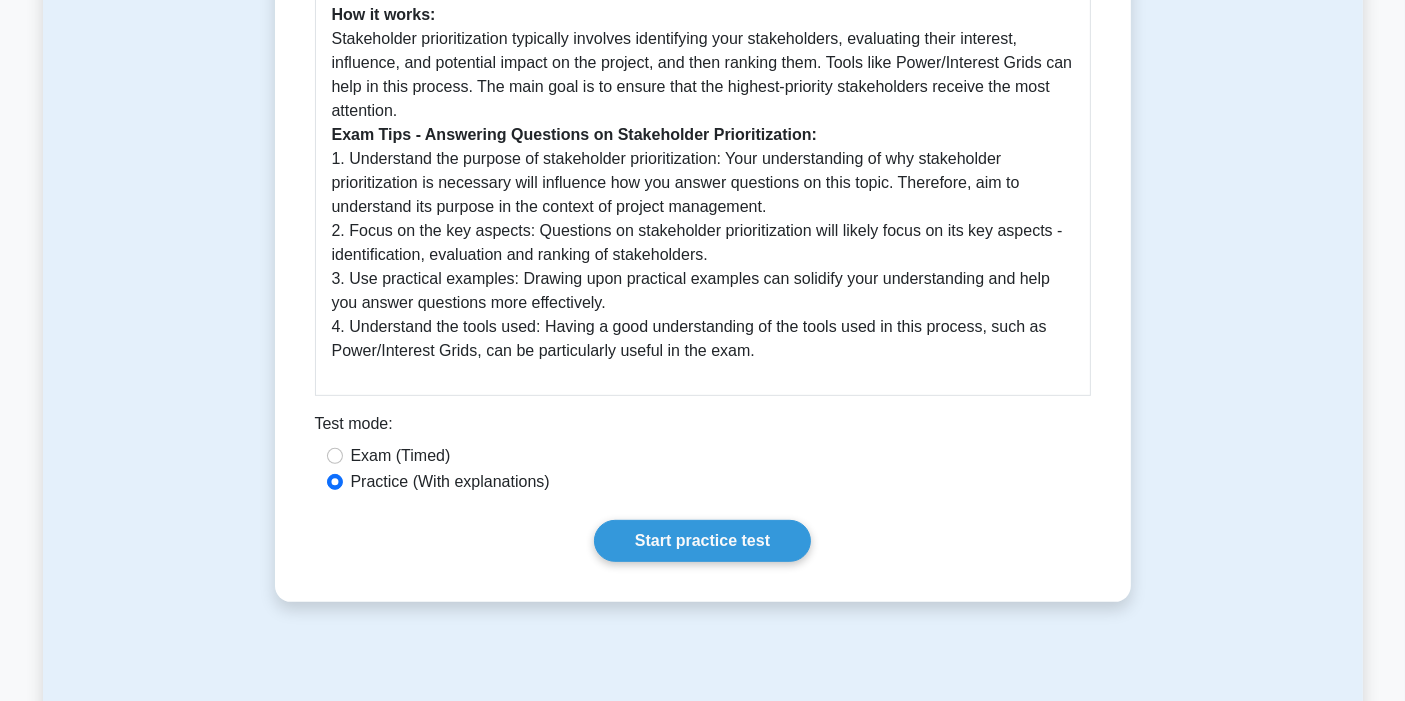 drag, startPoint x: 316, startPoint y: 264, endPoint x: 809, endPoint y: 373, distance: 504.90594 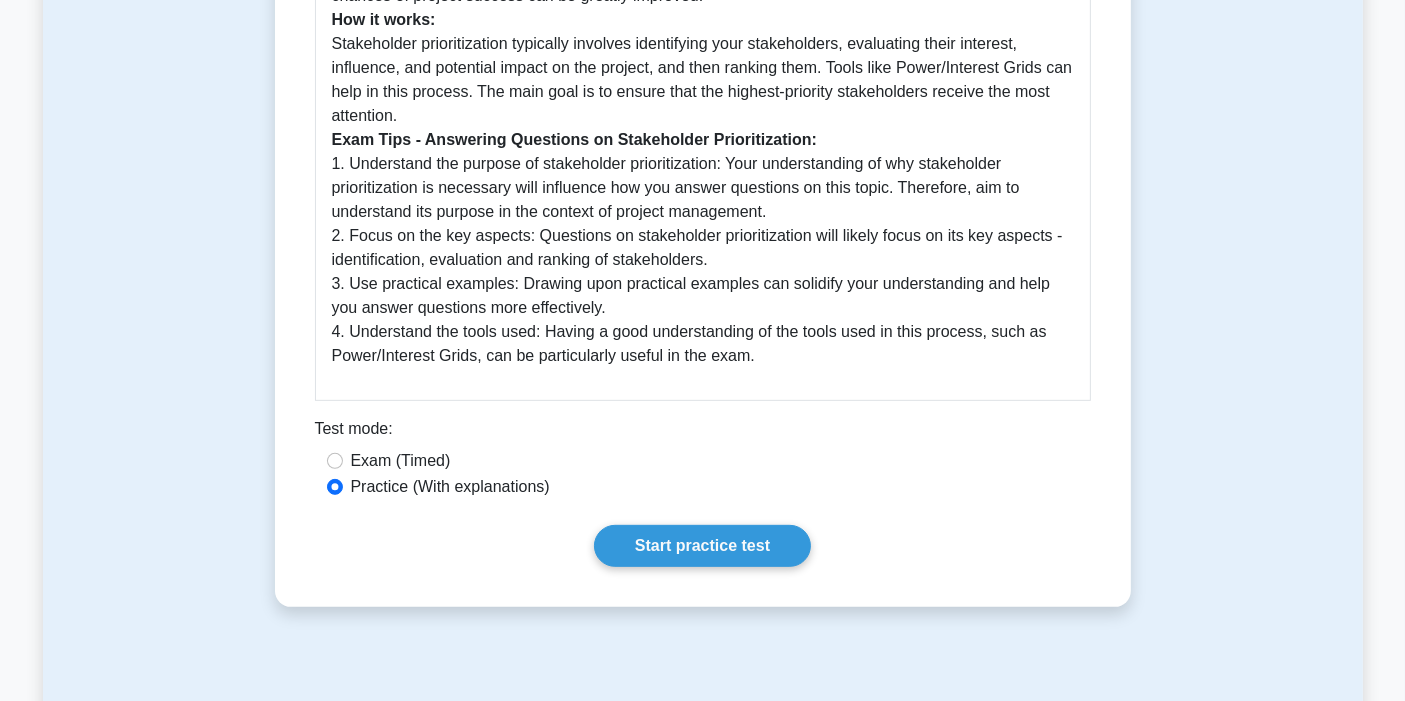 copy on "Stakeholder Prioritization
5 minutes
5 Questions
Stakeholder prioritization is the process of ranking stakeholders based on their level of importance for the project. Various factors are considered, such as their potential influence on project outcomes, their contribution to the project, and their level of interest. The aim of this process is to determine which stakeholders require more attention and resources, allowing project managers to allocate resources more effectively and strategically. Prioritizing stakeholders helps strengthen relationships with influential groups and individuals, manage risks related to stakeholders, and ensure a project's success.
Guide to Stakeholder Prioritization (PMBOK Guide Seventh Edition)
What is Stakeholder Prioritization?  Stakeholder prioritization is an essential part of project management where stakeholders are ranked based ..." 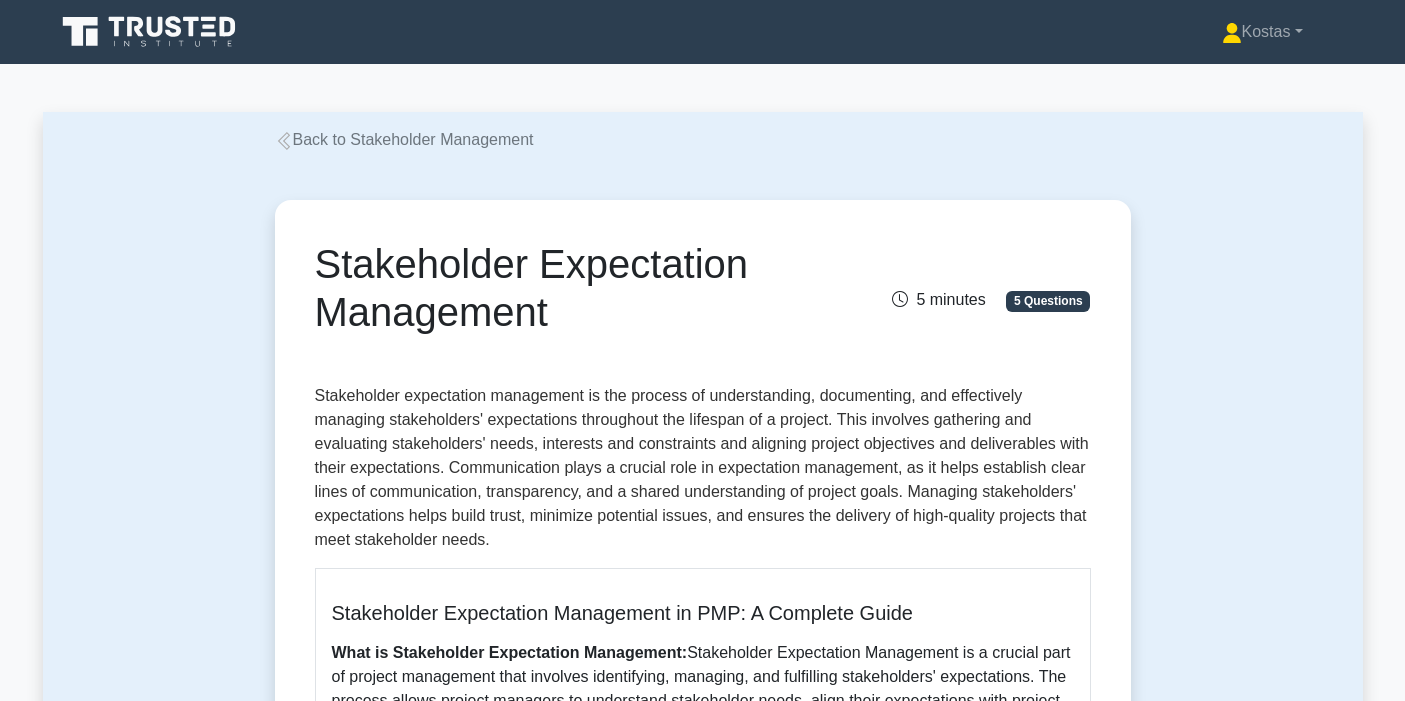 scroll, scrollTop: 0, scrollLeft: 0, axis: both 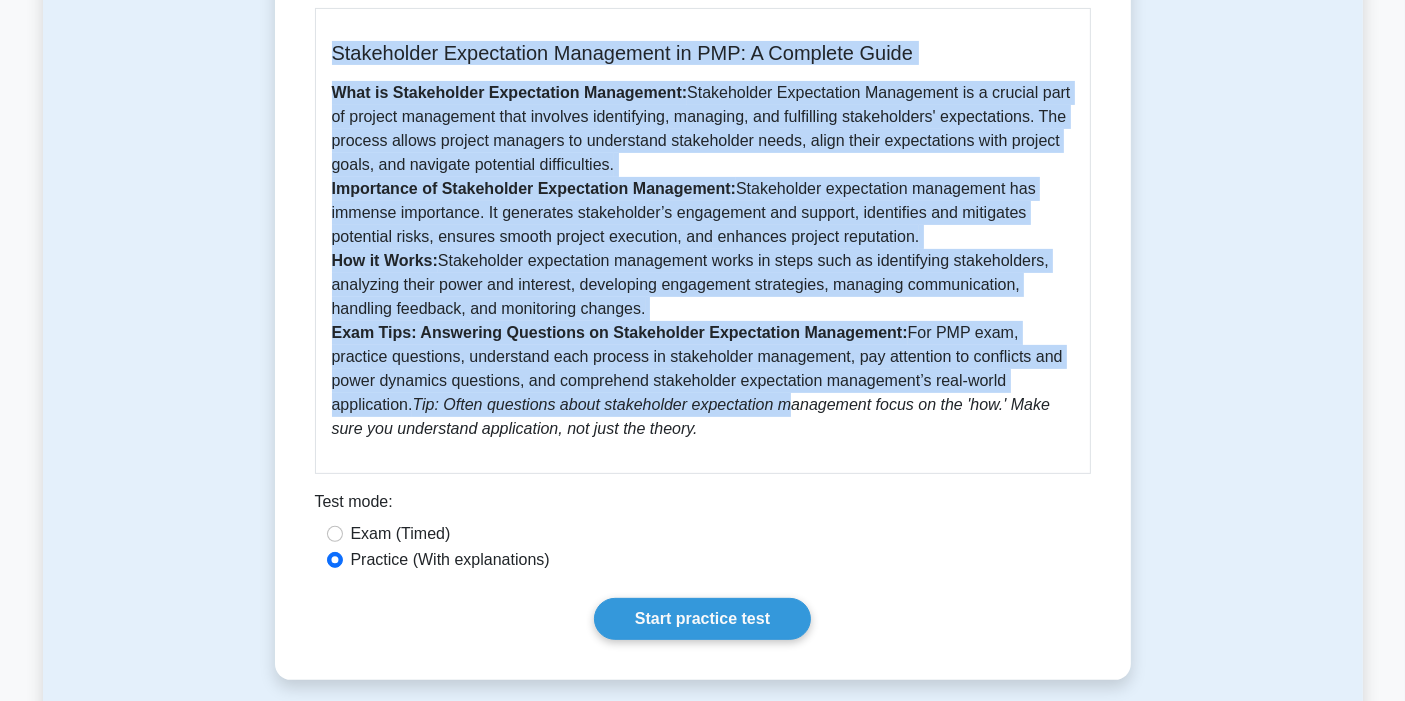 drag, startPoint x: 323, startPoint y: 257, endPoint x: 660, endPoint y: 441, distance: 383.95963 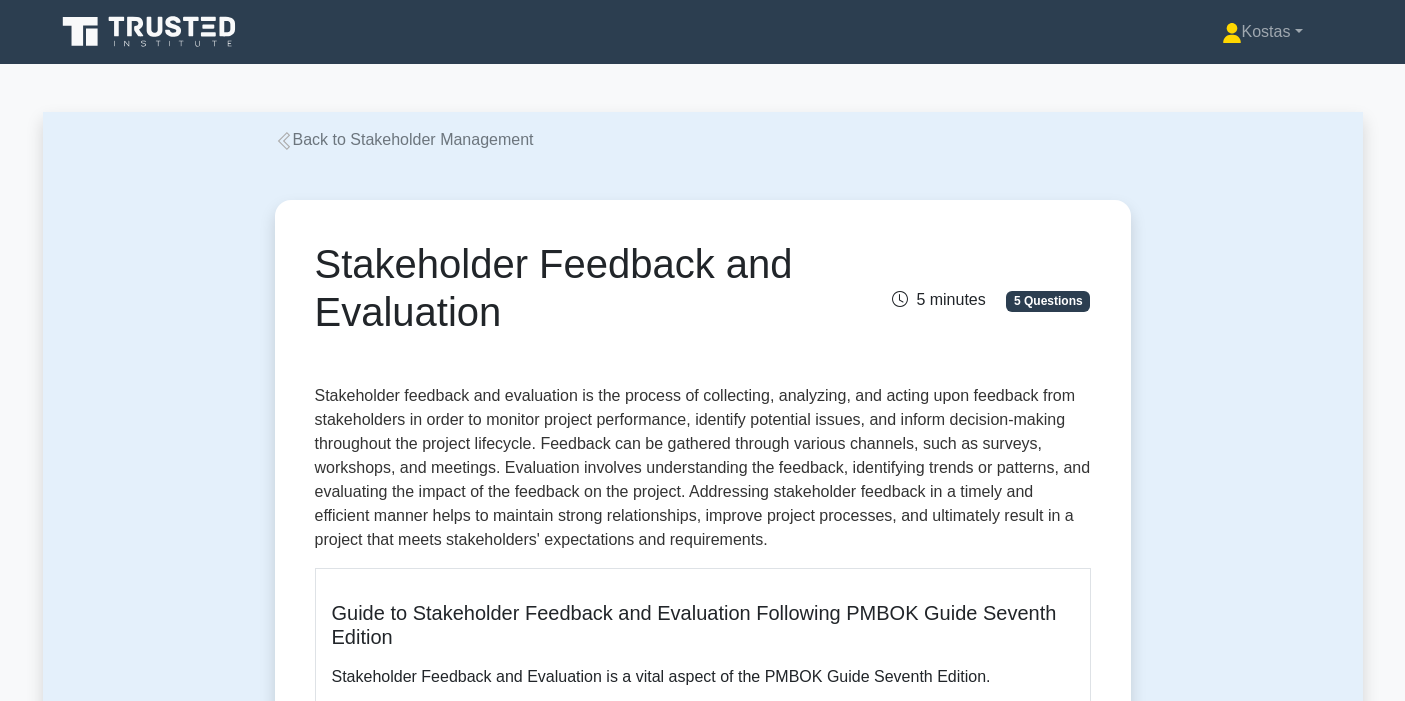scroll, scrollTop: 0, scrollLeft: 0, axis: both 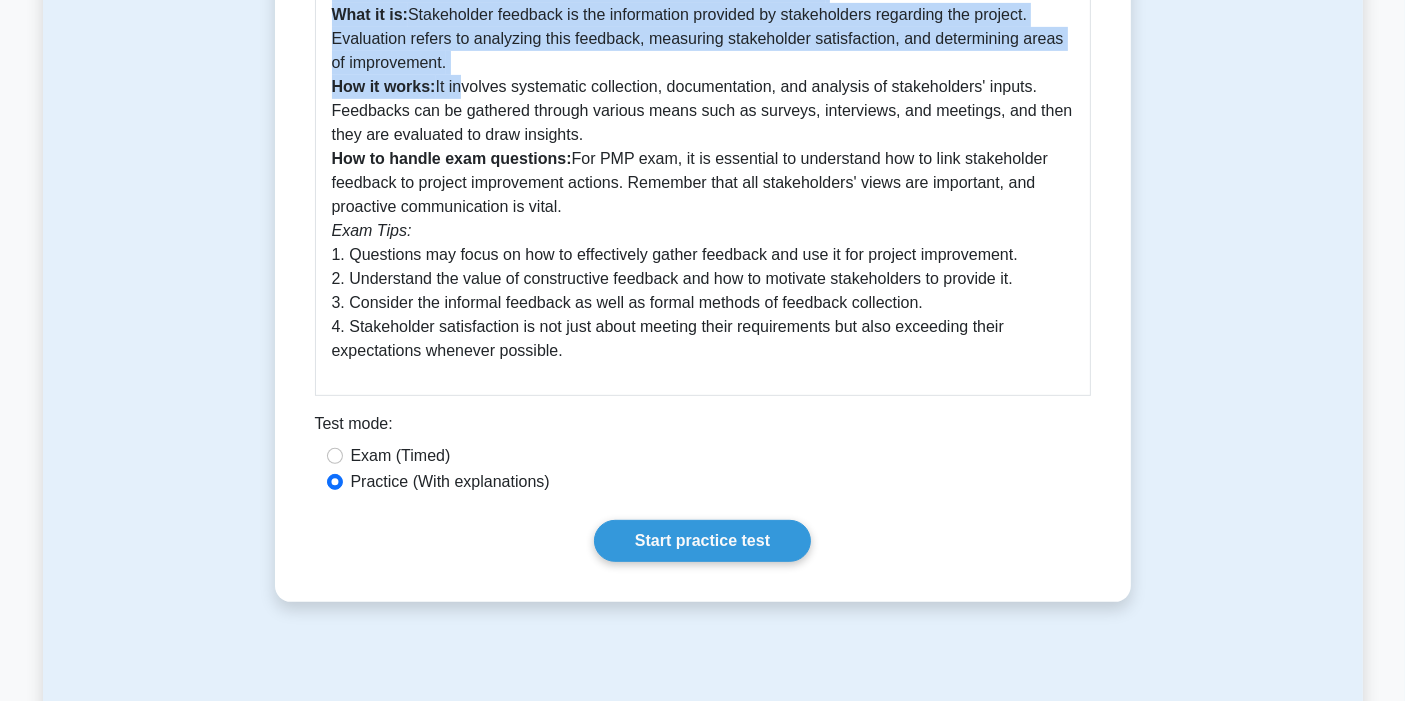 drag, startPoint x: 328, startPoint y: 268, endPoint x: 602, endPoint y: 344, distance: 284.34485 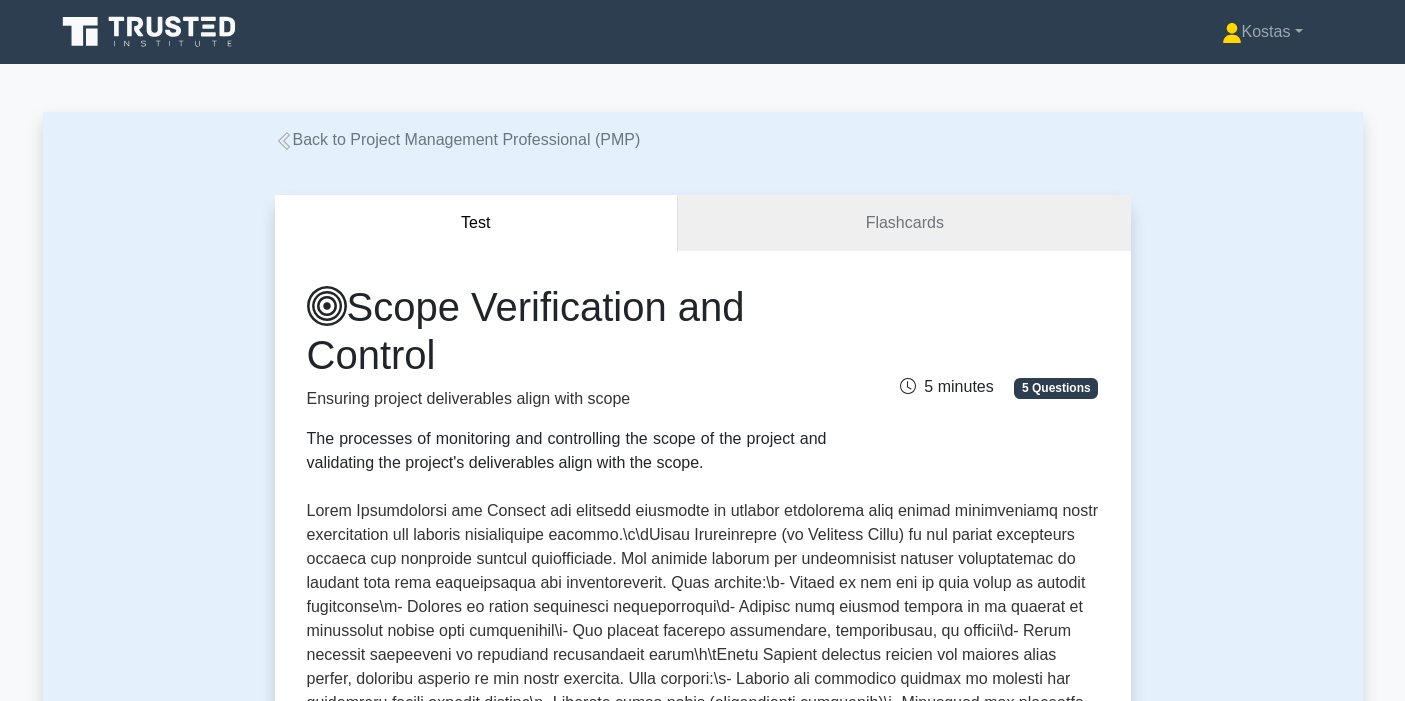 scroll, scrollTop: 554, scrollLeft: 0, axis: vertical 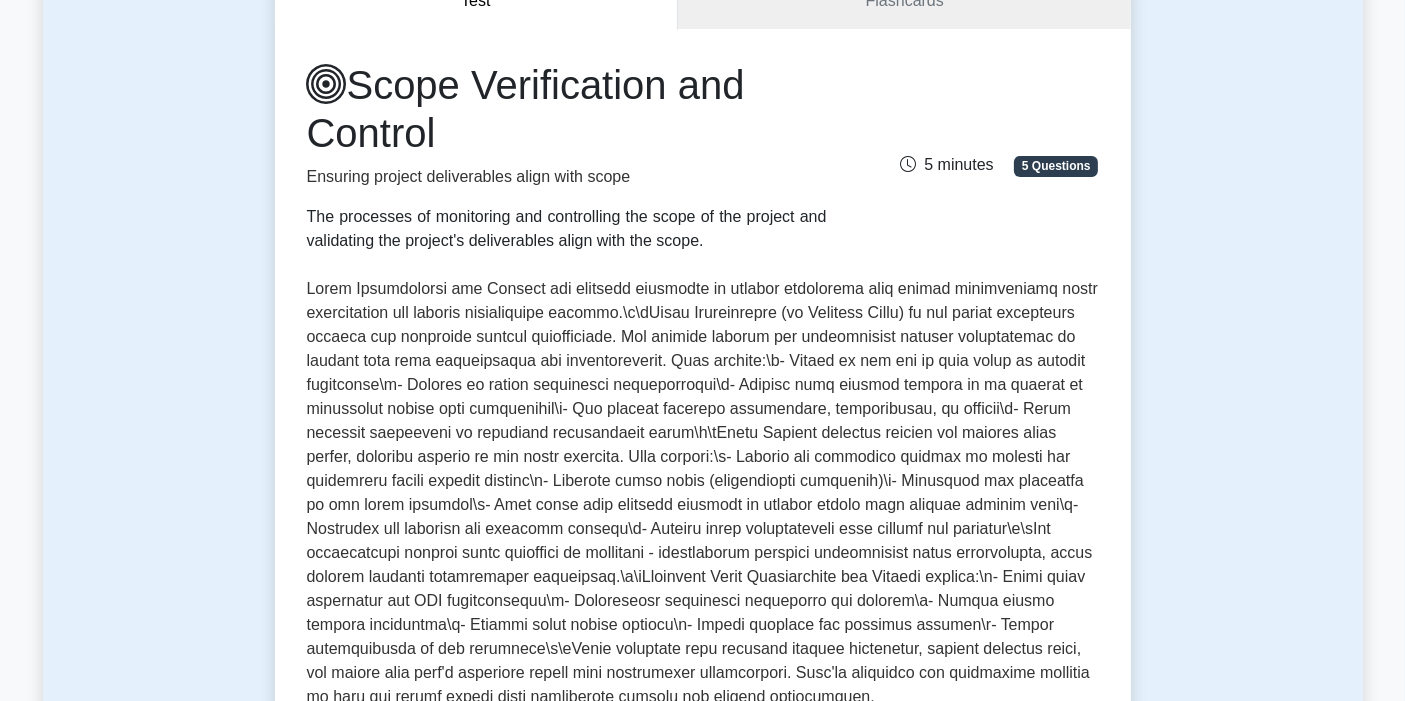 drag, startPoint x: 362, startPoint y: 92, endPoint x: 746, endPoint y: 245, distance: 413.3582 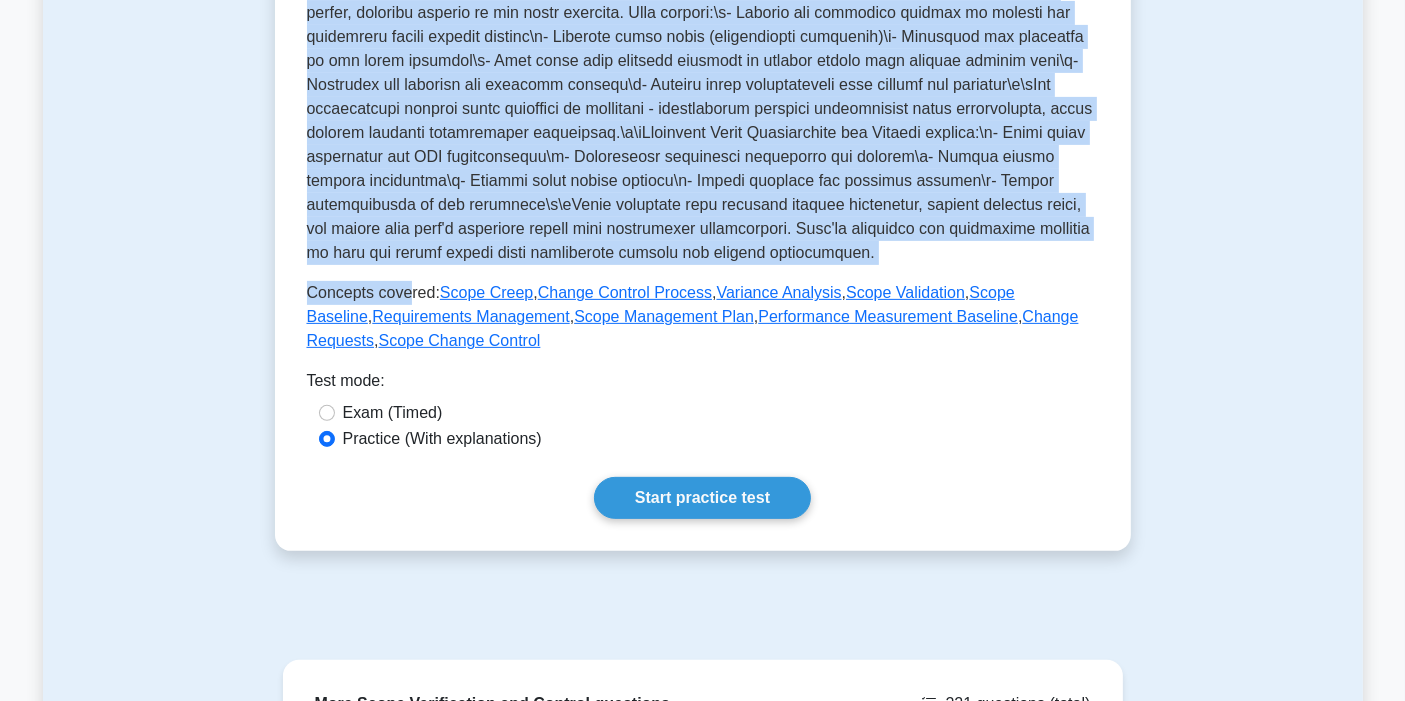 drag, startPoint x: 311, startPoint y: 289, endPoint x: 402, endPoint y: 306, distance: 92.574295 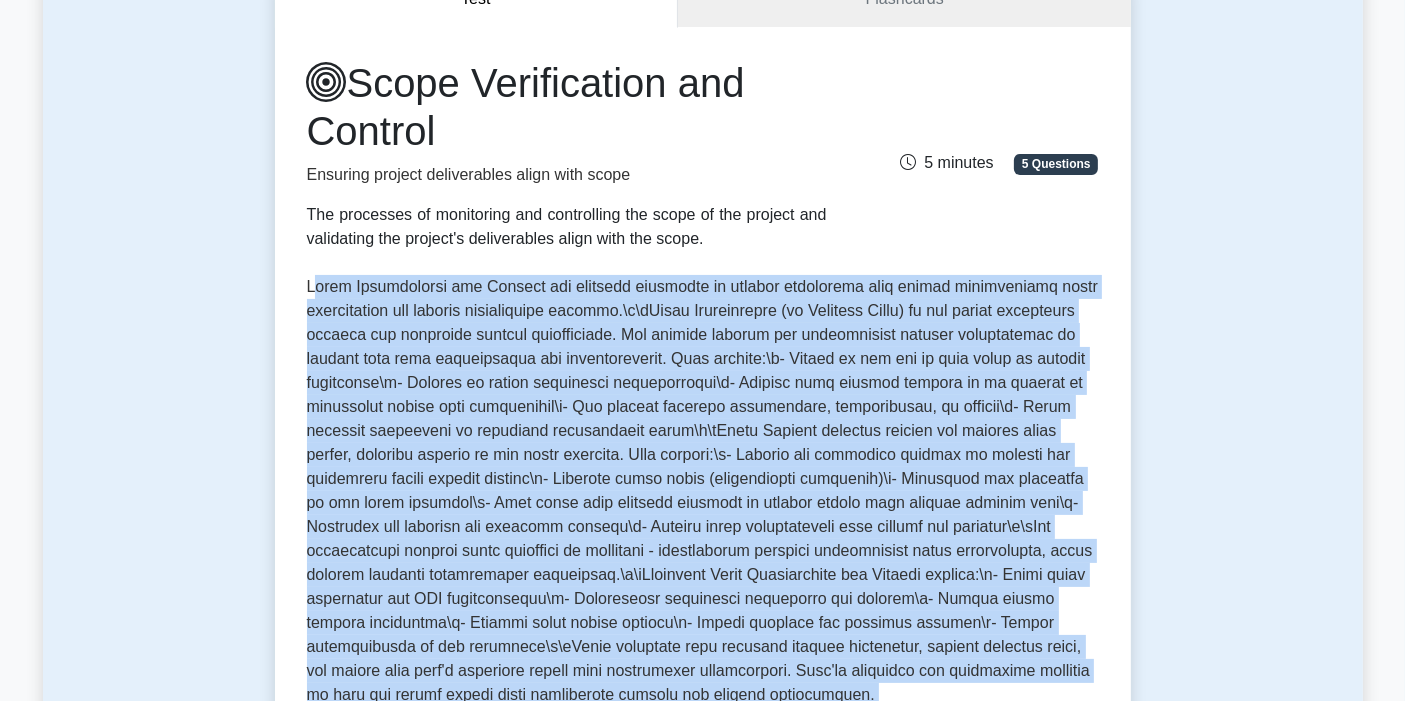 scroll, scrollTop: 222, scrollLeft: 0, axis: vertical 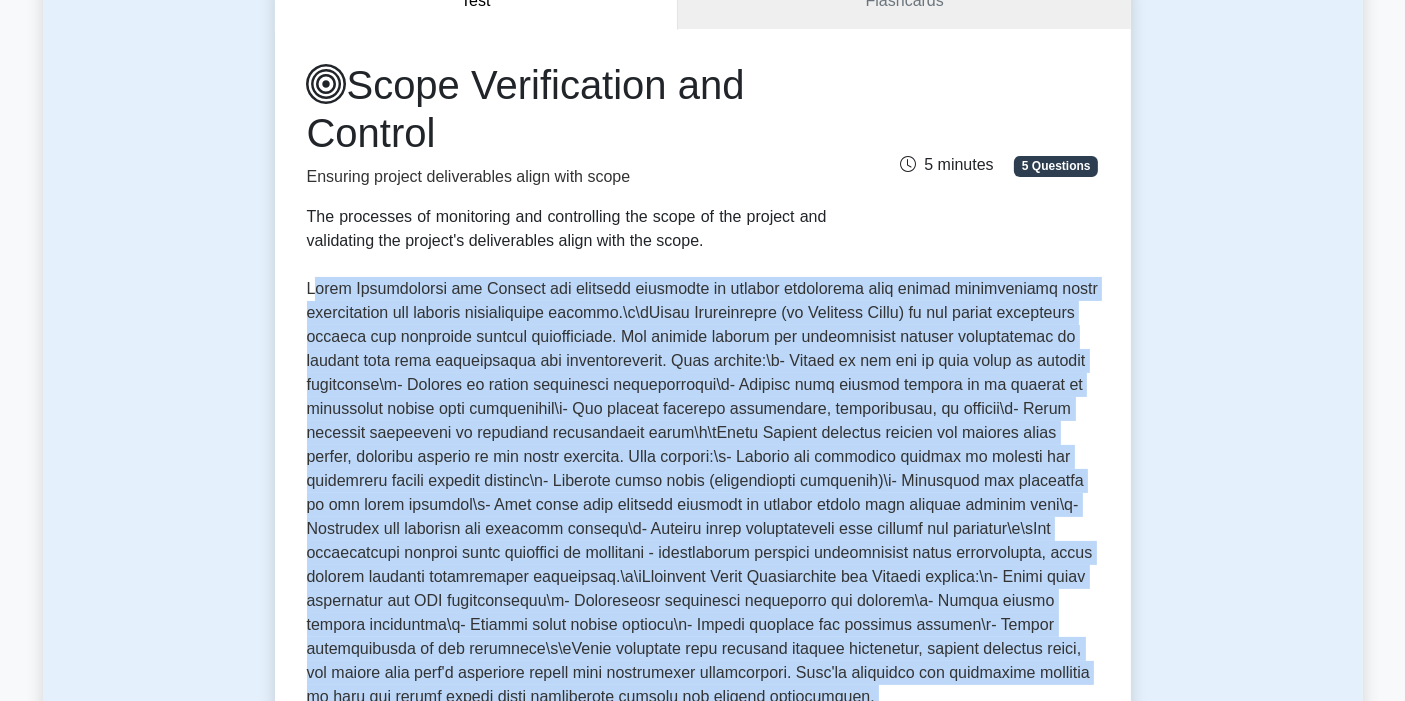 click at bounding box center [703, 493] 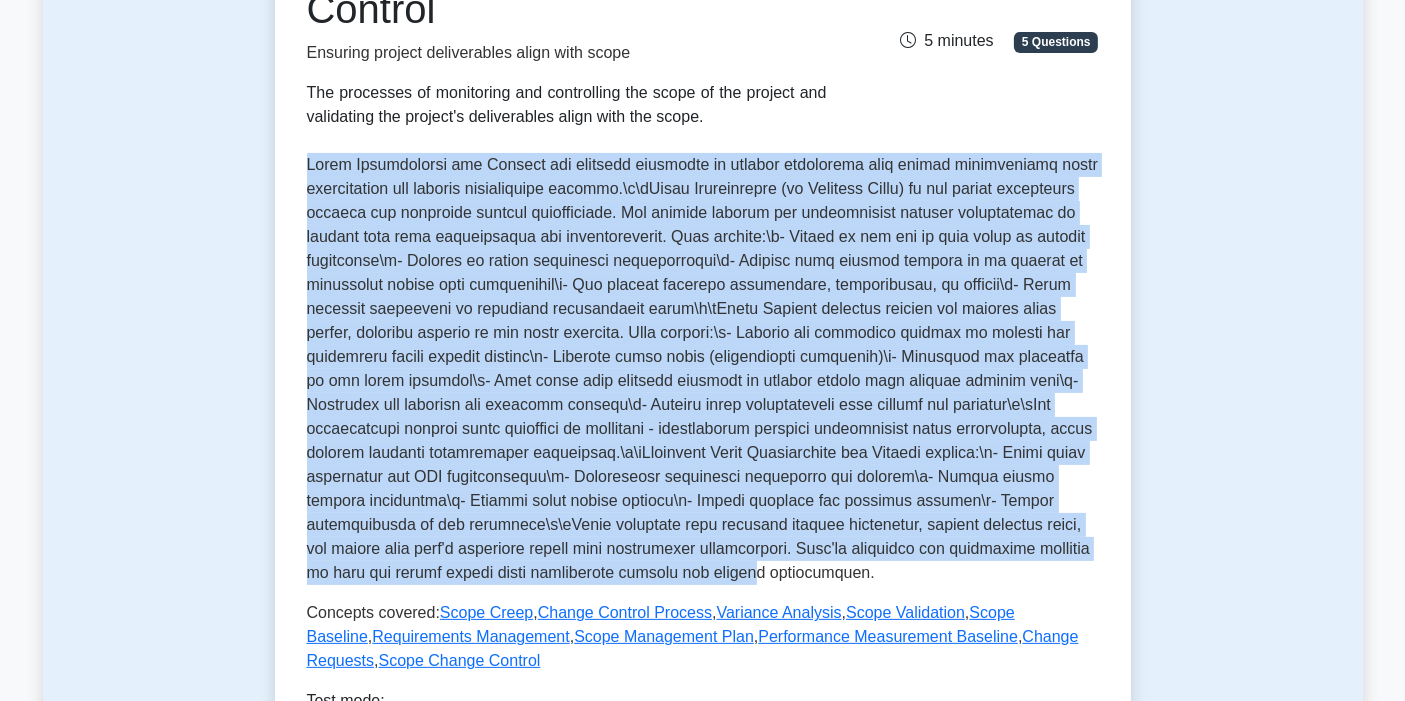 scroll, scrollTop: 666, scrollLeft: 0, axis: vertical 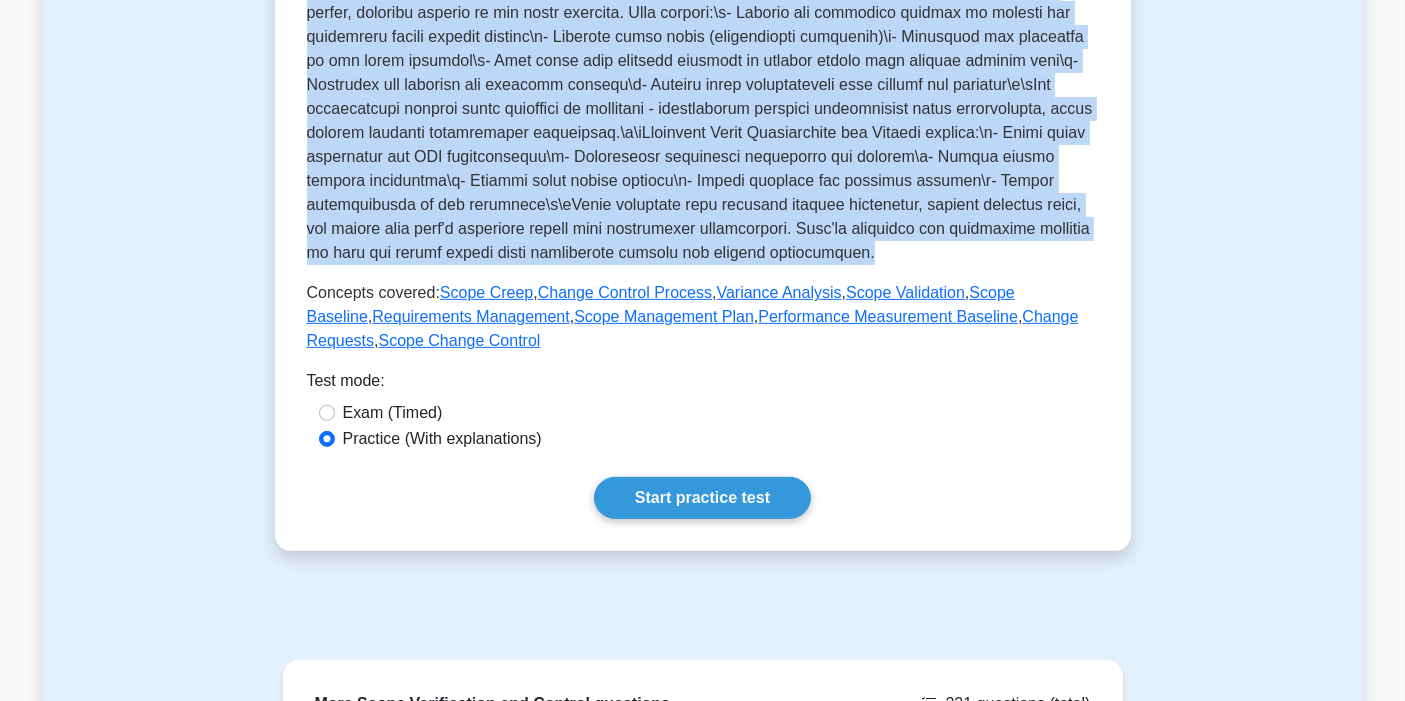 drag, startPoint x: 308, startPoint y: 299, endPoint x: 490, endPoint y: 292, distance: 182.13457 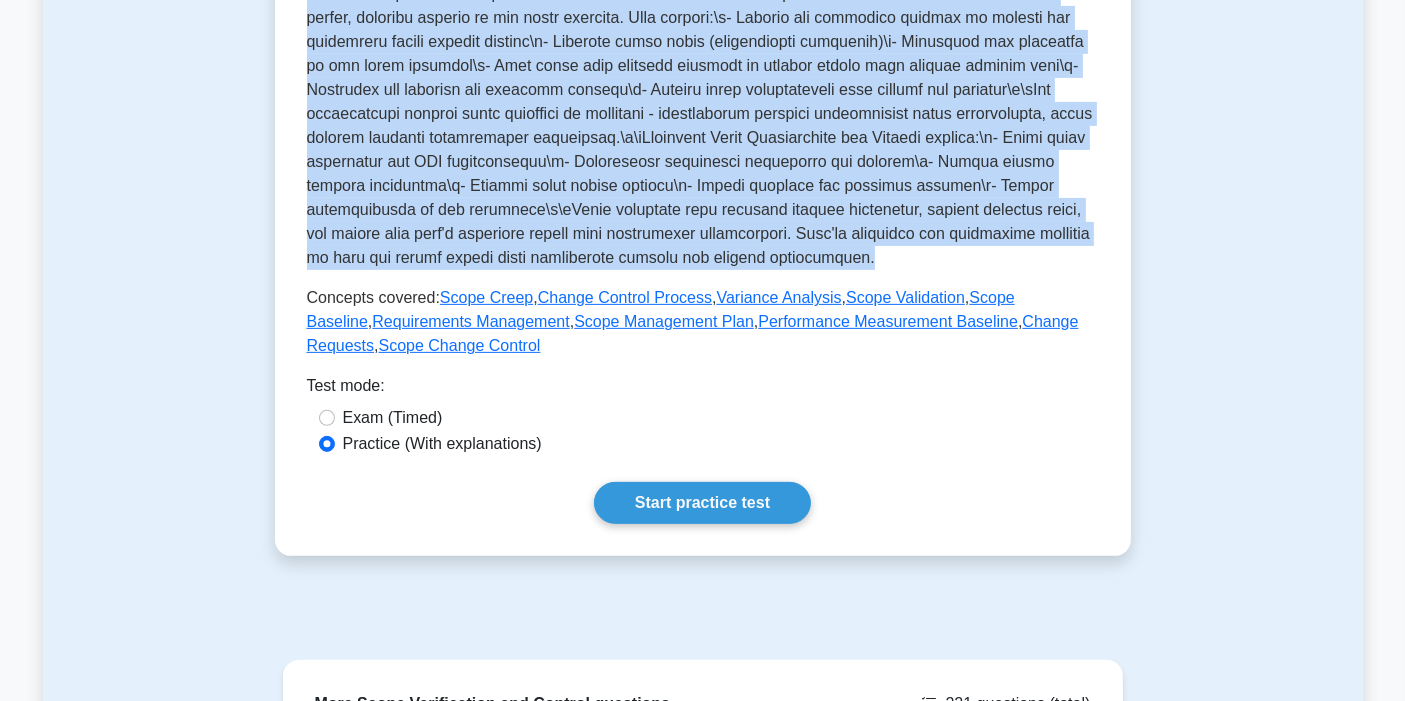 copy on "Scope Verification and Control are critical processes in project management that ensure deliverables match requirements and prevent unauthorized changes.\n\nScope Verification (or Validate Scope) is the formal acceptance process for completed project deliverables. The project manager and stakeholders inspect deliverables to confirm they meet requirements and specifications. This process:\n- Occurs at the end of each phase or project completion\n- Results in formal acceptance documentation\n- Differs from quality control as it focuses on acceptance rather than correctness\n- May involve customer inspections, walkthroughs, or reviews\n- Helps identify incomplete or incorrect deliverables early\n\nScope Control monitors project and product scope status, managing changes to the scope baseline. This process:\n- Ensures all requested changes go through the integrated change control process\n- Prevents scope creep (uncontrolled expansion)\n- Maintains the integrity of the scope baseline\n- Uses tools like varianc..." 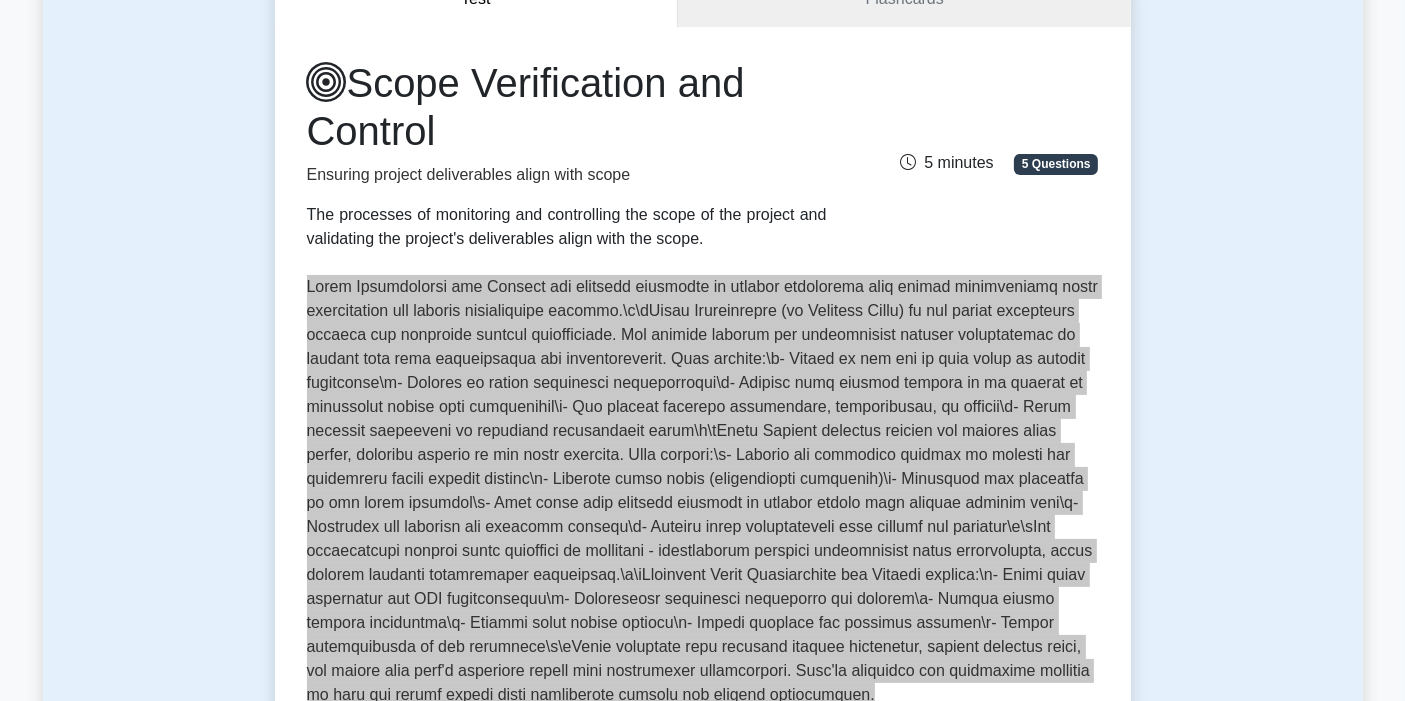 scroll, scrollTop: 222, scrollLeft: 0, axis: vertical 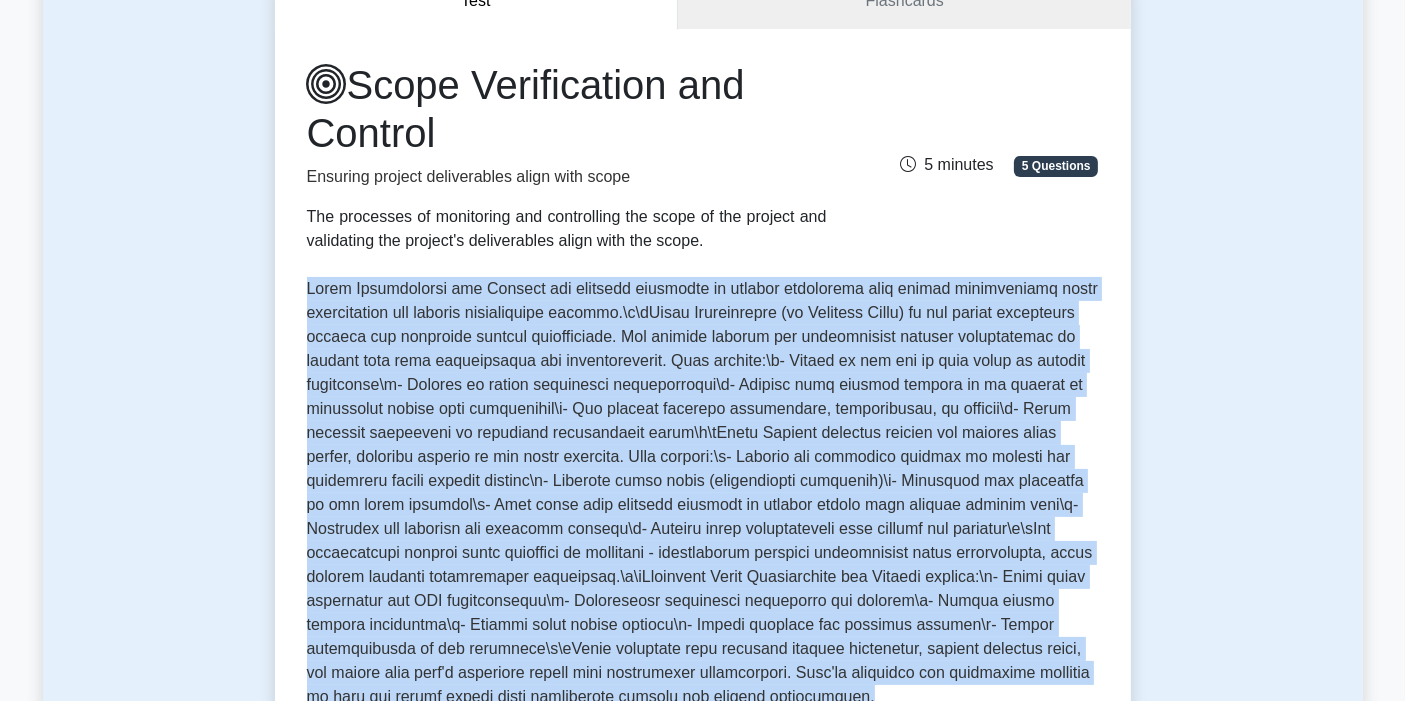 click at bounding box center [703, 493] 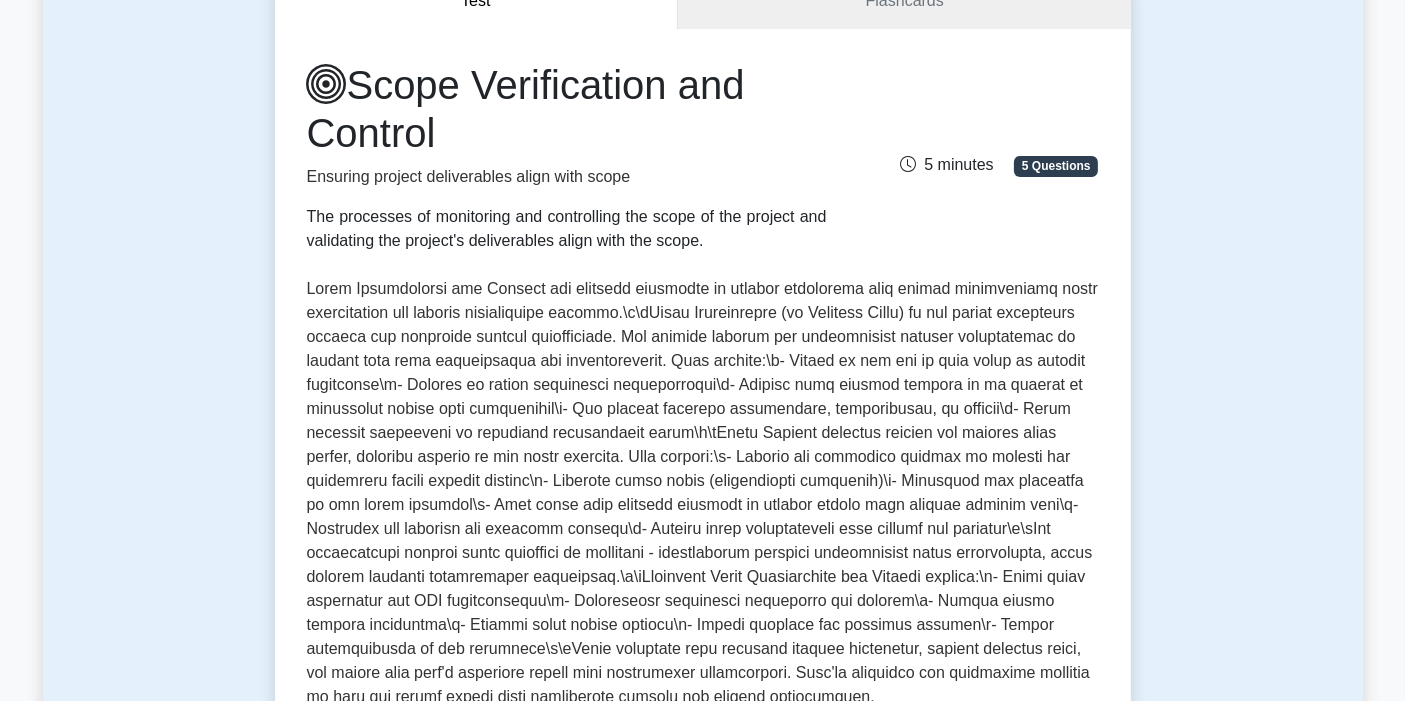 scroll, scrollTop: 666, scrollLeft: 0, axis: vertical 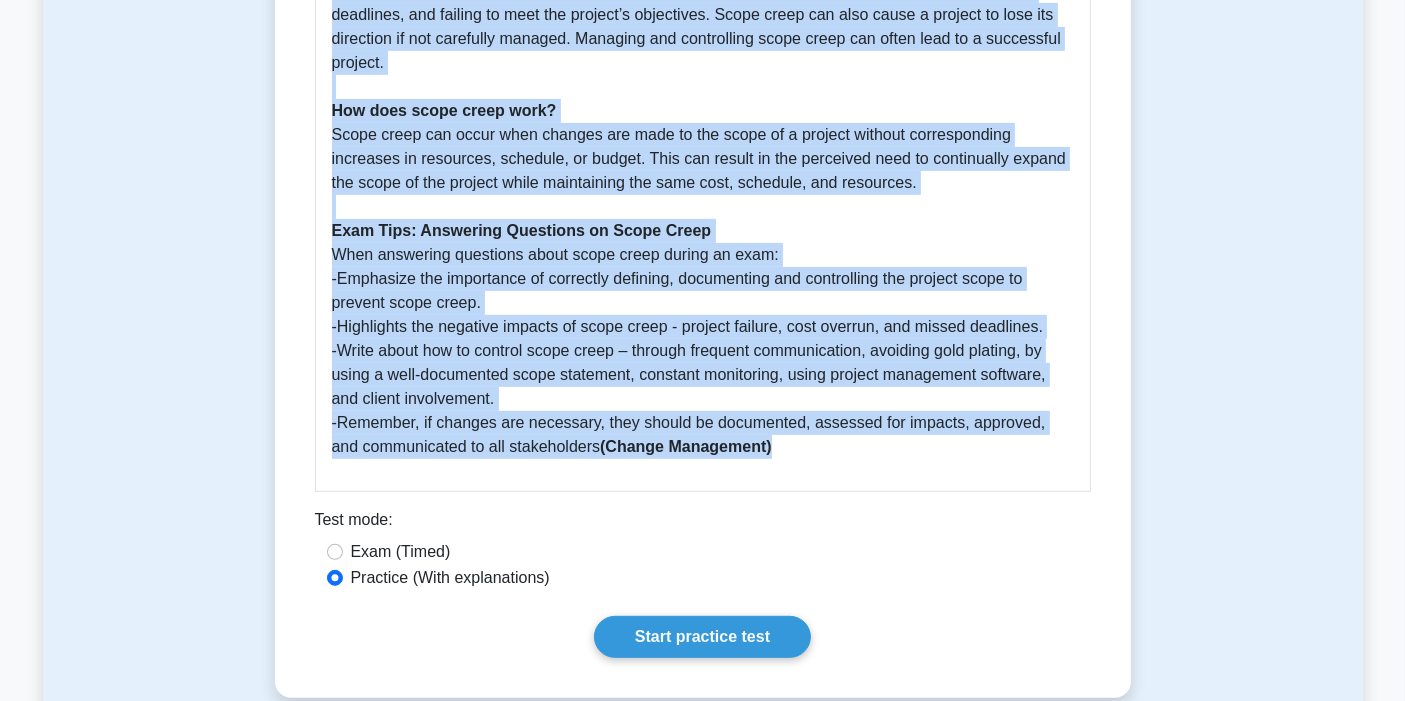 drag, startPoint x: 413, startPoint y: 300, endPoint x: 792, endPoint y: 444, distance: 405.43433 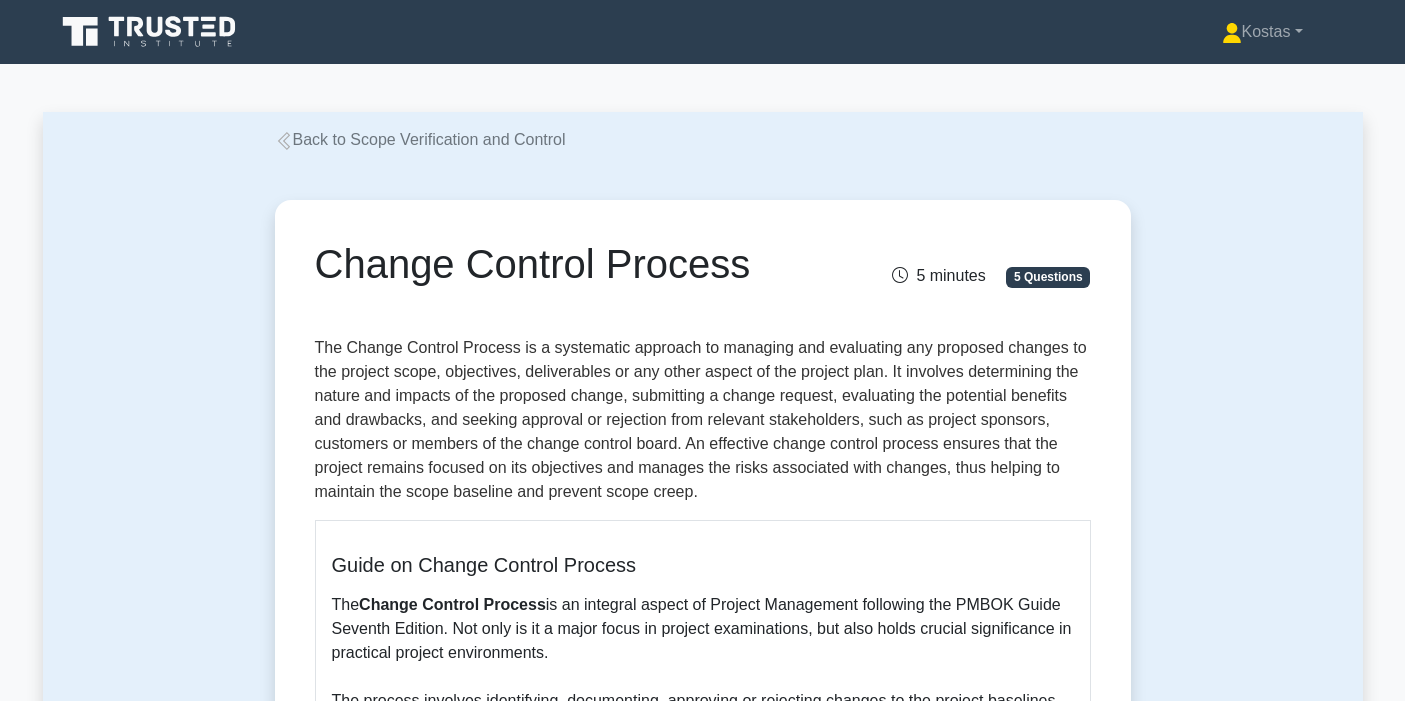 scroll, scrollTop: 0, scrollLeft: 0, axis: both 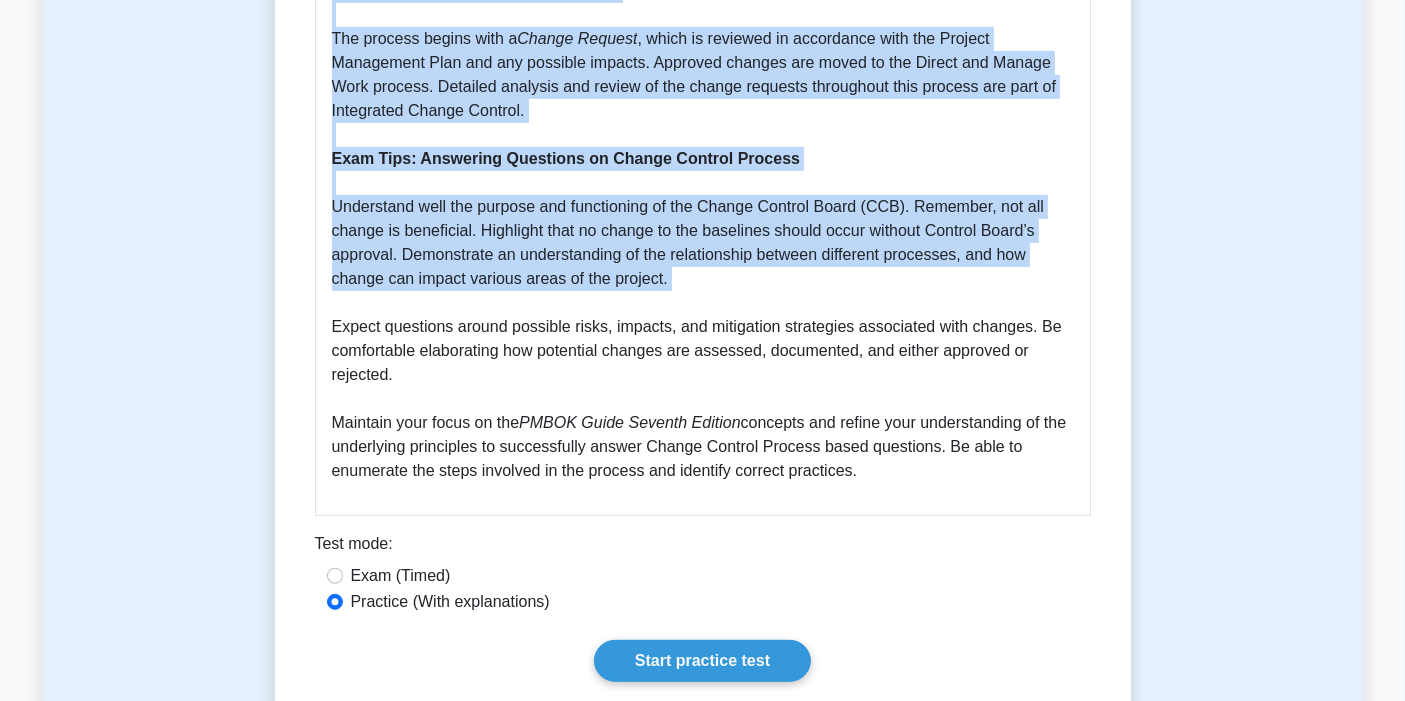 drag, startPoint x: 325, startPoint y: 158, endPoint x: 883, endPoint y: 480, distance: 644.2422 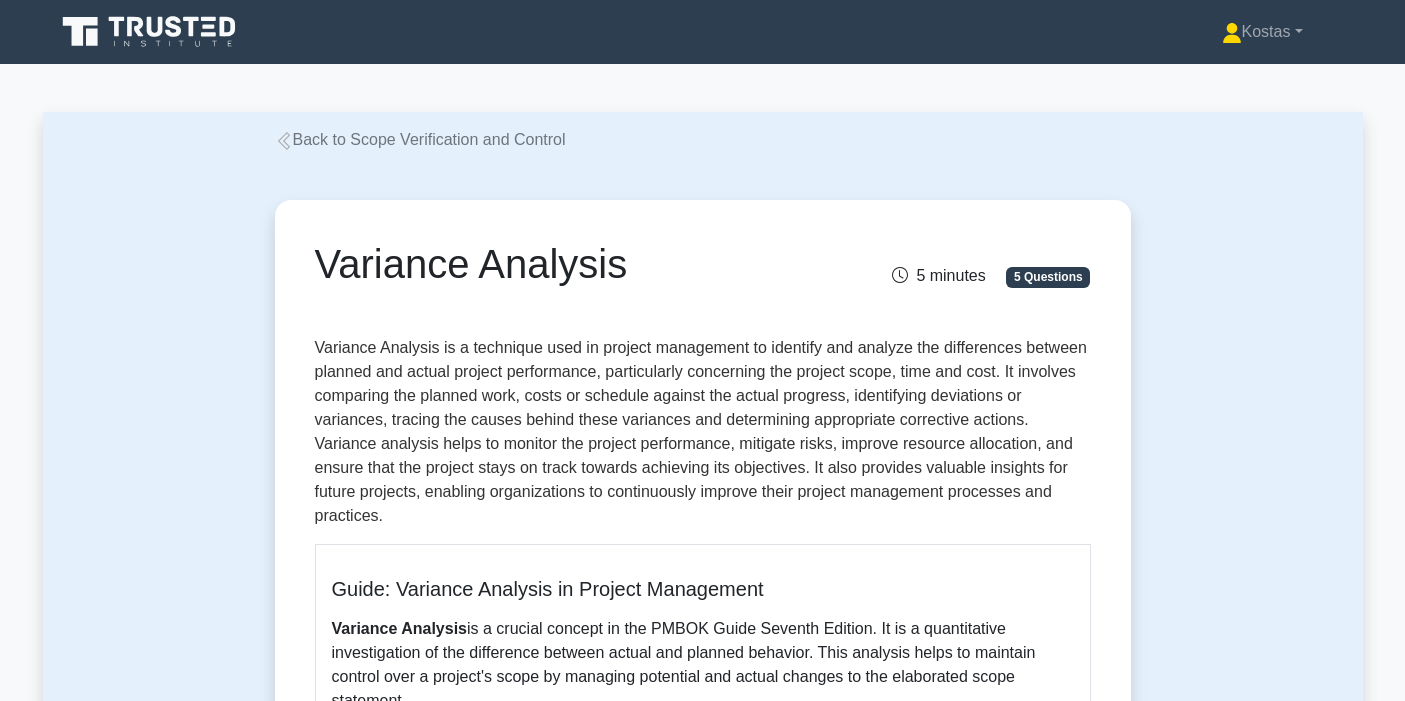 scroll, scrollTop: 0, scrollLeft: 0, axis: both 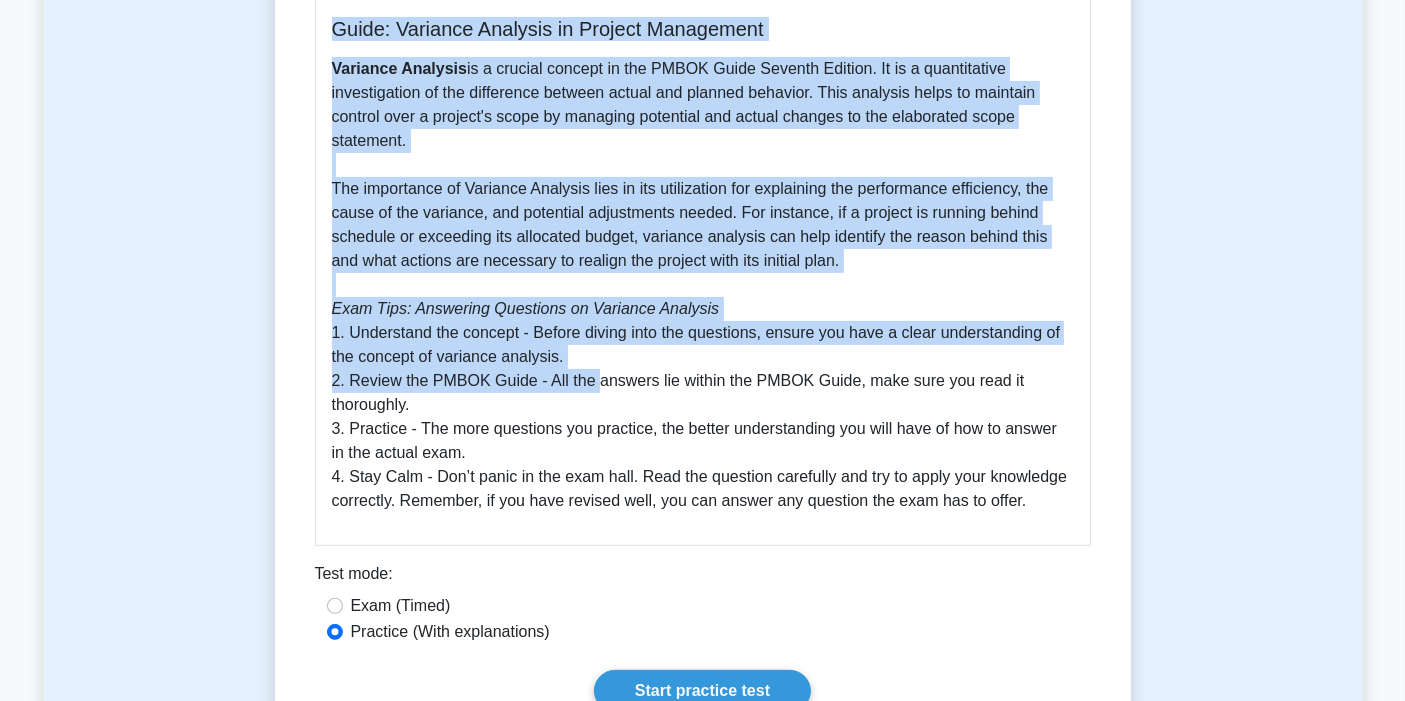 drag, startPoint x: 308, startPoint y: 247, endPoint x: 1045, endPoint y: 481, distance: 773.2561 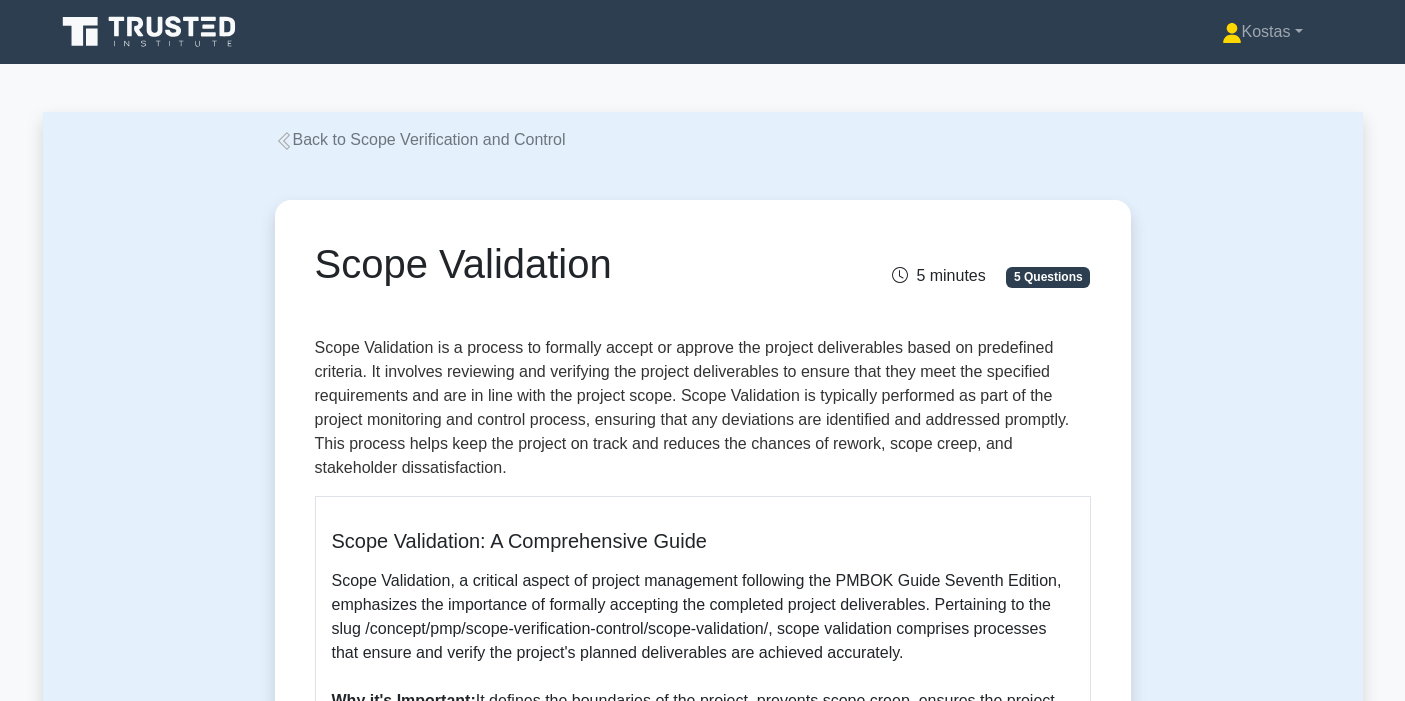 scroll, scrollTop: 0, scrollLeft: 0, axis: both 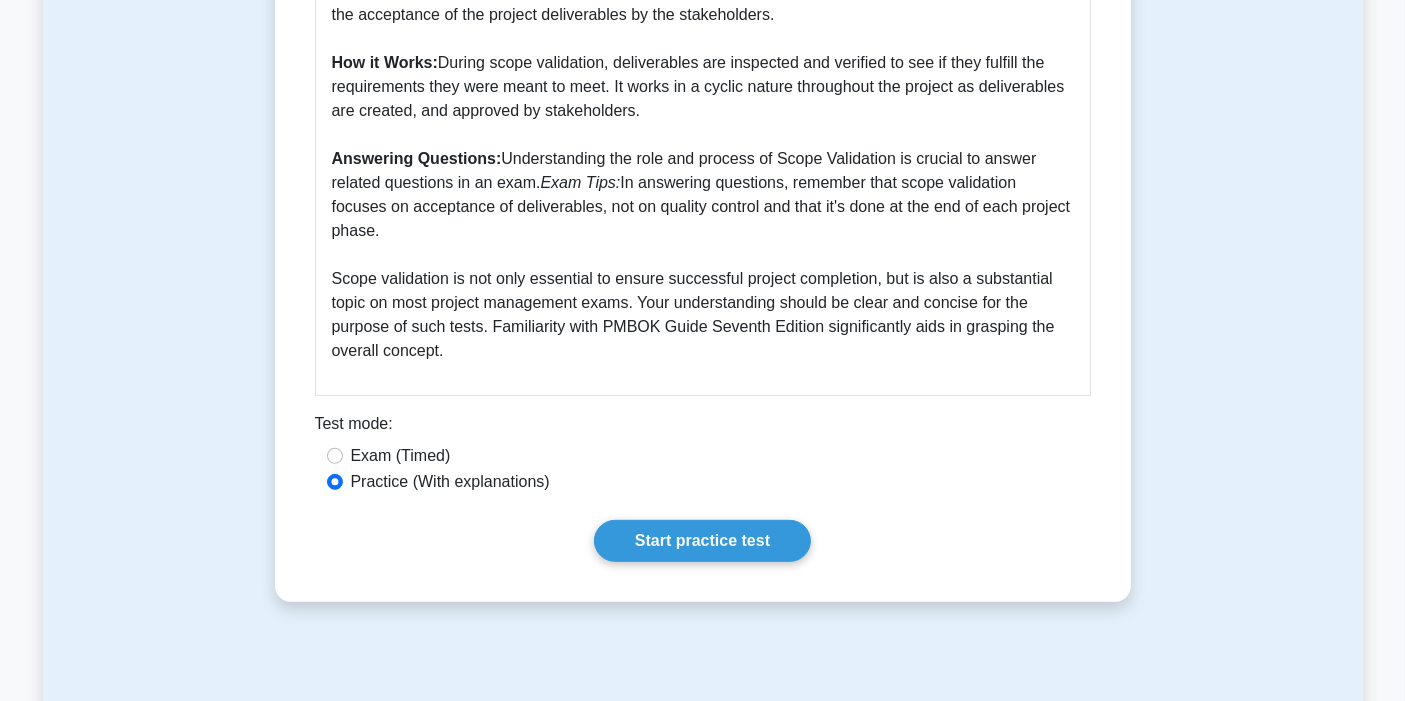 drag, startPoint x: 317, startPoint y: 255, endPoint x: 517, endPoint y: 357, distance: 224.50835 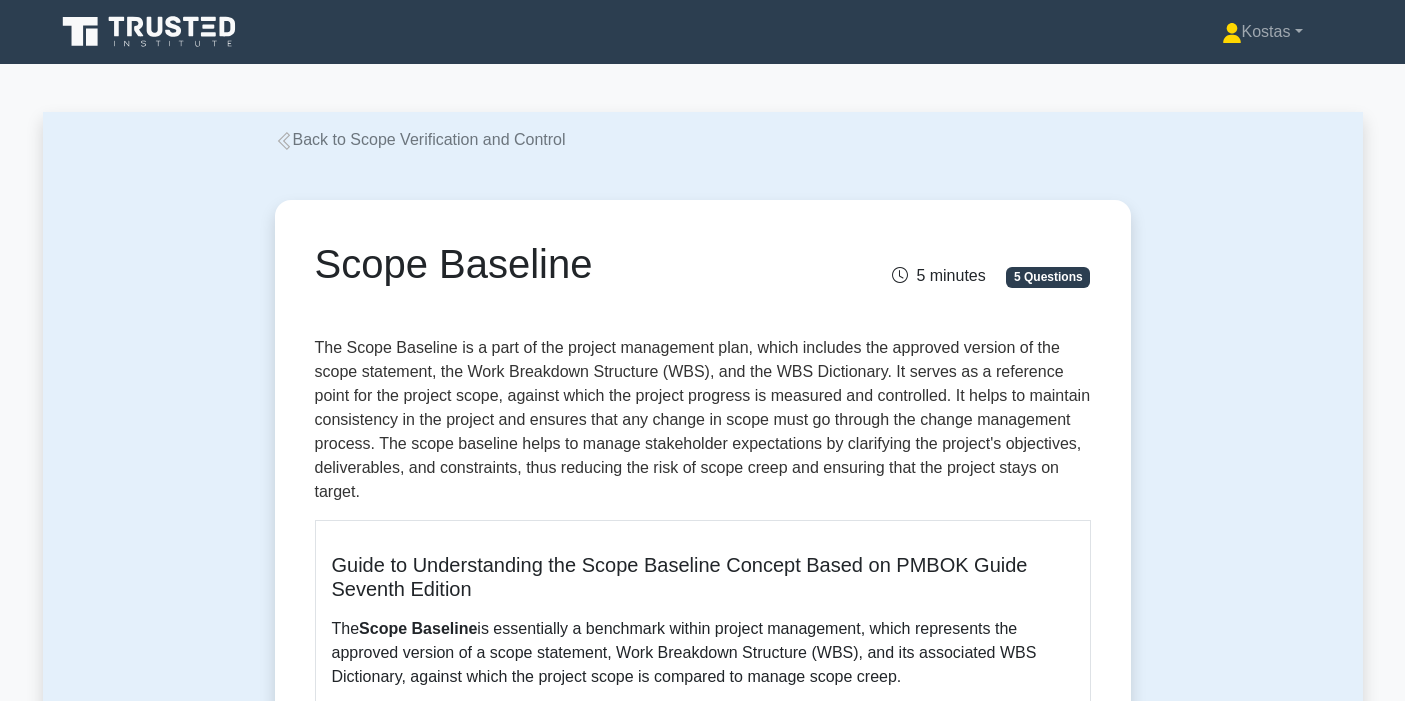 scroll, scrollTop: 0, scrollLeft: 0, axis: both 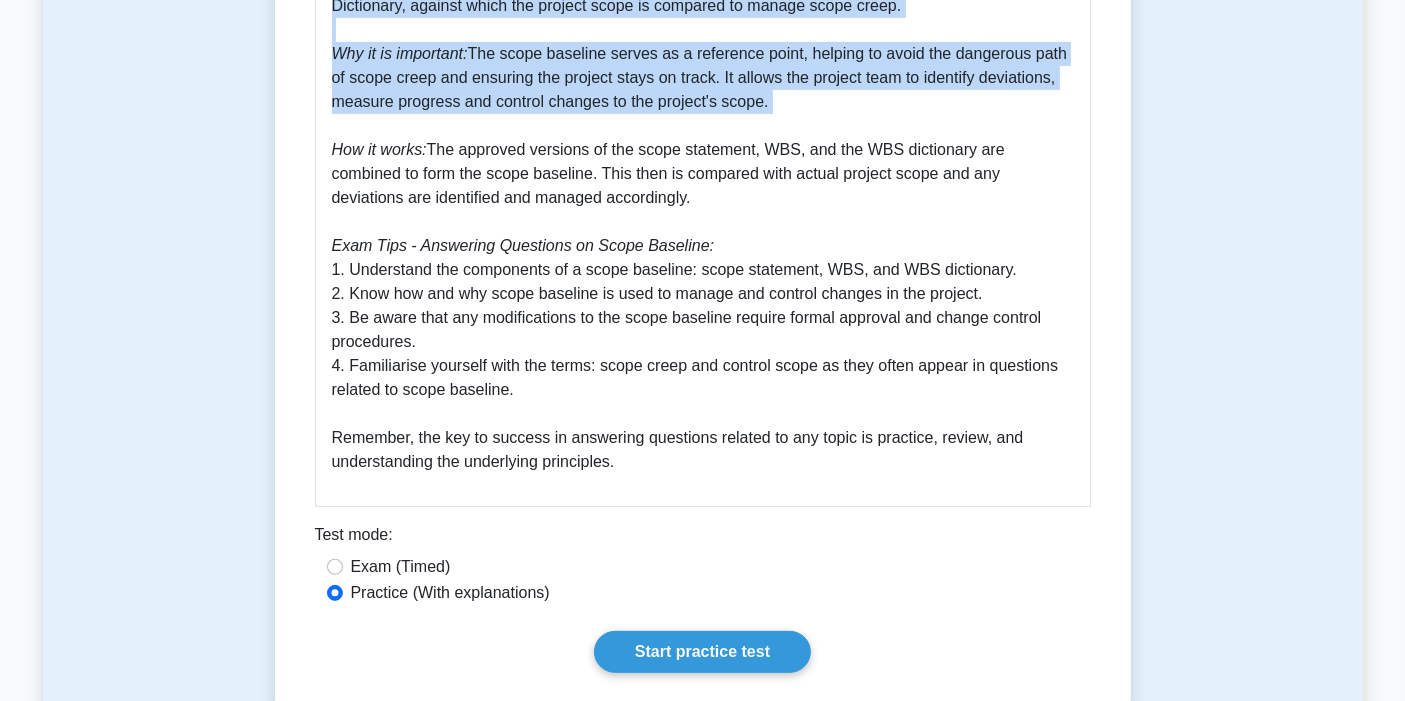 drag, startPoint x: 311, startPoint y: 46, endPoint x: 677, endPoint y: 459, distance: 551.8378 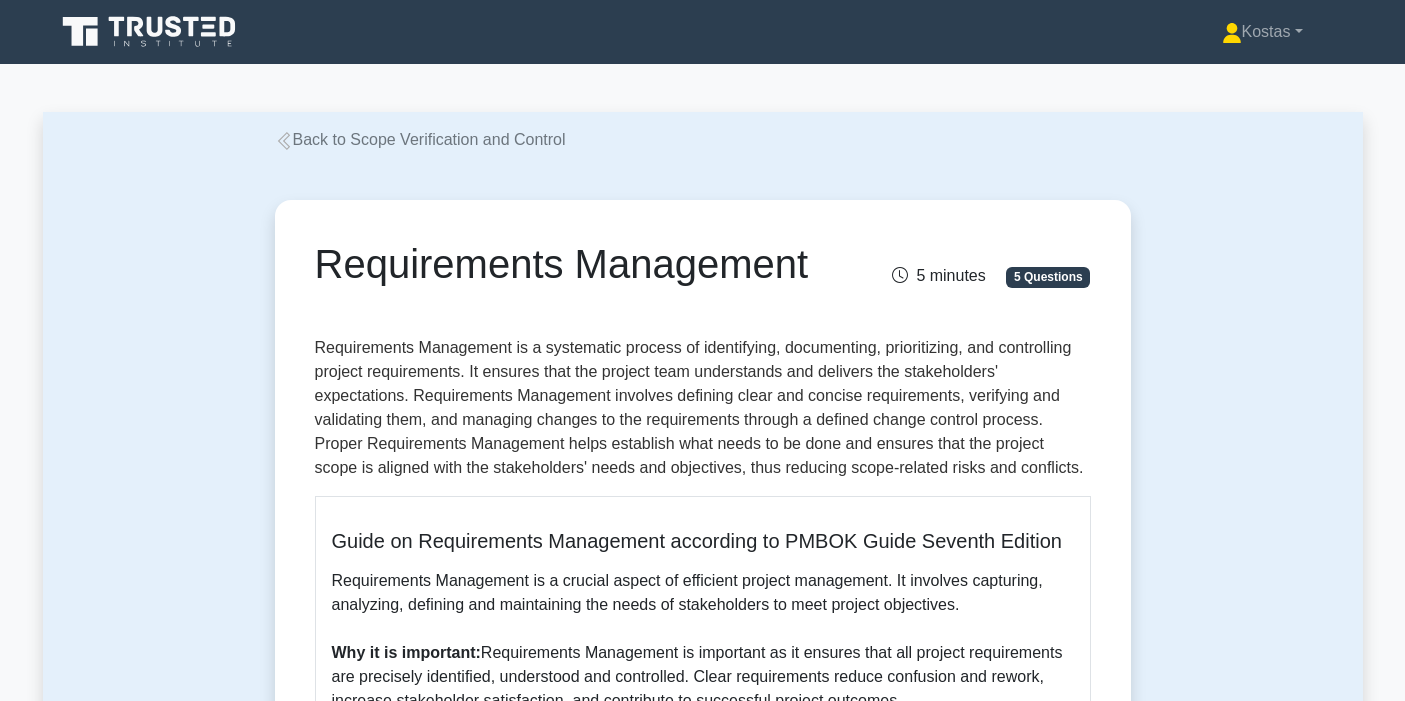 scroll, scrollTop: 0, scrollLeft: 0, axis: both 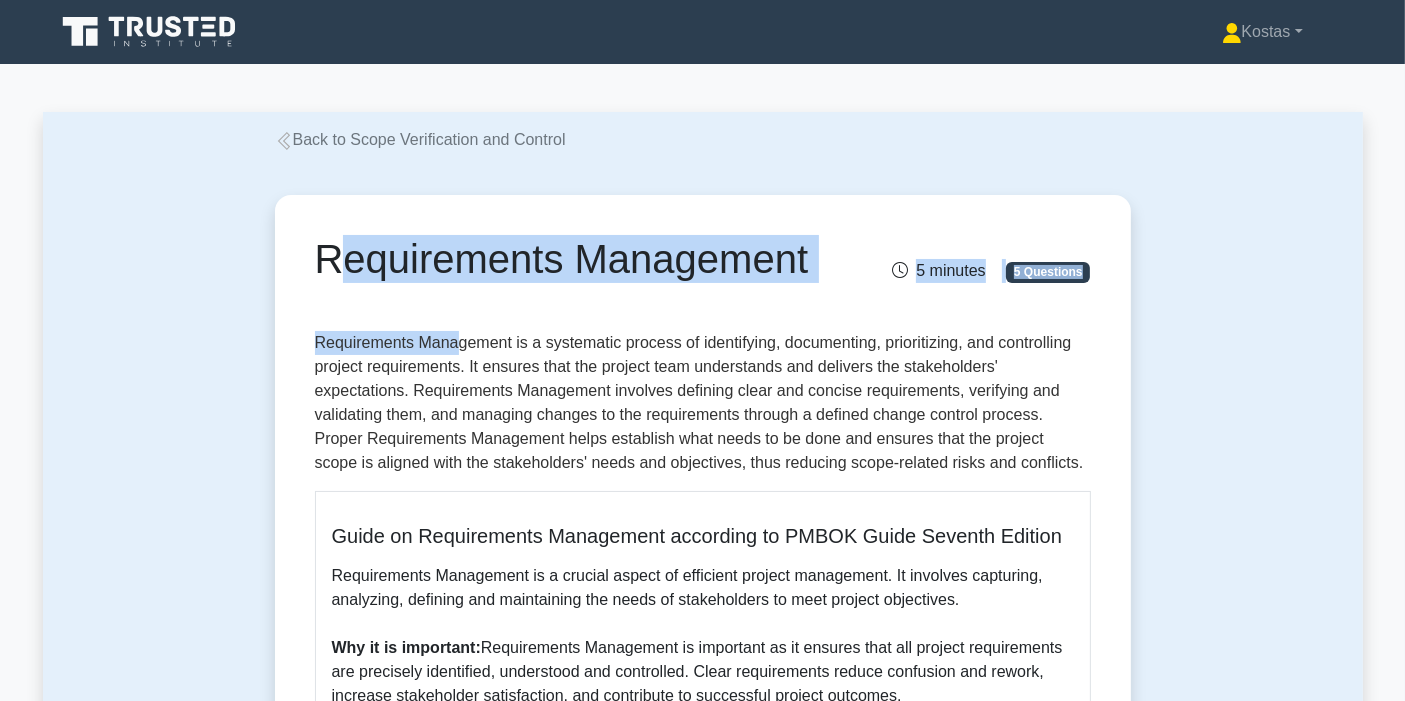 drag, startPoint x: 362, startPoint y: 276, endPoint x: 457, endPoint y: 336, distance: 112.36102 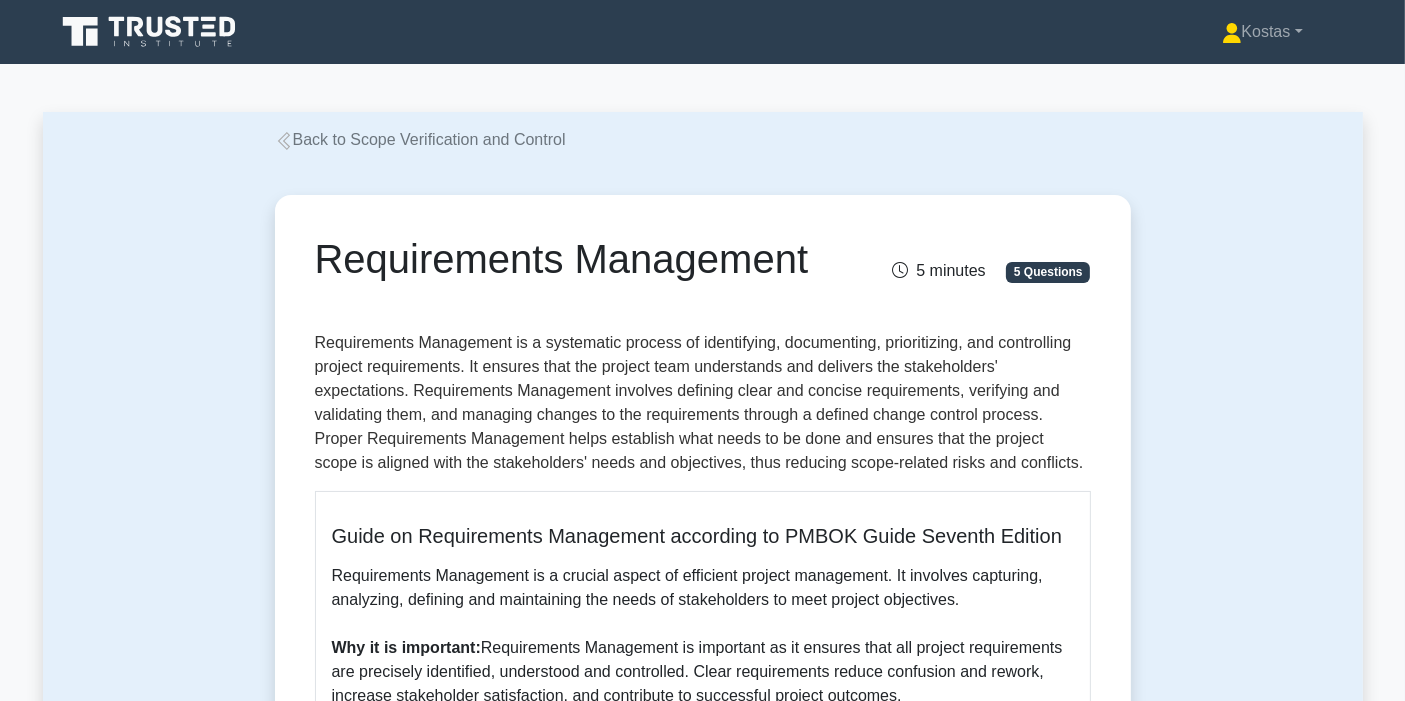 click on "Requirements Management is a systematic process of identifying, documenting, prioritizing, and controlling project requirements. It ensures that the project team understands and delivers the stakeholders' expectations. Requirements Management involves defining clear and concise requirements, verifying and validating them, and managing changes to the requirements through a defined change control process. Proper Requirements Management helps establish what needs to be done and ensures that the project scope is aligned with the stakeholders' needs and objectives, thus reducing scope-related risks and conflicts." at bounding box center [703, 403] 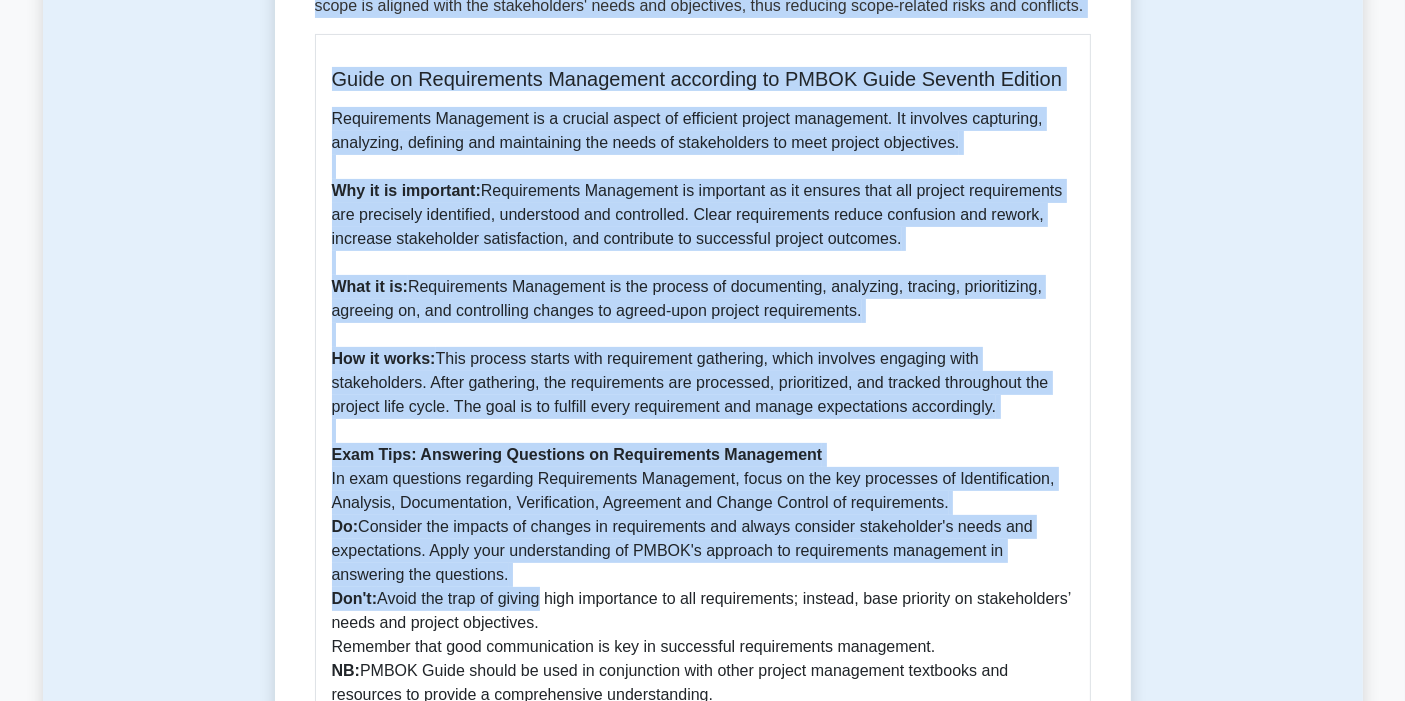 scroll, scrollTop: 666, scrollLeft: 0, axis: vertical 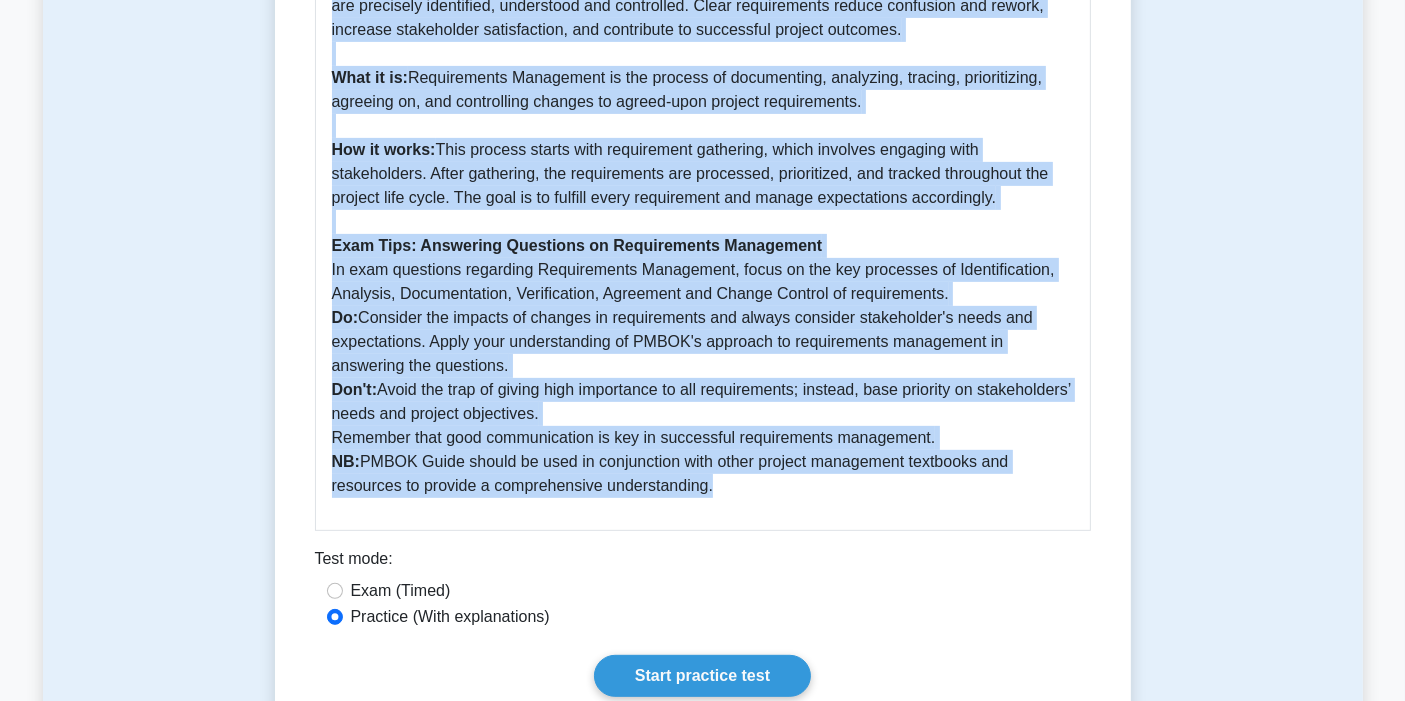 drag, startPoint x: 317, startPoint y: 251, endPoint x: 777, endPoint y: 507, distance: 526.4371 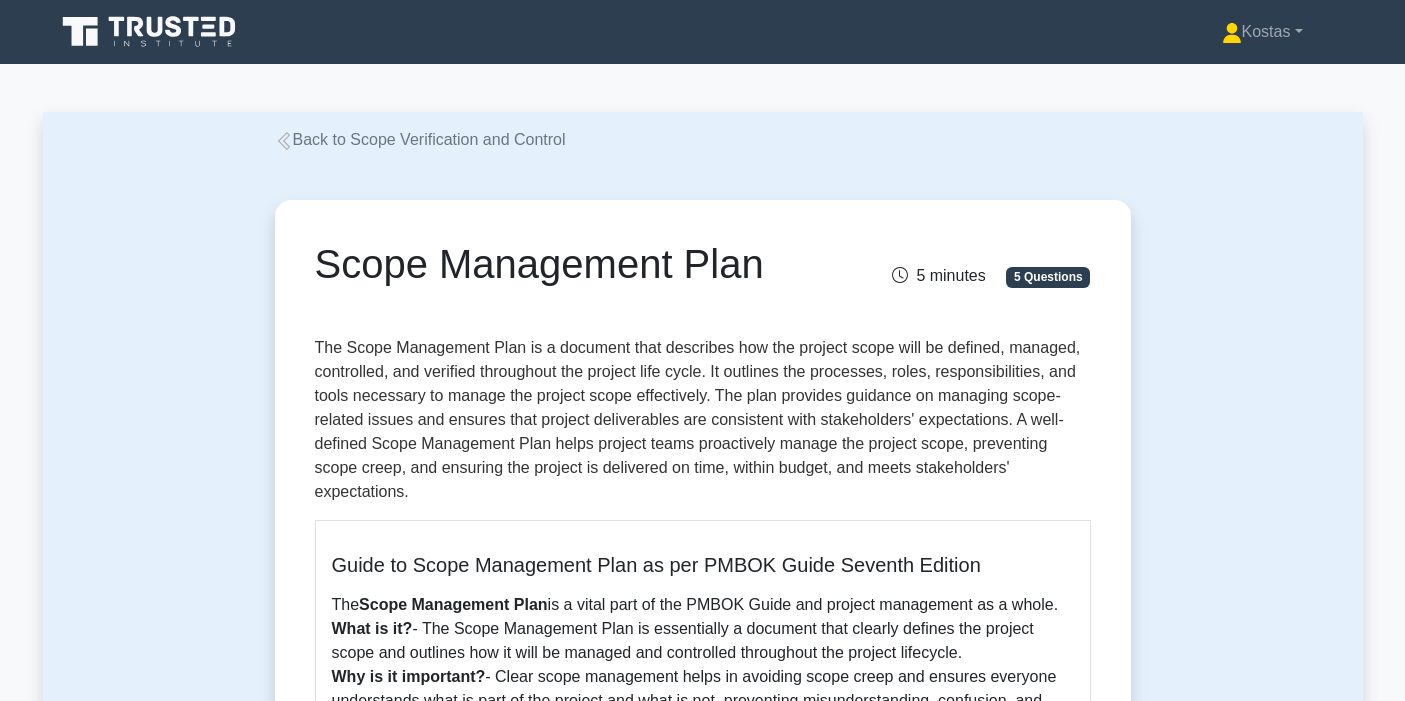 scroll, scrollTop: 0, scrollLeft: 0, axis: both 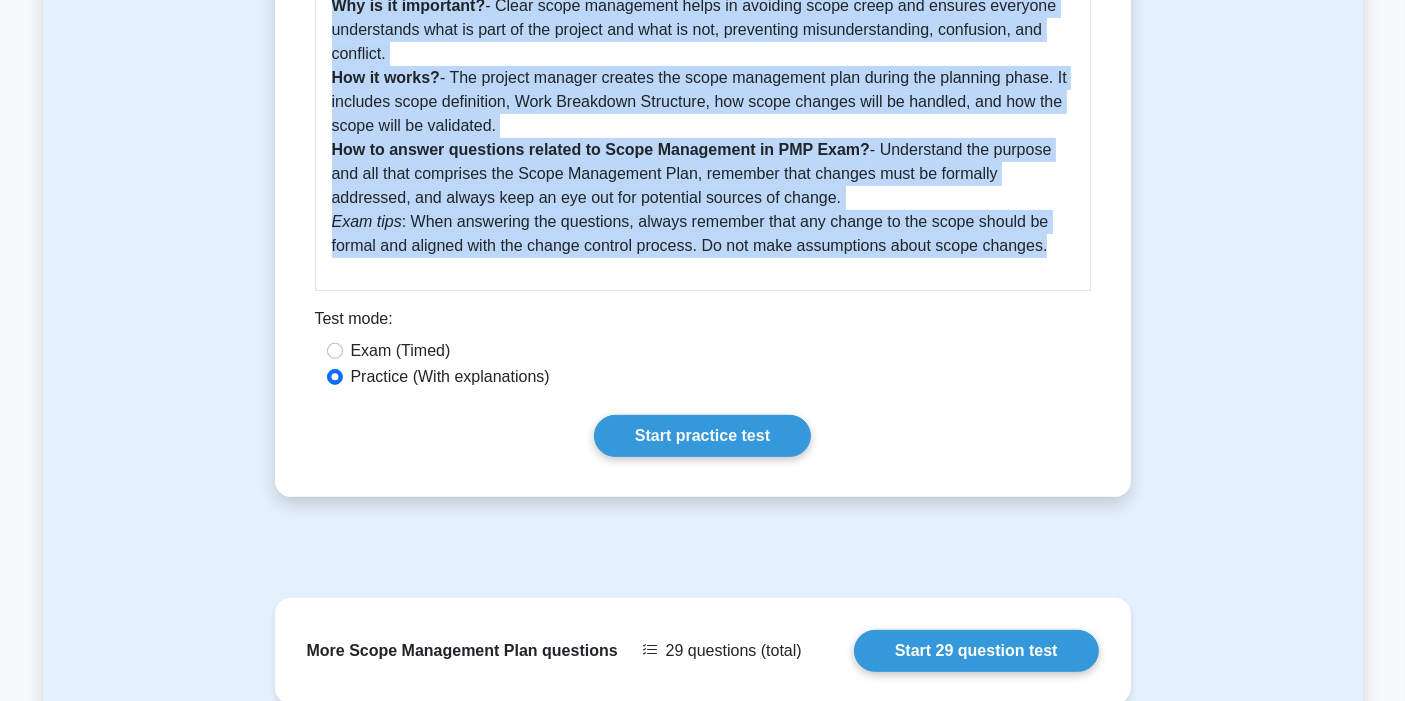 drag, startPoint x: 322, startPoint y: 272, endPoint x: 1062, endPoint y: 244, distance: 740.52954 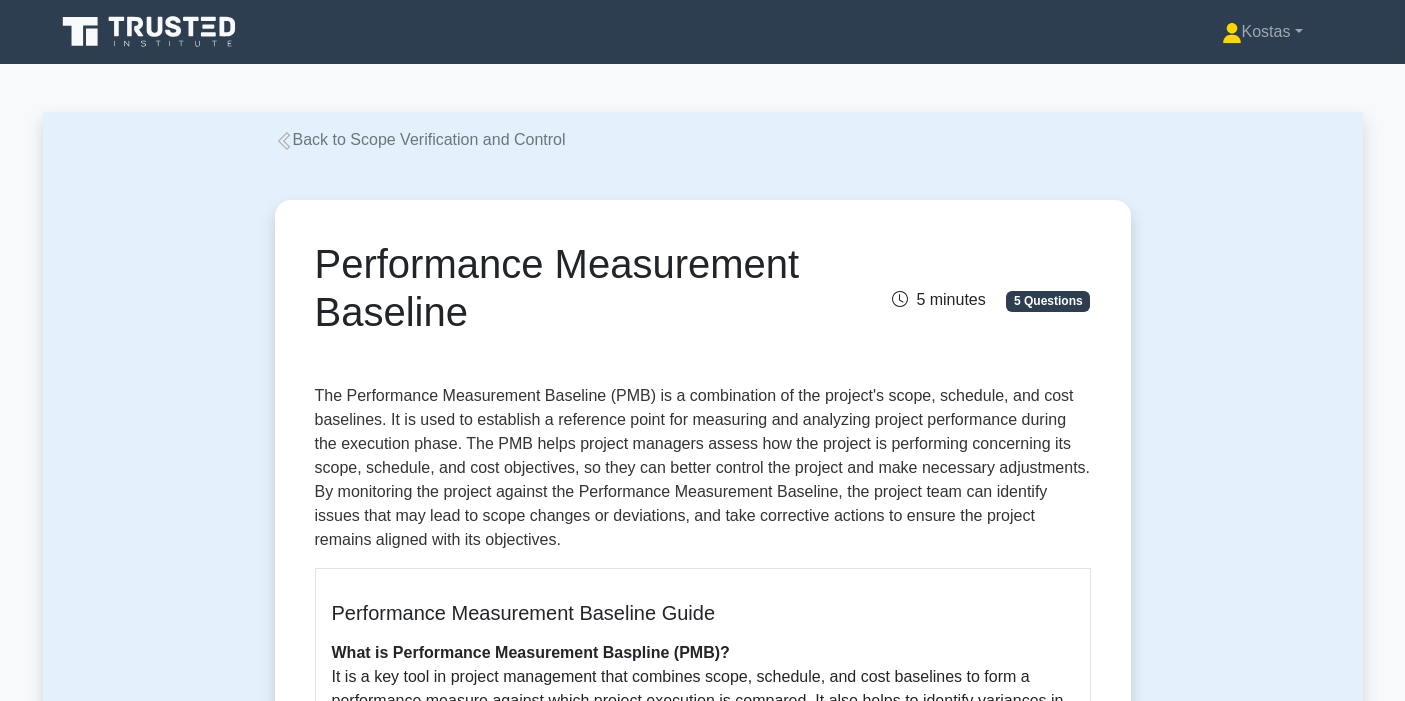 scroll, scrollTop: 0, scrollLeft: 0, axis: both 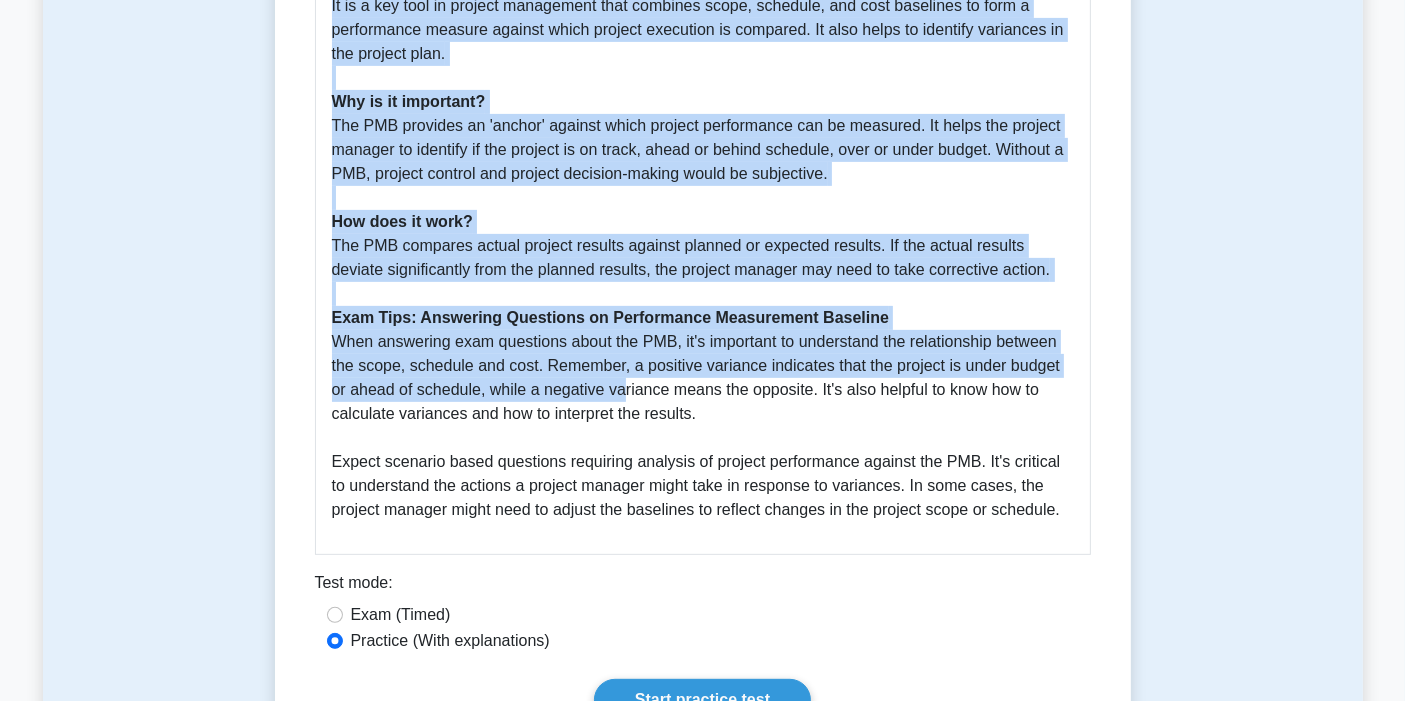 drag, startPoint x: 322, startPoint y: 259, endPoint x: 1017, endPoint y: 509, distance: 738.5966 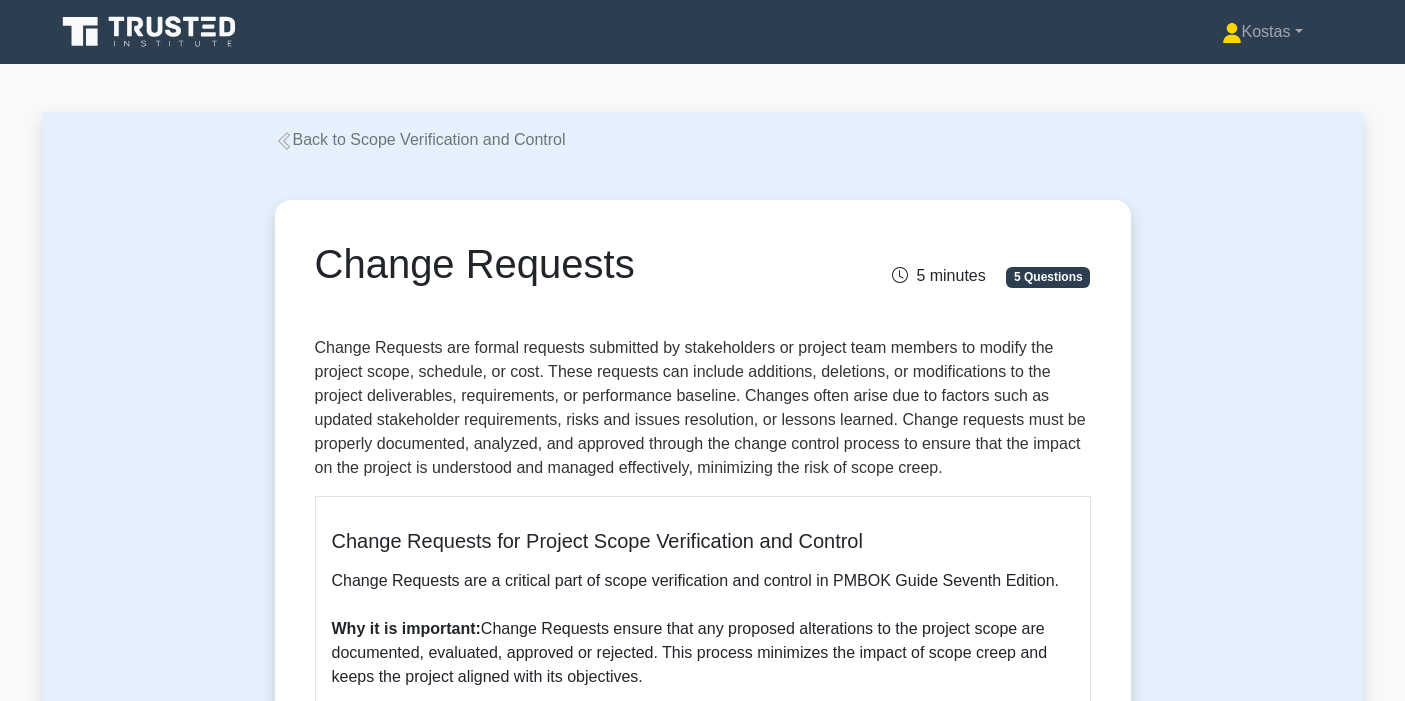 scroll, scrollTop: 0, scrollLeft: 0, axis: both 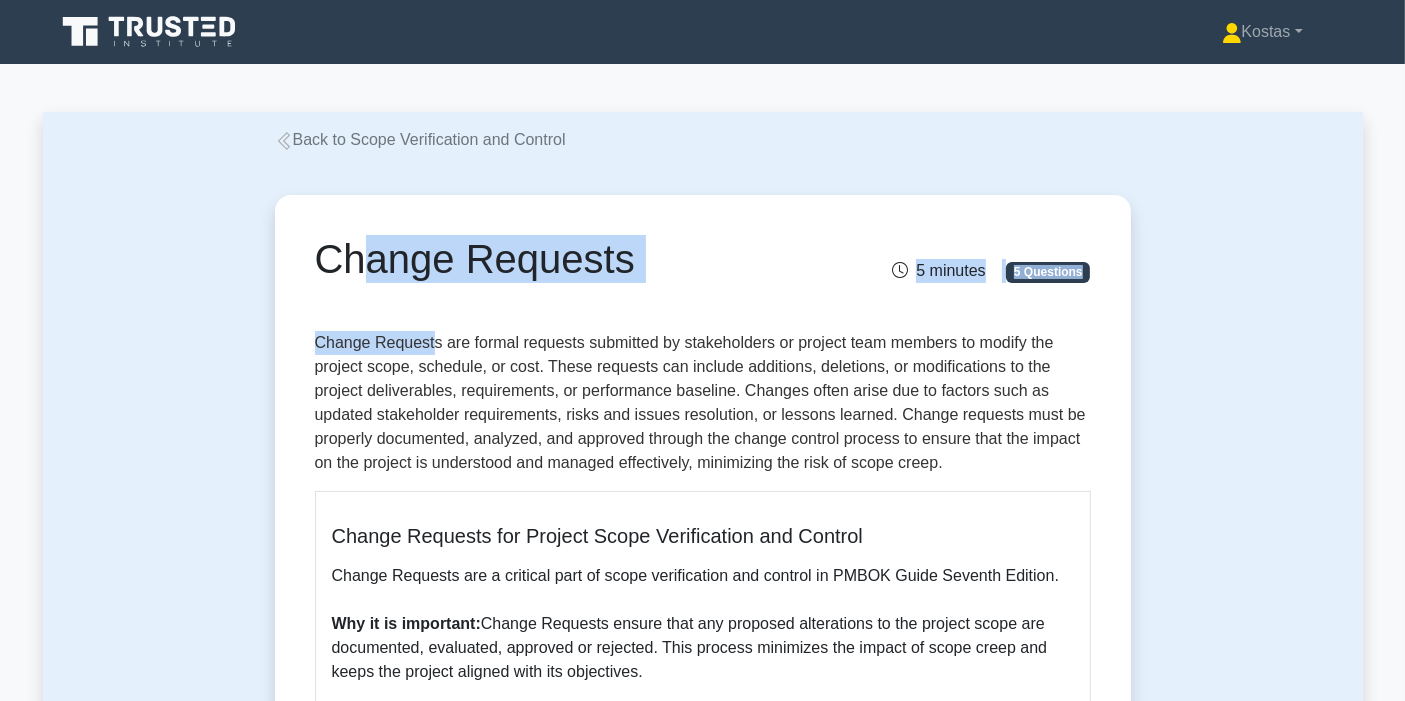 drag, startPoint x: 366, startPoint y: 275, endPoint x: 427, endPoint y: 316, distance: 73.4983 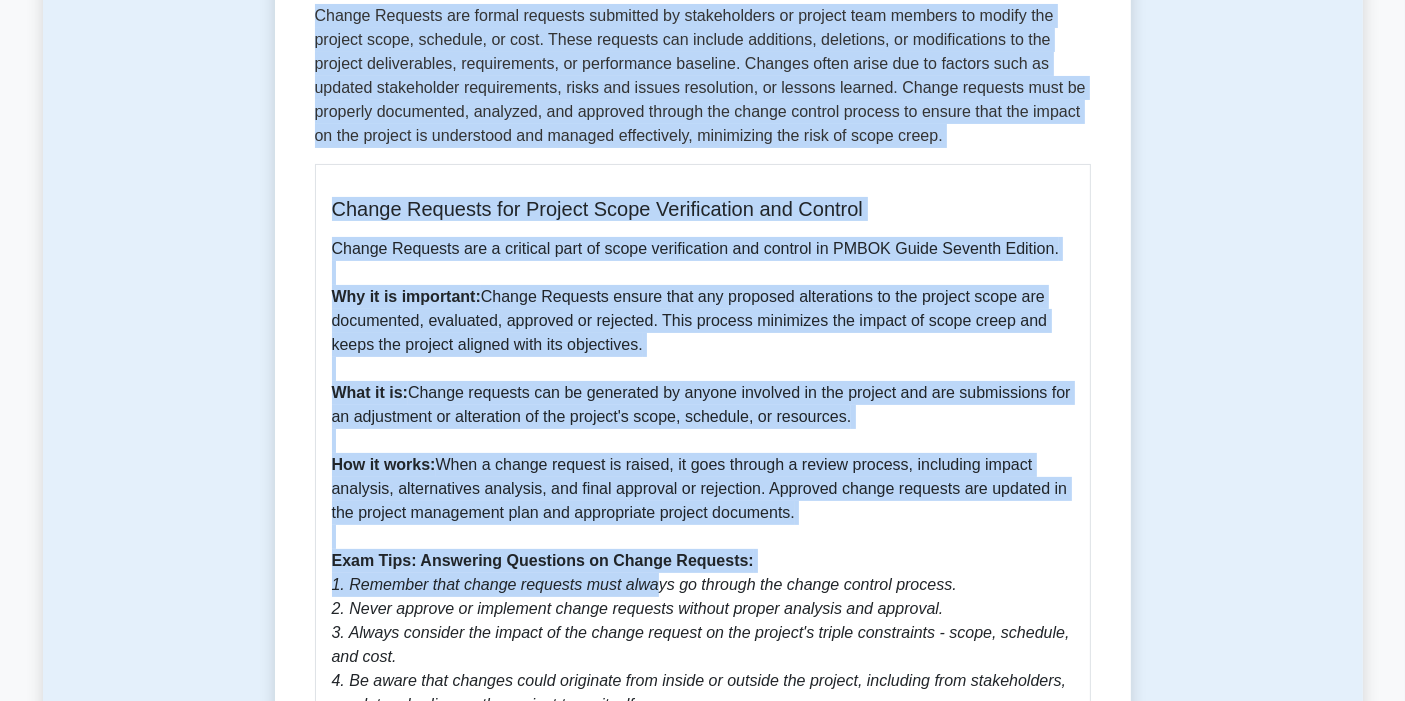 scroll, scrollTop: 555, scrollLeft: 0, axis: vertical 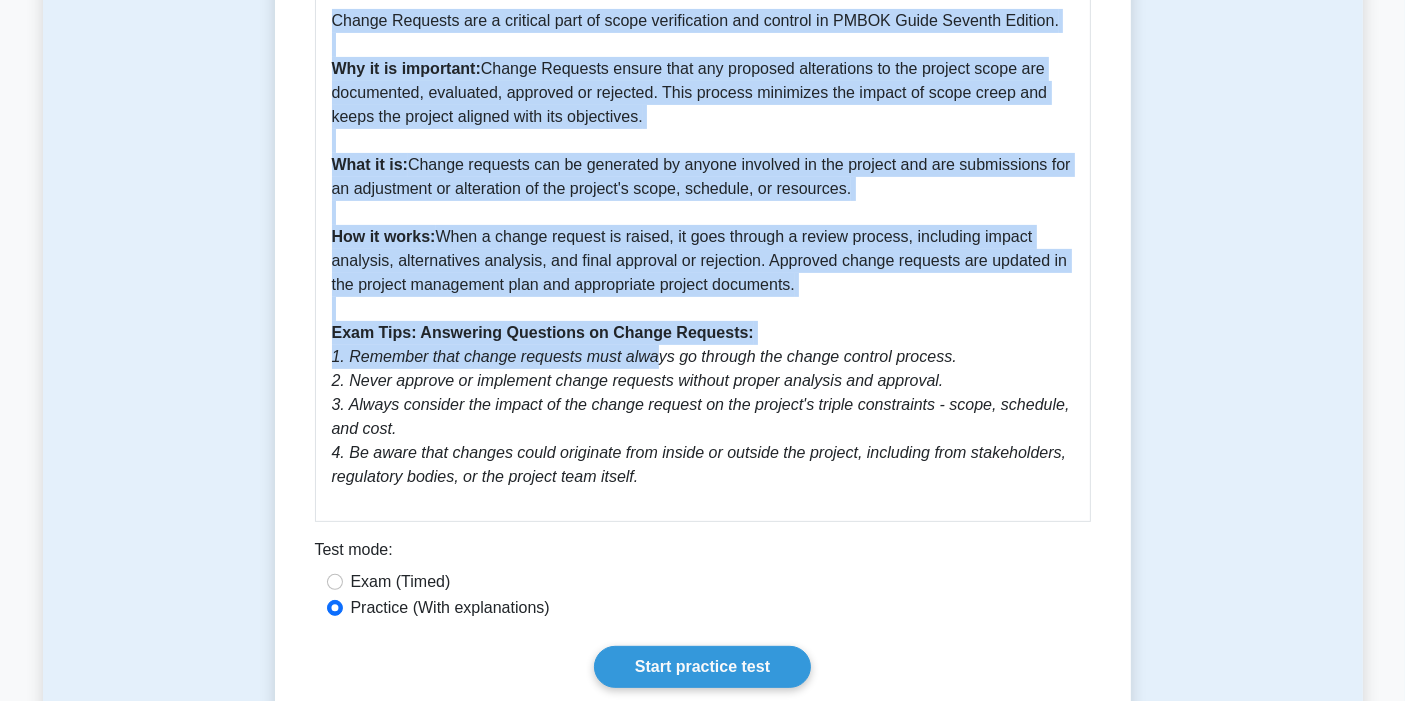 drag, startPoint x: 322, startPoint y: 264, endPoint x: 671, endPoint y: 471, distance: 405.77087 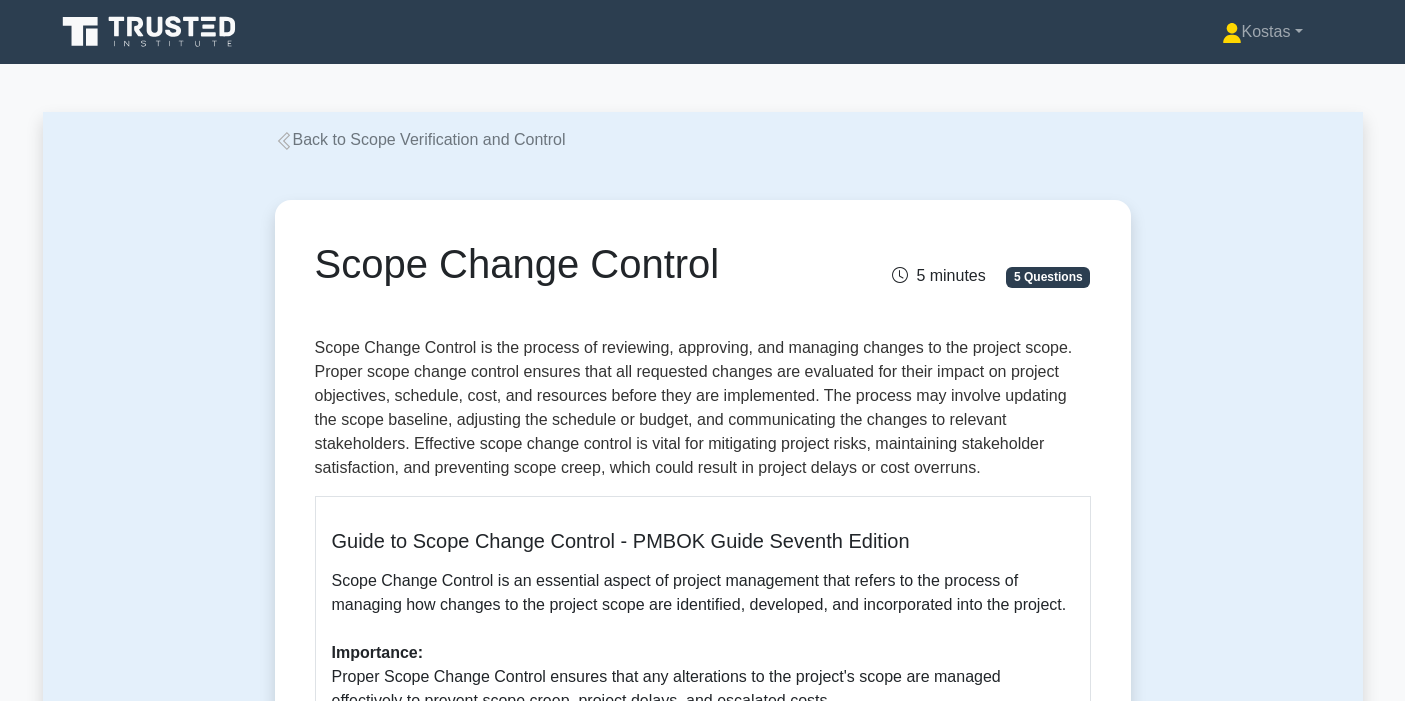 scroll, scrollTop: 0, scrollLeft: 0, axis: both 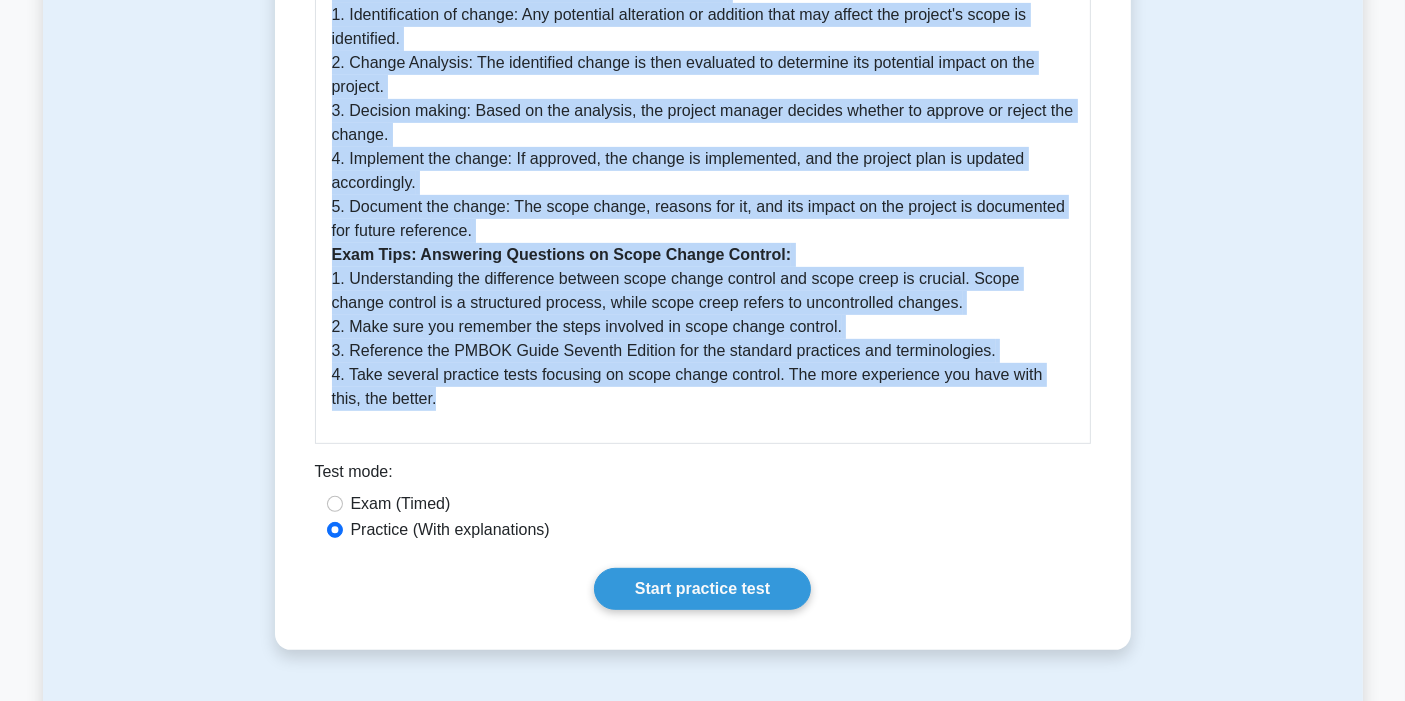 drag, startPoint x: 314, startPoint y: 260, endPoint x: 765, endPoint y: 404, distance: 473.4311 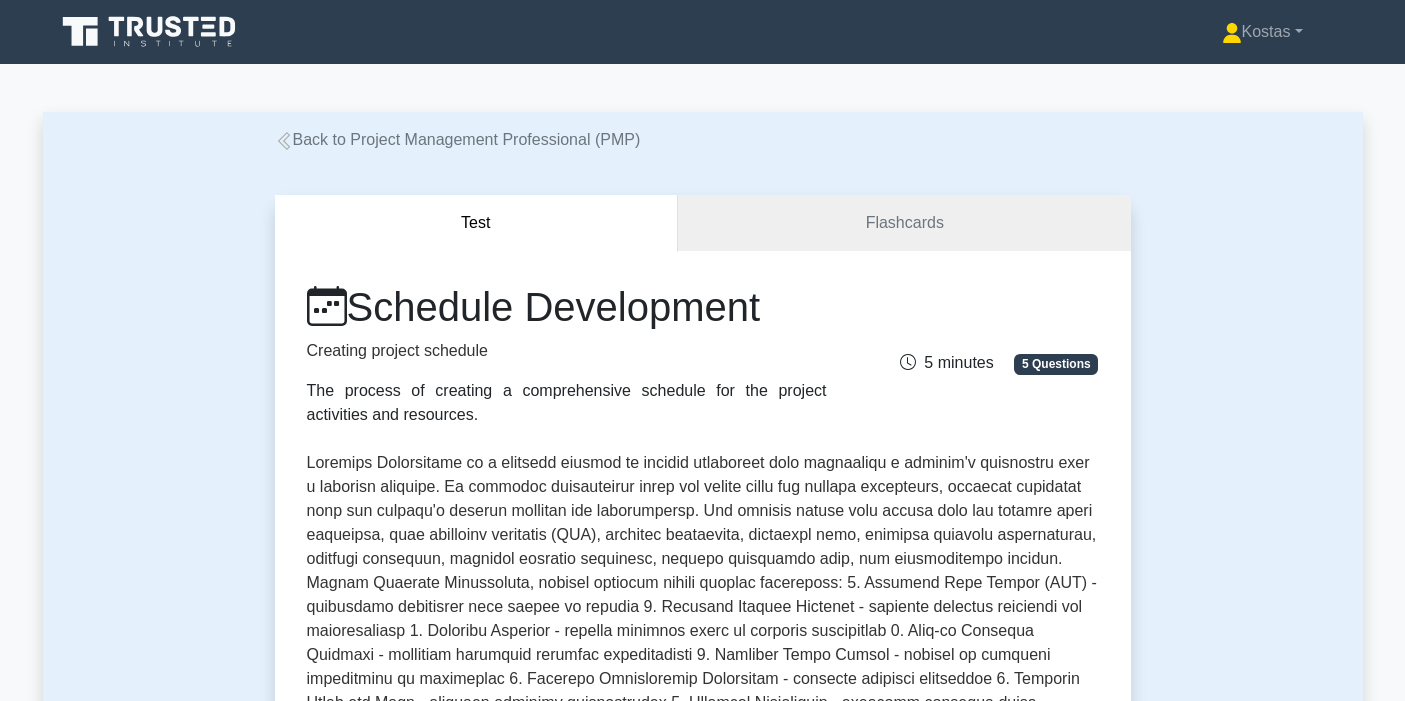 scroll, scrollTop: 0, scrollLeft: 0, axis: both 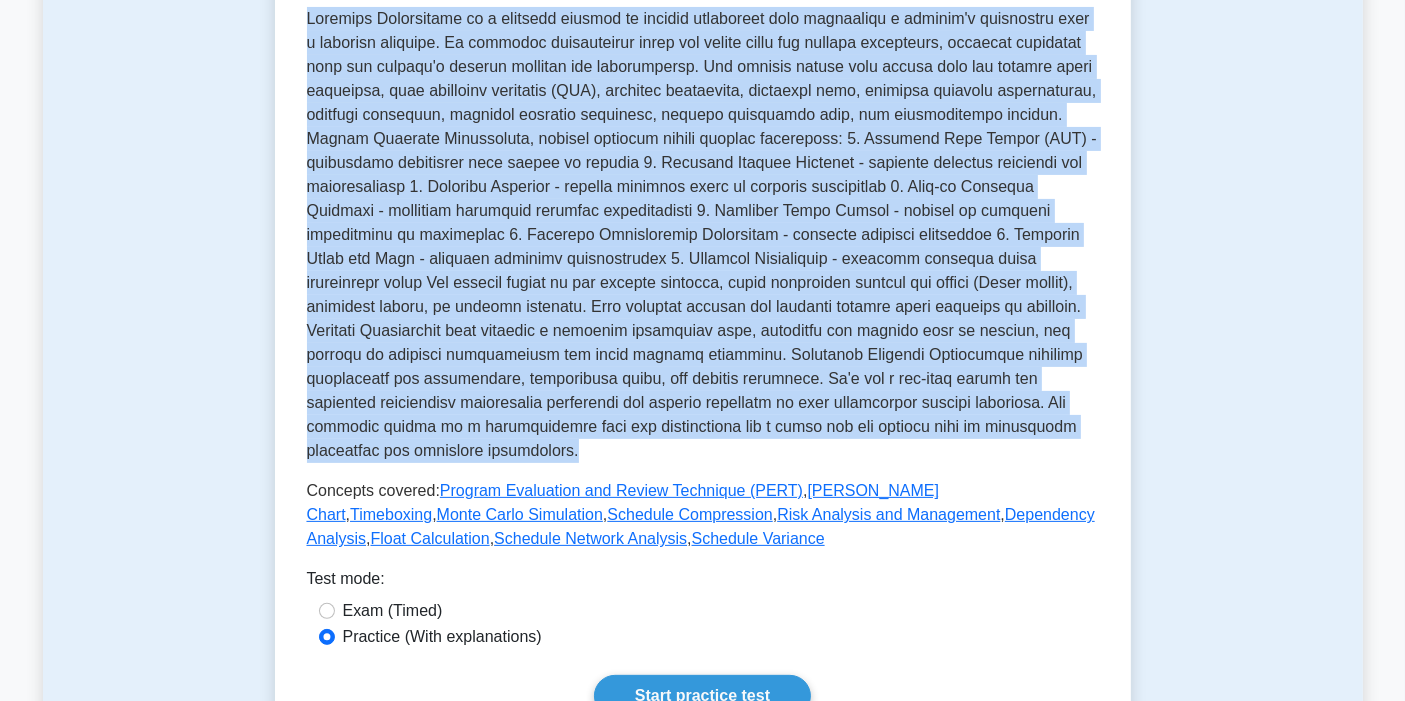 drag, startPoint x: 362, startPoint y: 196, endPoint x: 994, endPoint y: 424, distance: 671.869 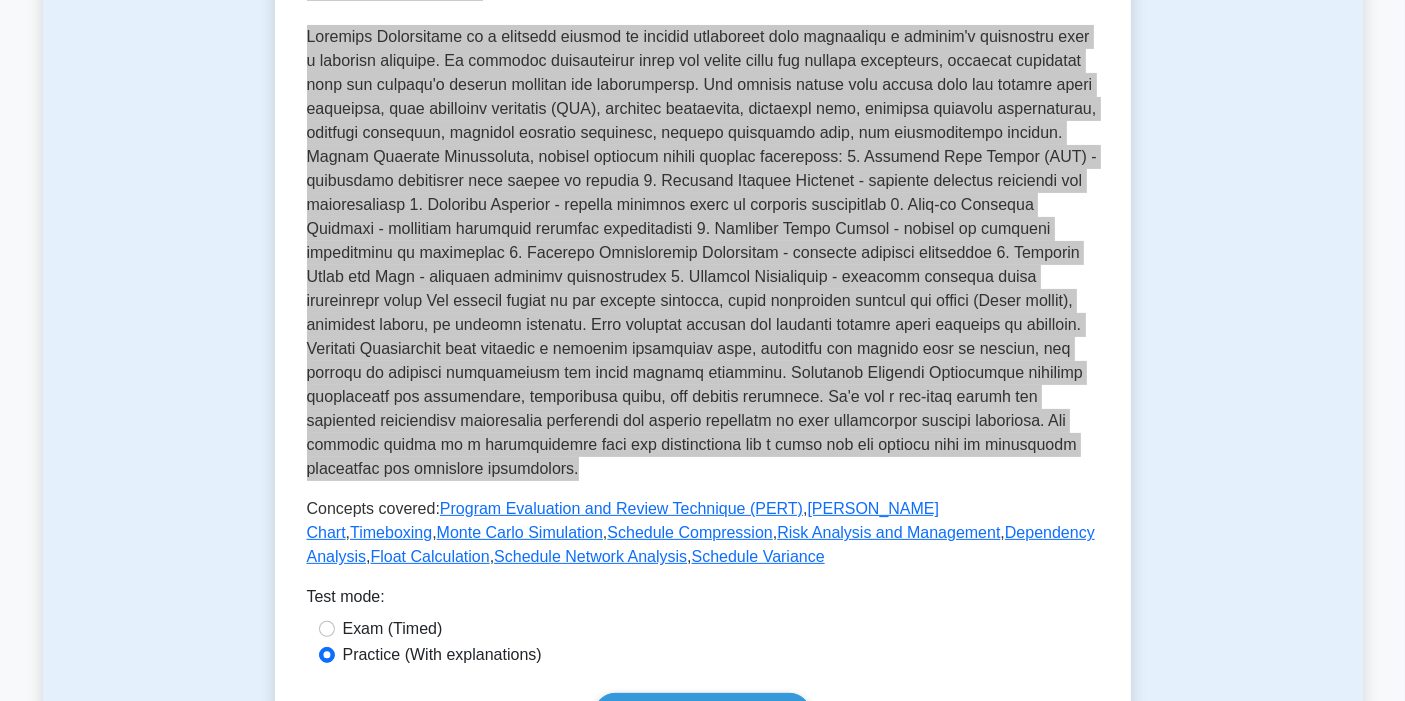 scroll, scrollTop: 444, scrollLeft: 0, axis: vertical 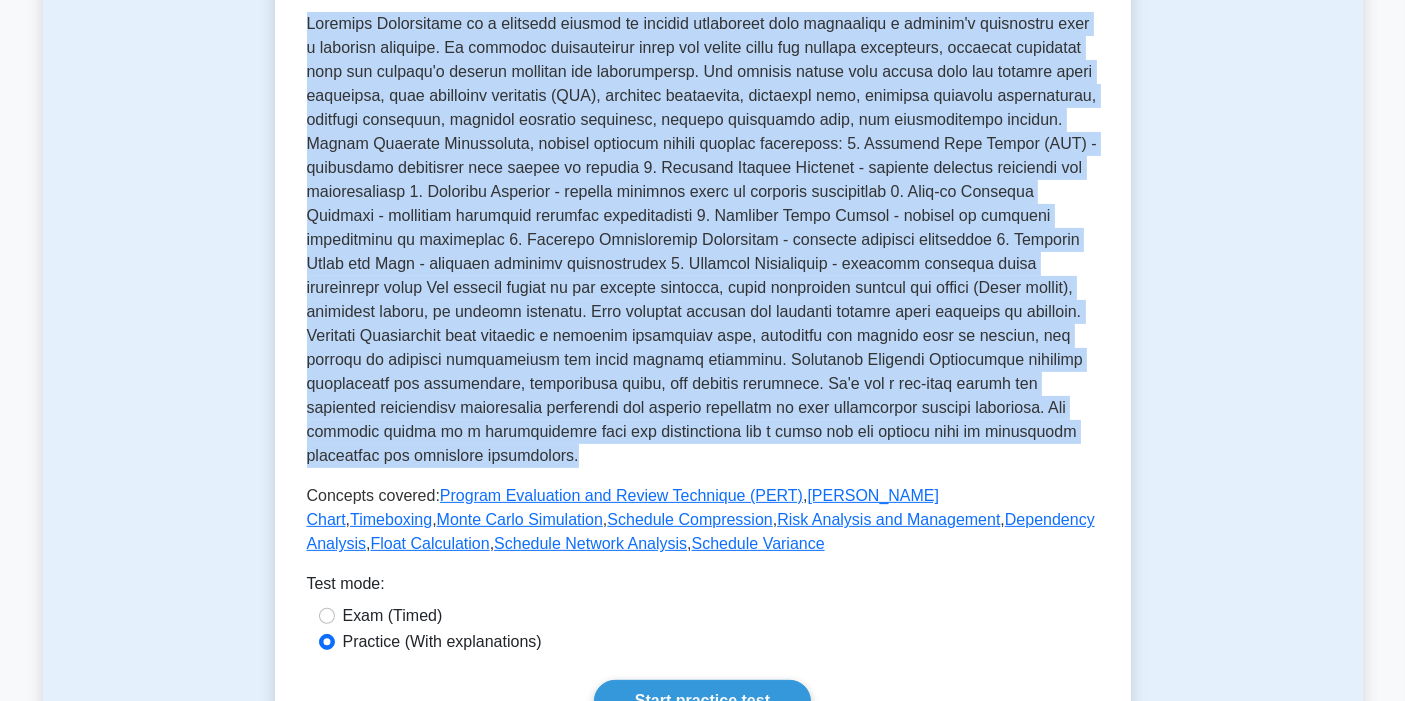 drag, startPoint x: 274, startPoint y: 357, endPoint x: 262, endPoint y: 358, distance: 12.0415945 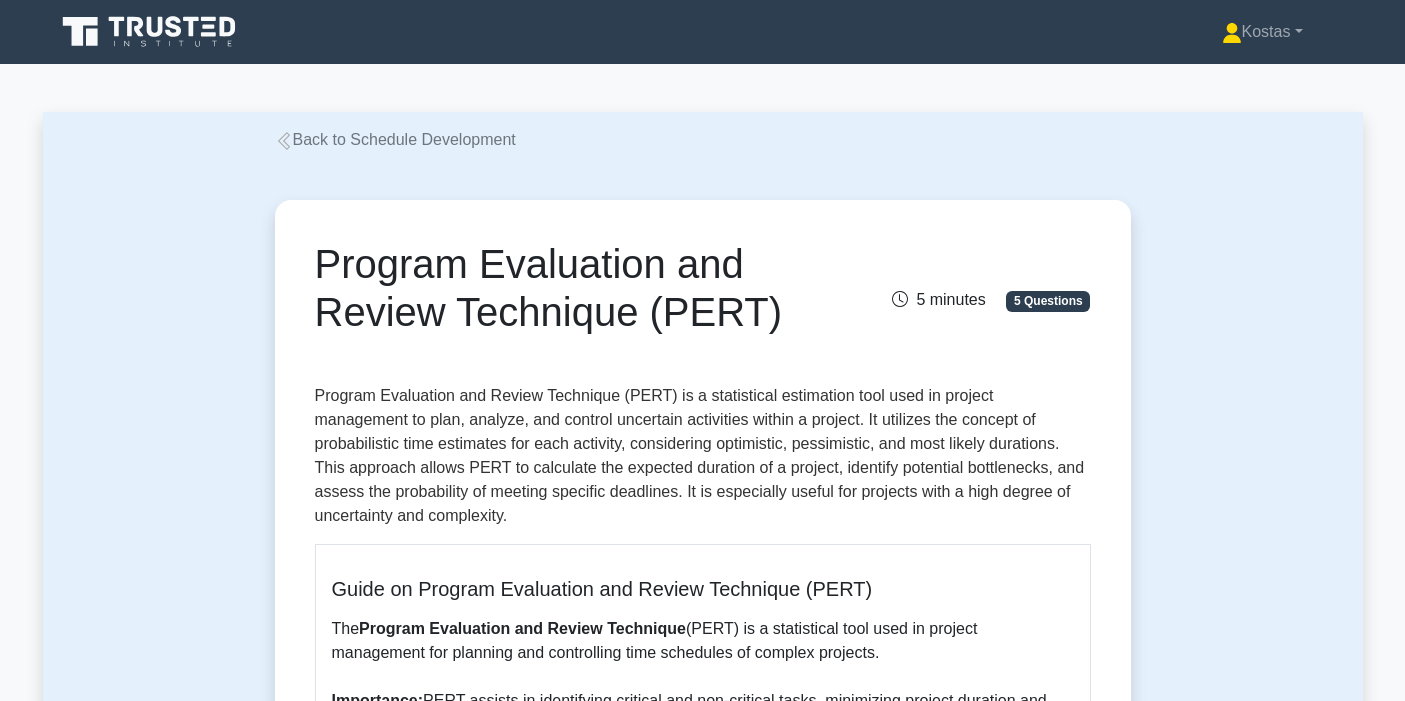 scroll, scrollTop: 0, scrollLeft: 0, axis: both 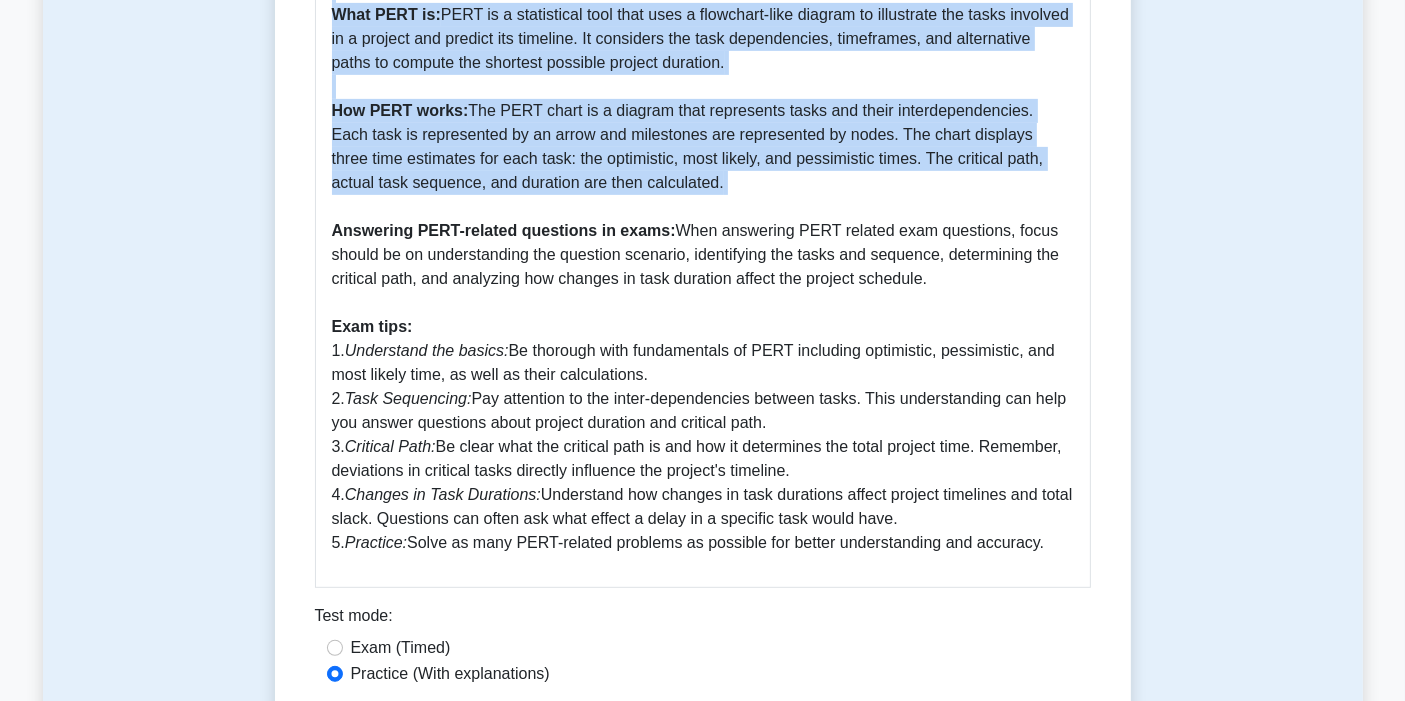 drag, startPoint x: 316, startPoint y: 261, endPoint x: 1050, endPoint y: 535, distance: 783.4743 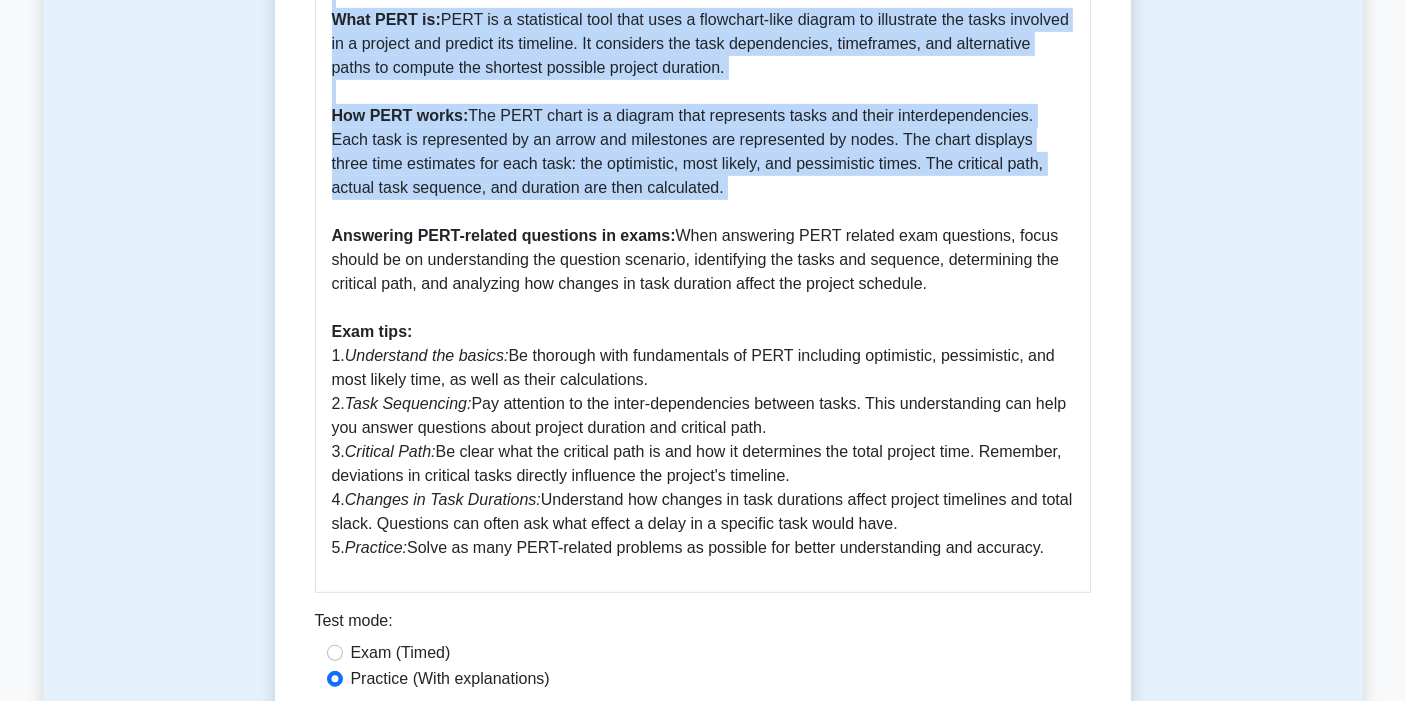 copy on "Program Evaluation and Review Technique (PERT)
5 minutes
5 Questions
Program Evaluation and Review Technique (PERT) is a statistical estimation tool used in project management to plan, analyze, and control uncertain activities within a project. It utilizes the concept of probabilistic time estimates for each activity, considering optimistic, pessimistic, and most likely durations. This approach allows PERT to calculate the expected duration of a project, identify potential bottlenecks, and assess the probability of meeting specific deadlines. It is especially useful for projects with a high degree of uncertainty and complexity.
Guide on Program Evaluation and Review Technique (PERT)
The  Program Evaluation and Review Technique  (PERT) is a statistical tool used in project management for planning and controlling time schedules of complex projects.  Importance:  PER..." 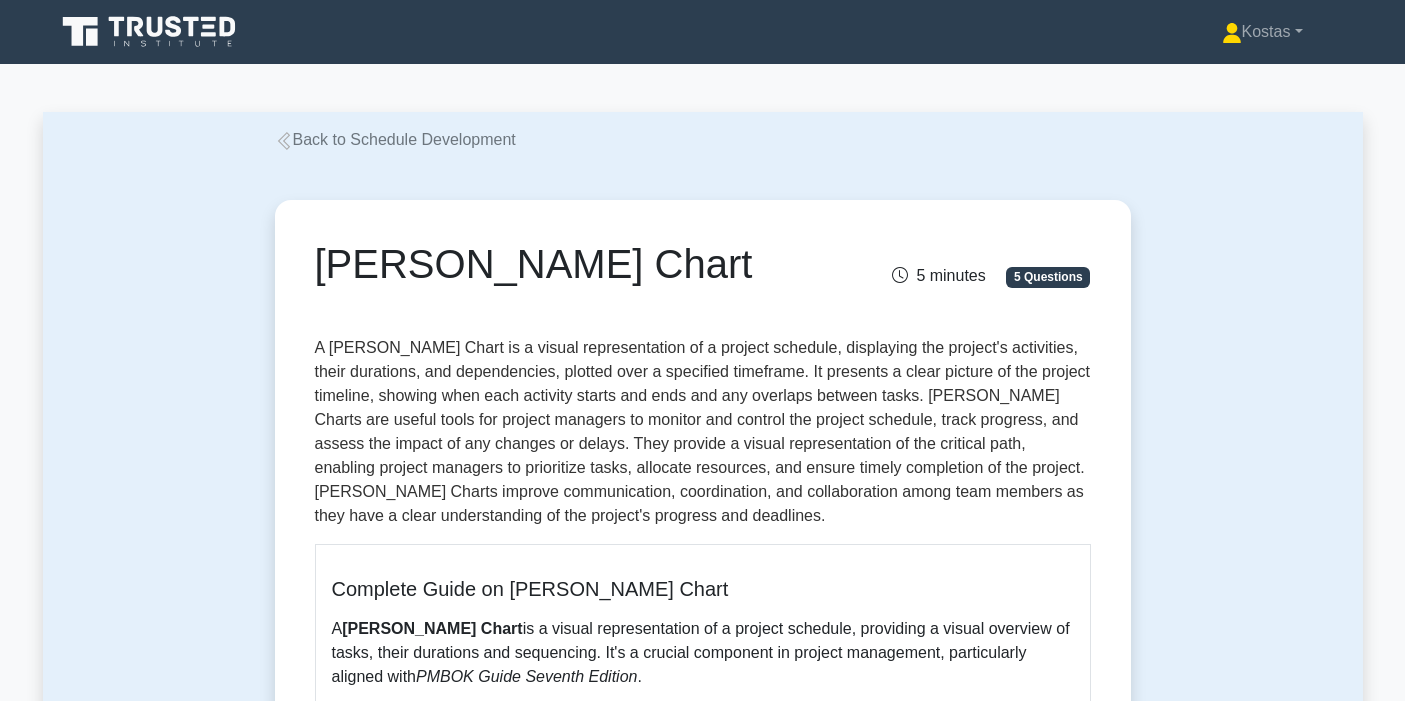 scroll, scrollTop: 0, scrollLeft: 0, axis: both 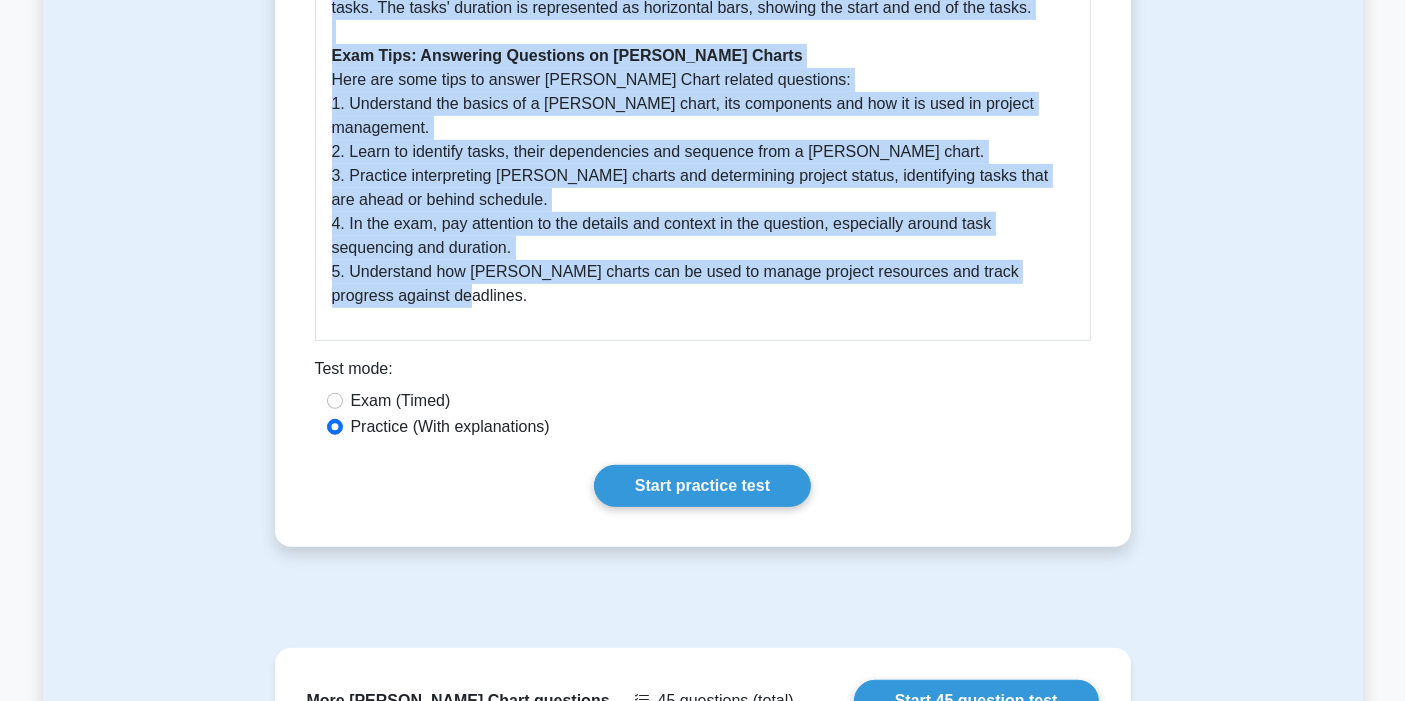 drag, startPoint x: 318, startPoint y: 269, endPoint x: 554, endPoint y: 308, distance: 239.20076 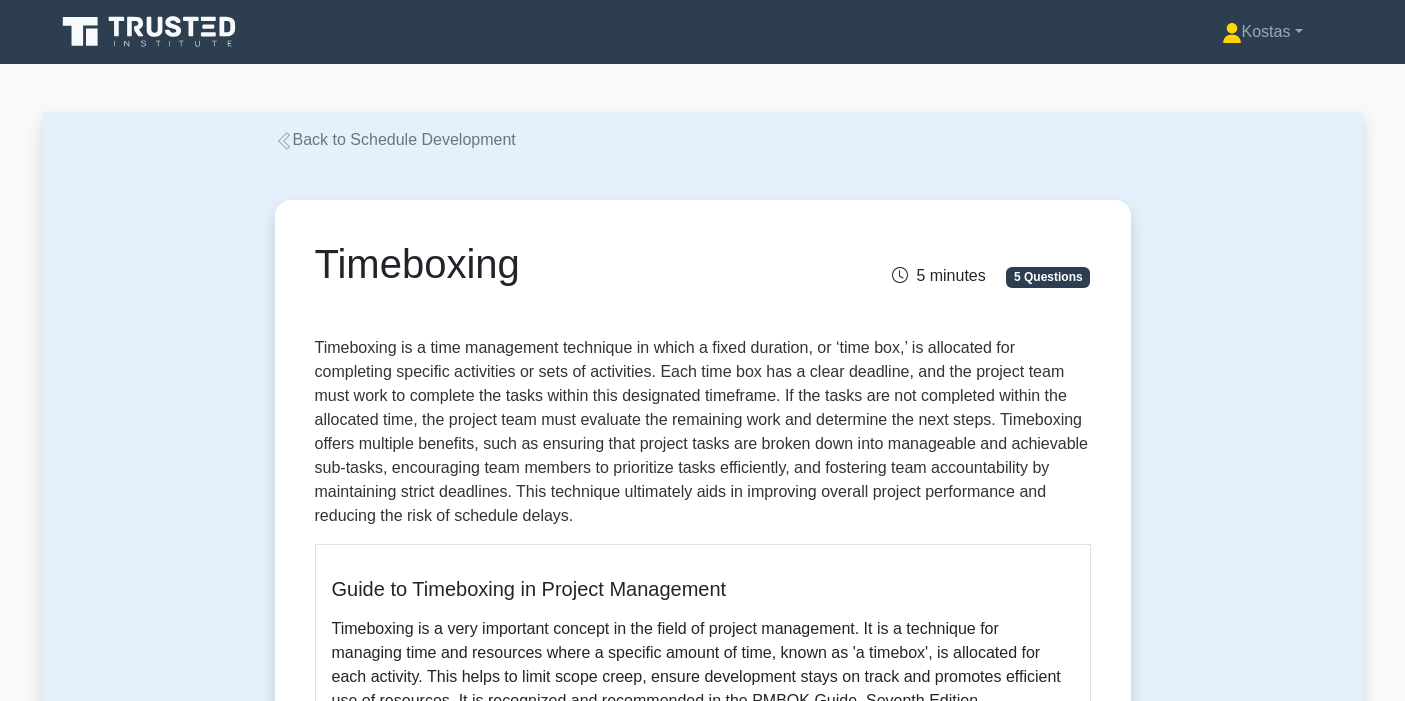 scroll, scrollTop: 0, scrollLeft: 0, axis: both 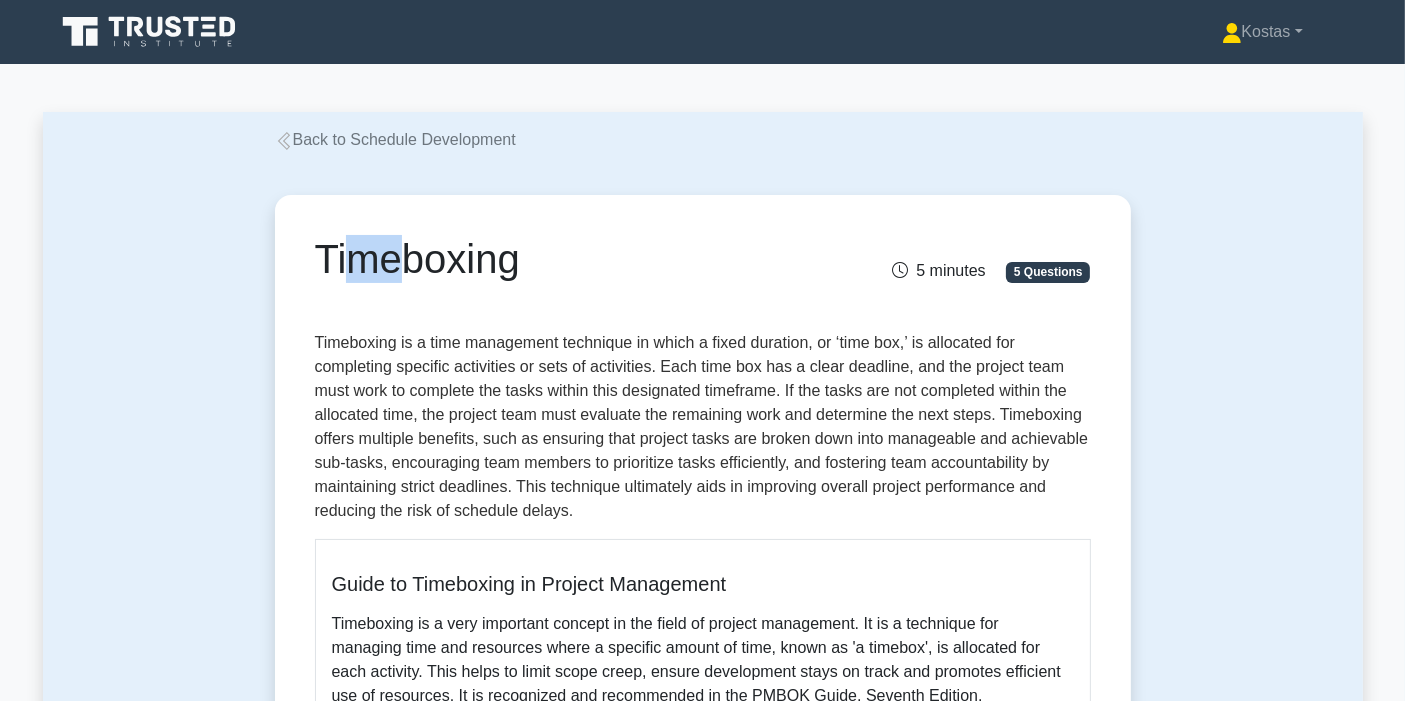 drag, startPoint x: 358, startPoint y: 284, endPoint x: 376, endPoint y: 290, distance: 18.973665 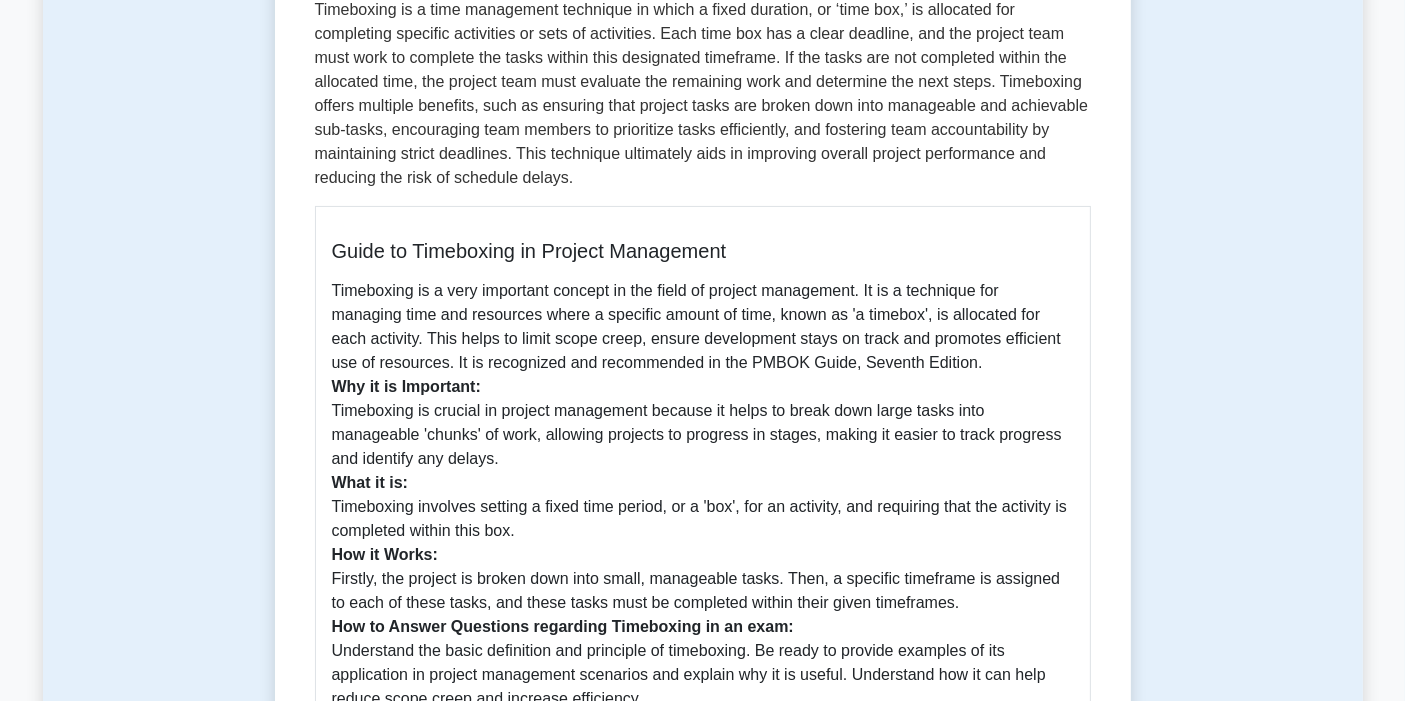 click on "Guide to Timeboxing in Project Management
Timeboxing is a very important concept in the field of project management. It is a technique for managing time and resources where a specific amount of time, known as 'a timebox', is allocated for each activity. This helps to limit scope creep, ensure development stays on track and promotes efficient use of resources. It is recognized and recommended in the PMBOK Guide, Seventh Edition.   Why it is Important: Timeboxing is crucial in project management because it helps to break down large tasks into manageable 'chunks' of work, allowing projects to progress in stages, making it easier to track progress and identify any delays.   What it is: Timeboxing involves setting a fixed time period, or a 'box', for an activity, and requiring that the activity is completed within this box.   How it Works:   How to Answer Questions regarding Timeboxing in an exam: Exam Tips: Answering Questions on Timeboxing:" at bounding box center (703, 571) 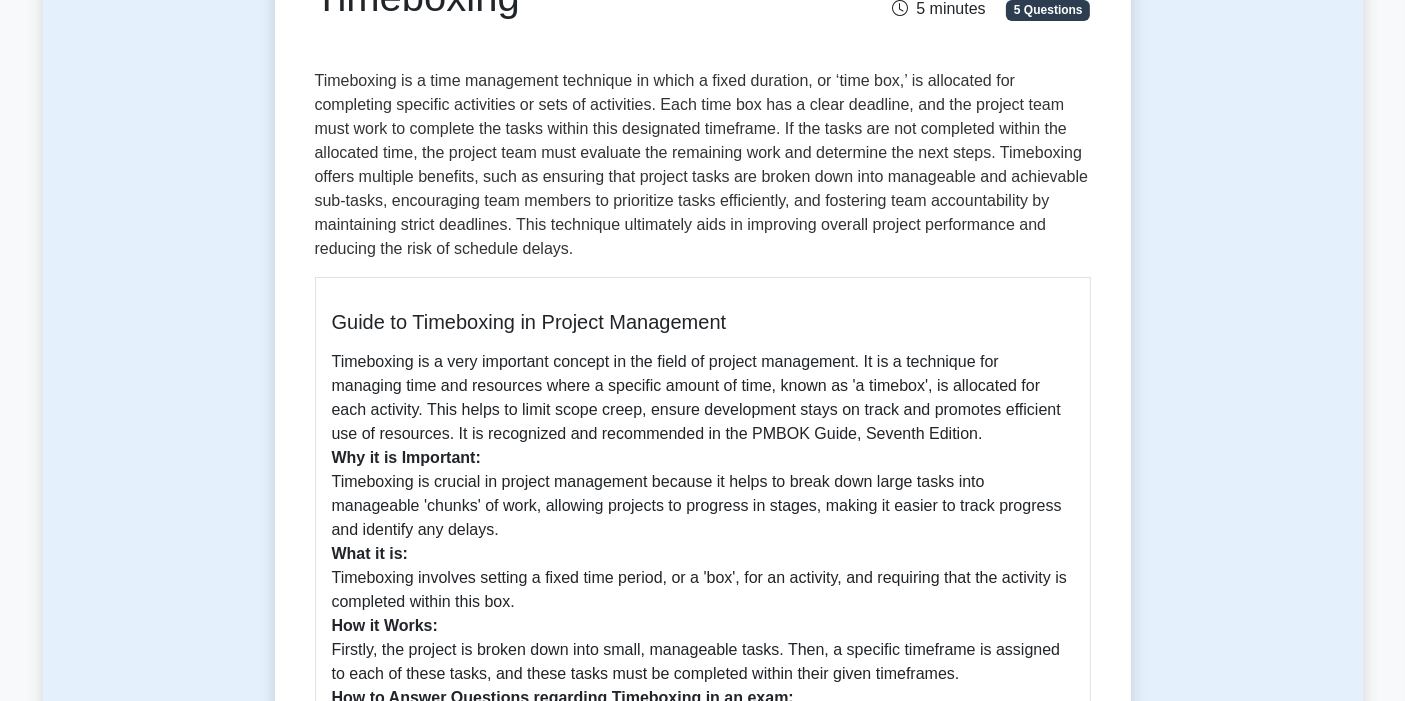 scroll, scrollTop: 0, scrollLeft: 0, axis: both 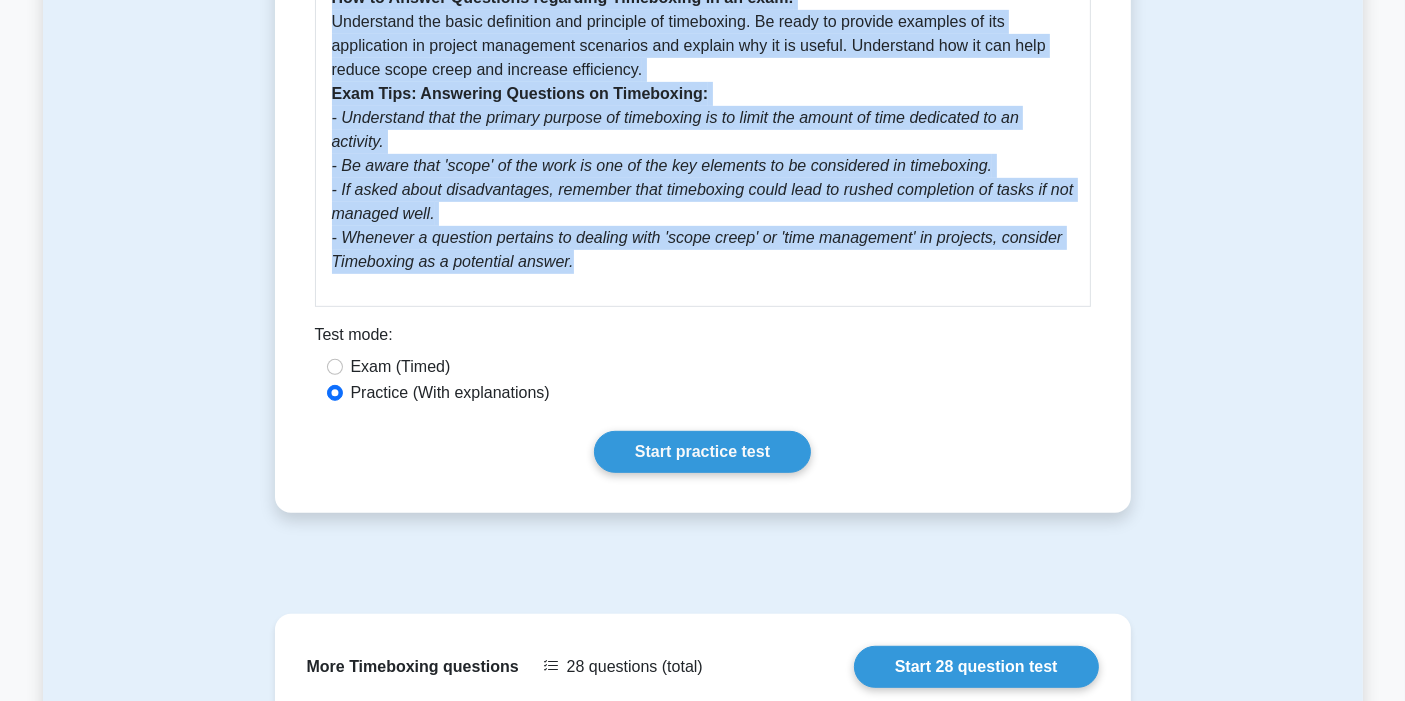 drag, startPoint x: 328, startPoint y: 259, endPoint x: 635, endPoint y: 264, distance: 307.0407 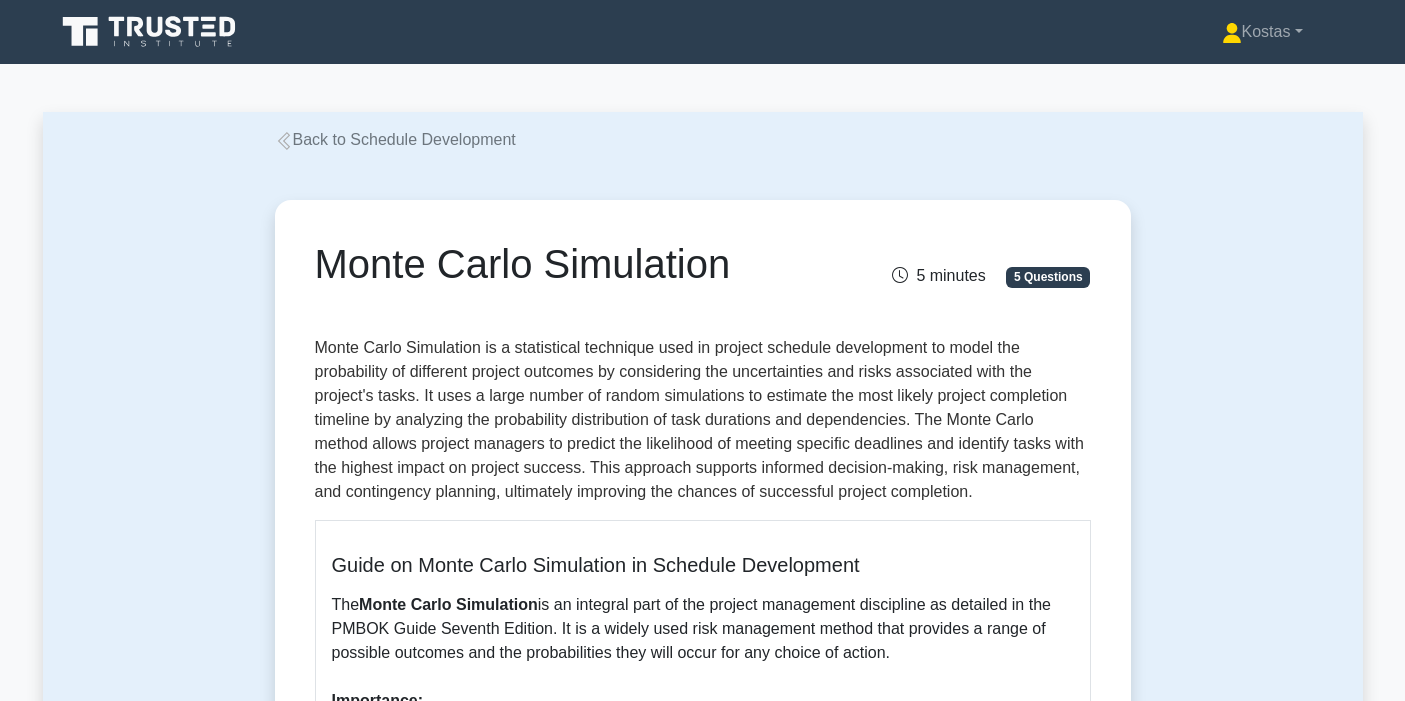 scroll, scrollTop: 0, scrollLeft: 0, axis: both 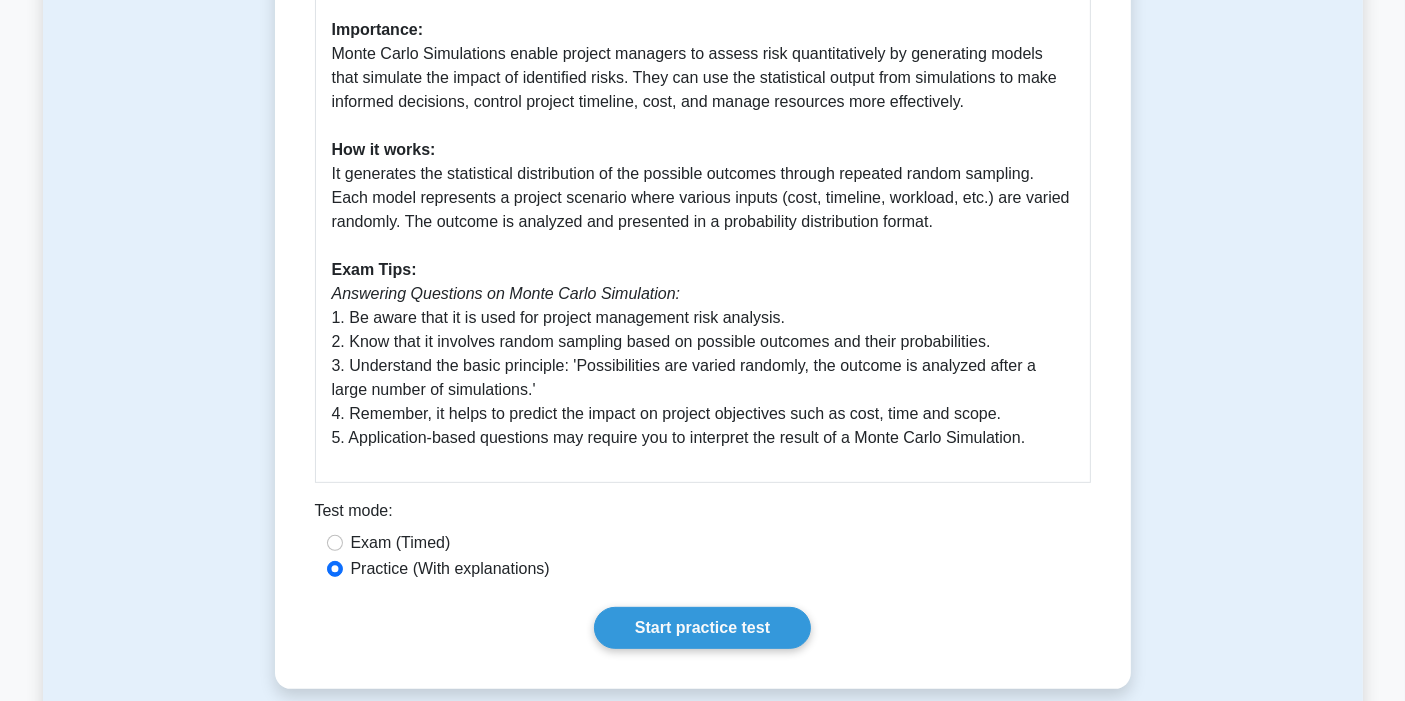 drag, startPoint x: 315, startPoint y: 261, endPoint x: 1034, endPoint y: 437, distance: 740.22766 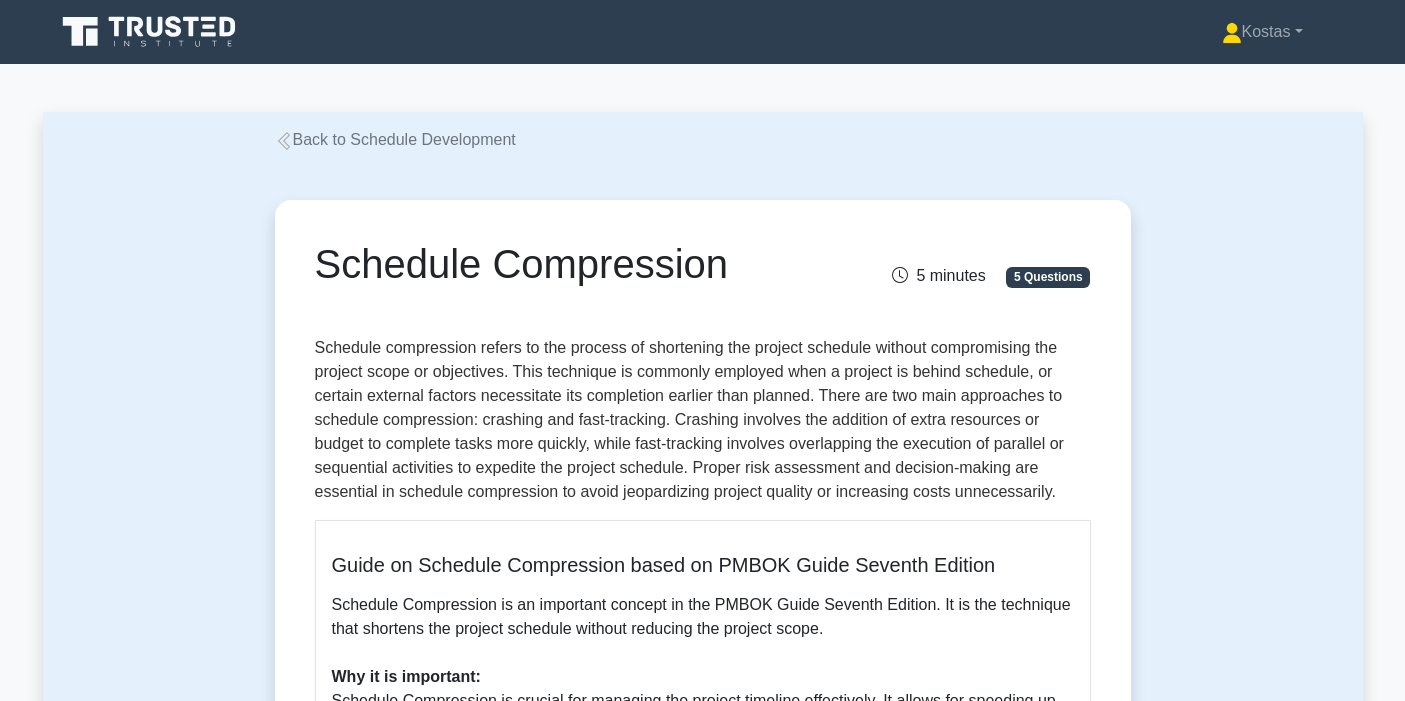 scroll, scrollTop: 0, scrollLeft: 0, axis: both 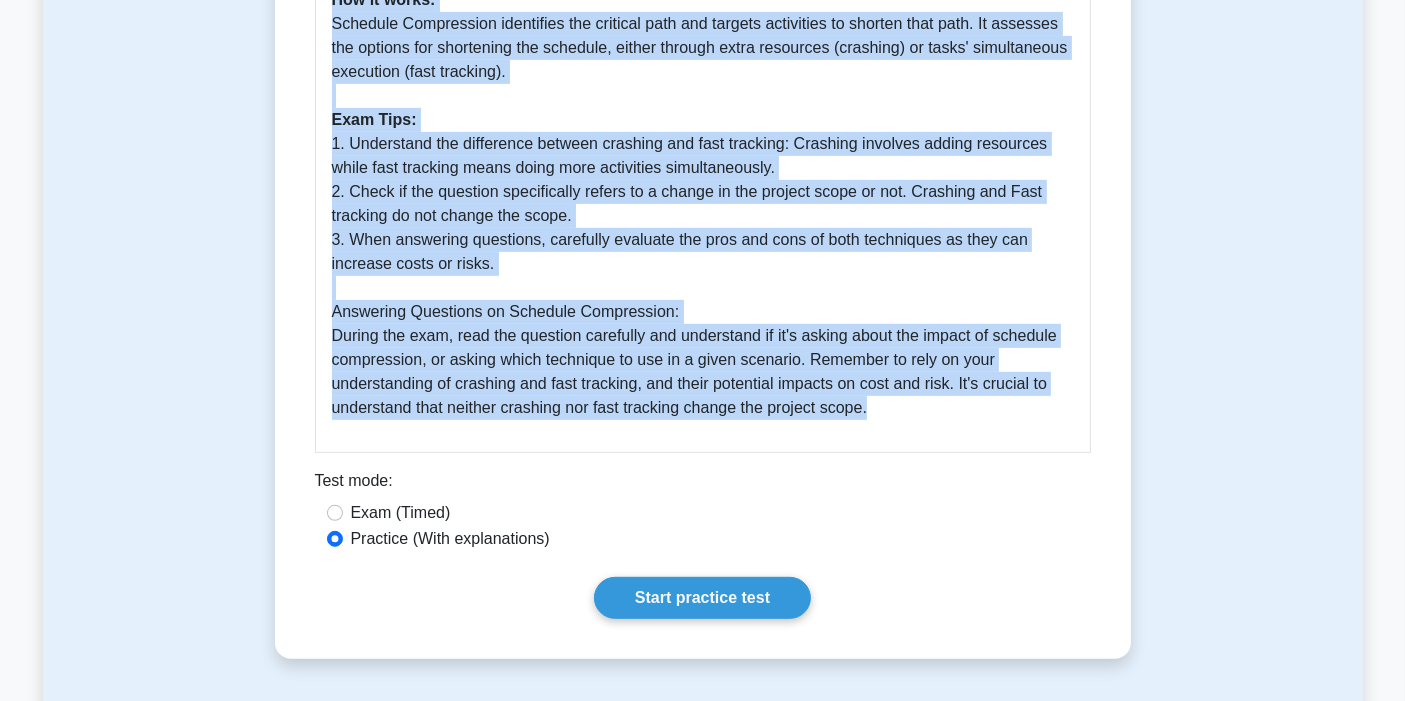 drag, startPoint x: 306, startPoint y: 144, endPoint x: 898, endPoint y: 414, distance: 650.66425 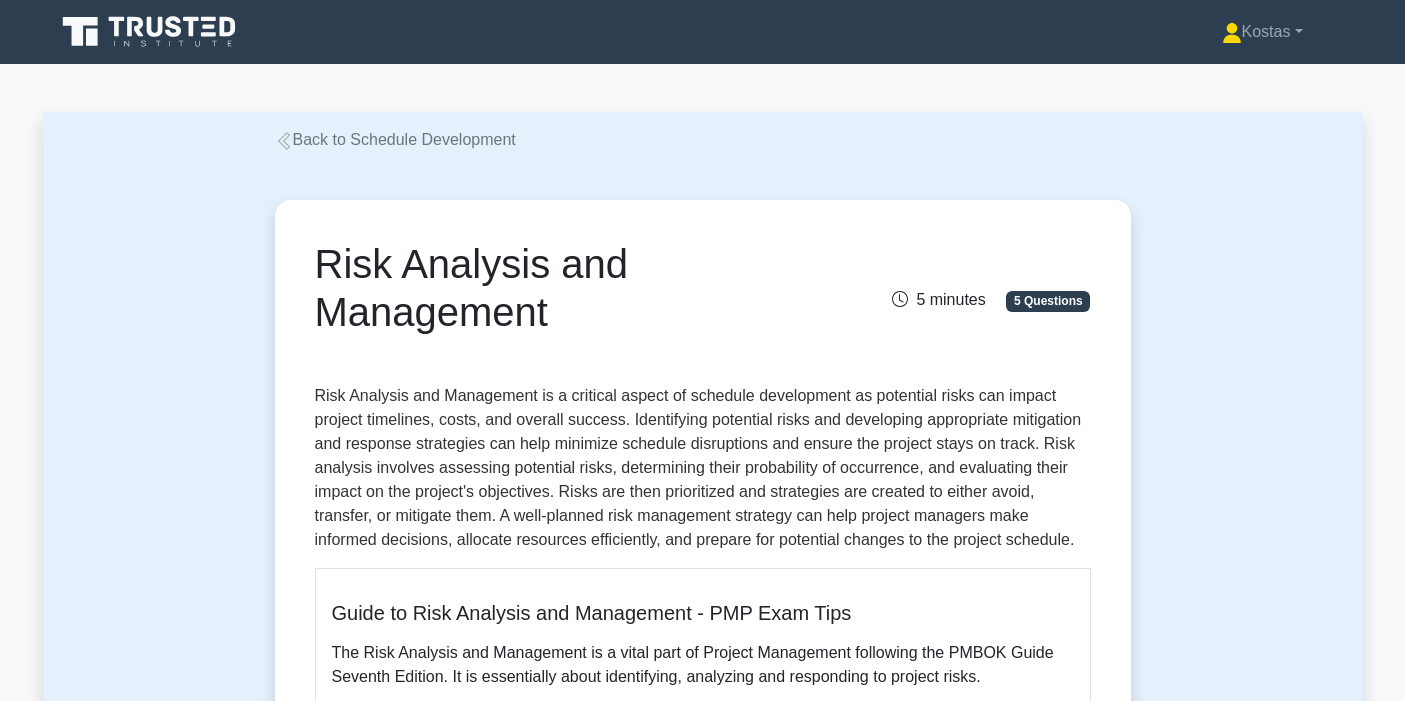 scroll, scrollTop: 0, scrollLeft: 0, axis: both 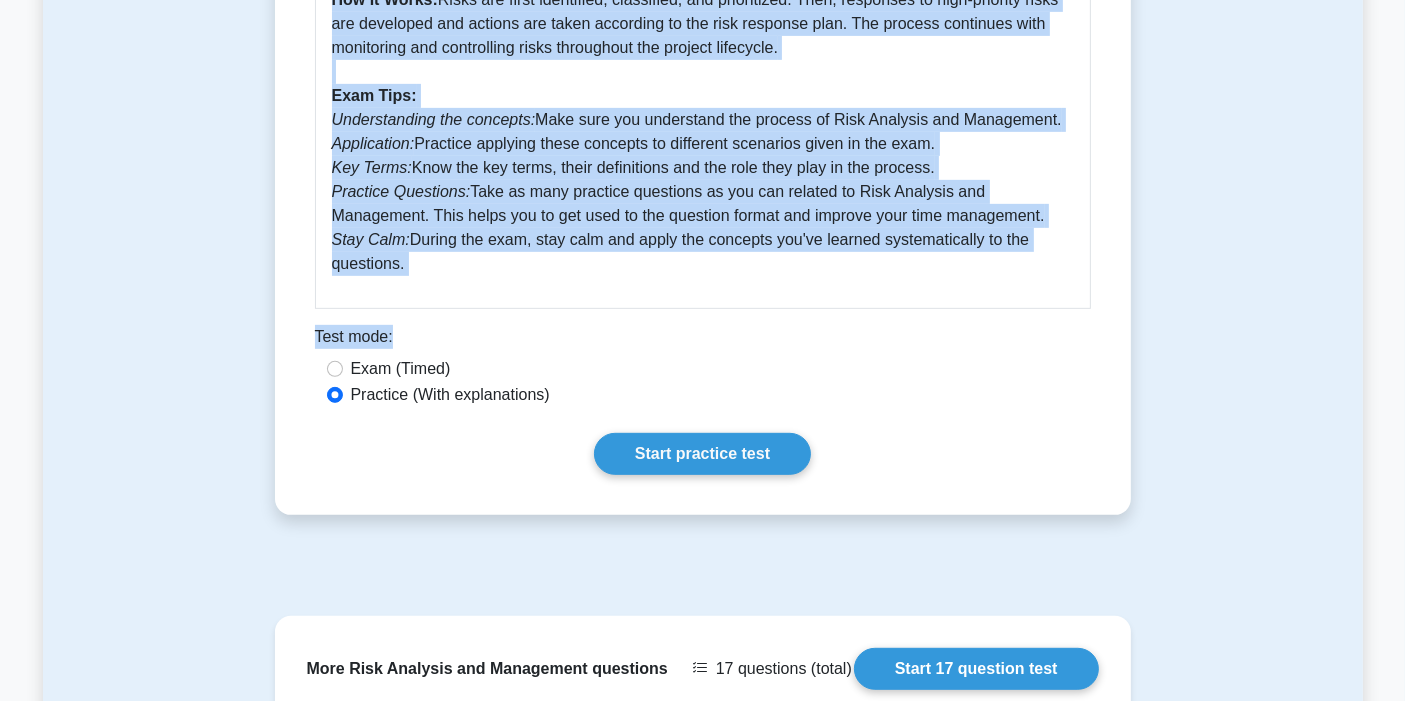 drag, startPoint x: 322, startPoint y: 272, endPoint x: 979, endPoint y: 269, distance: 657.00684 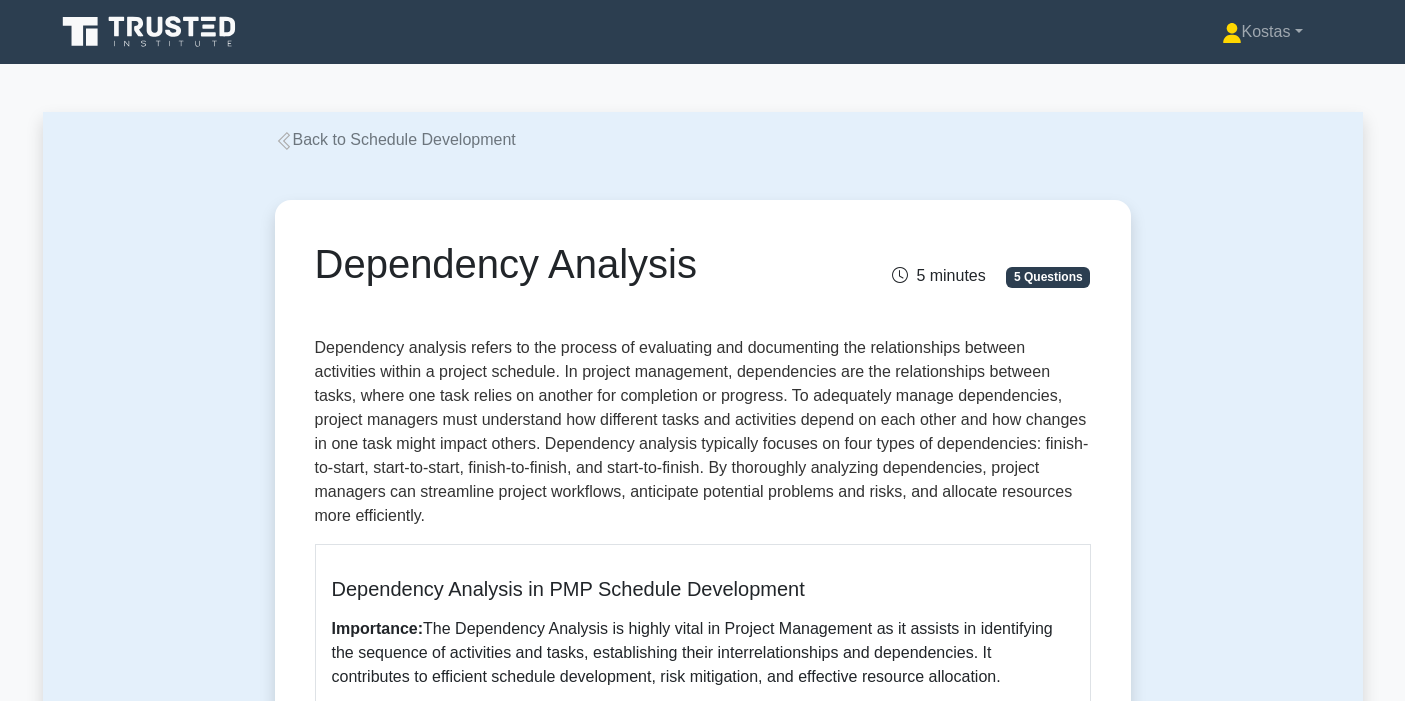 scroll, scrollTop: 0, scrollLeft: 0, axis: both 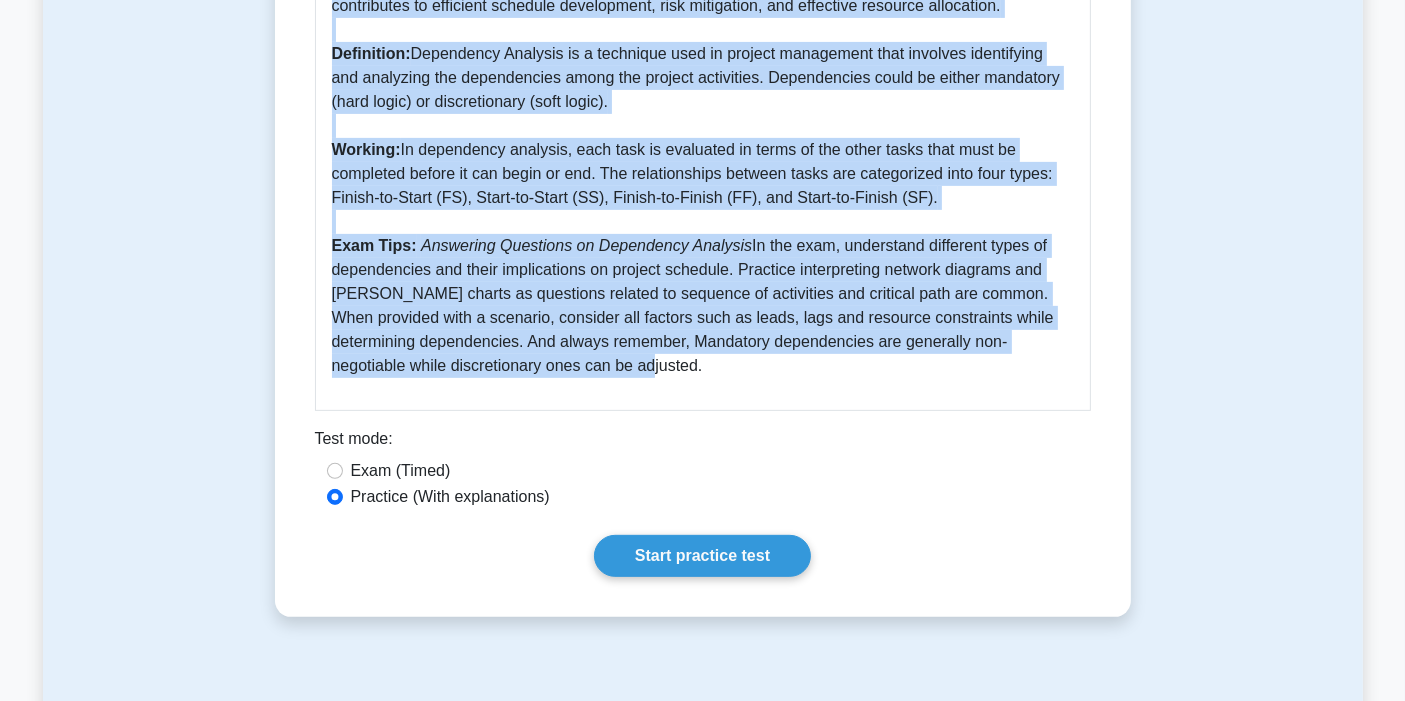 drag, startPoint x: 321, startPoint y: 259, endPoint x: 707, endPoint y: 366, distance: 400.55588 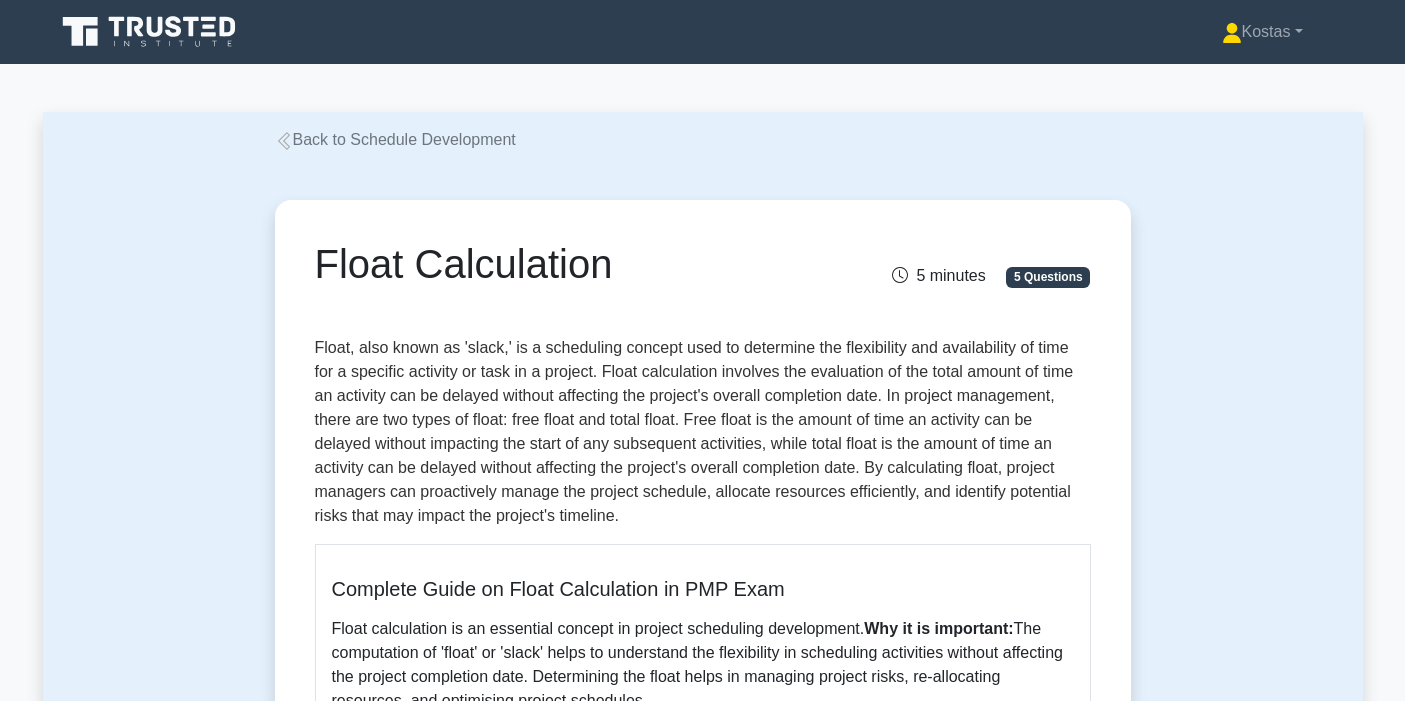 scroll, scrollTop: 0, scrollLeft: 0, axis: both 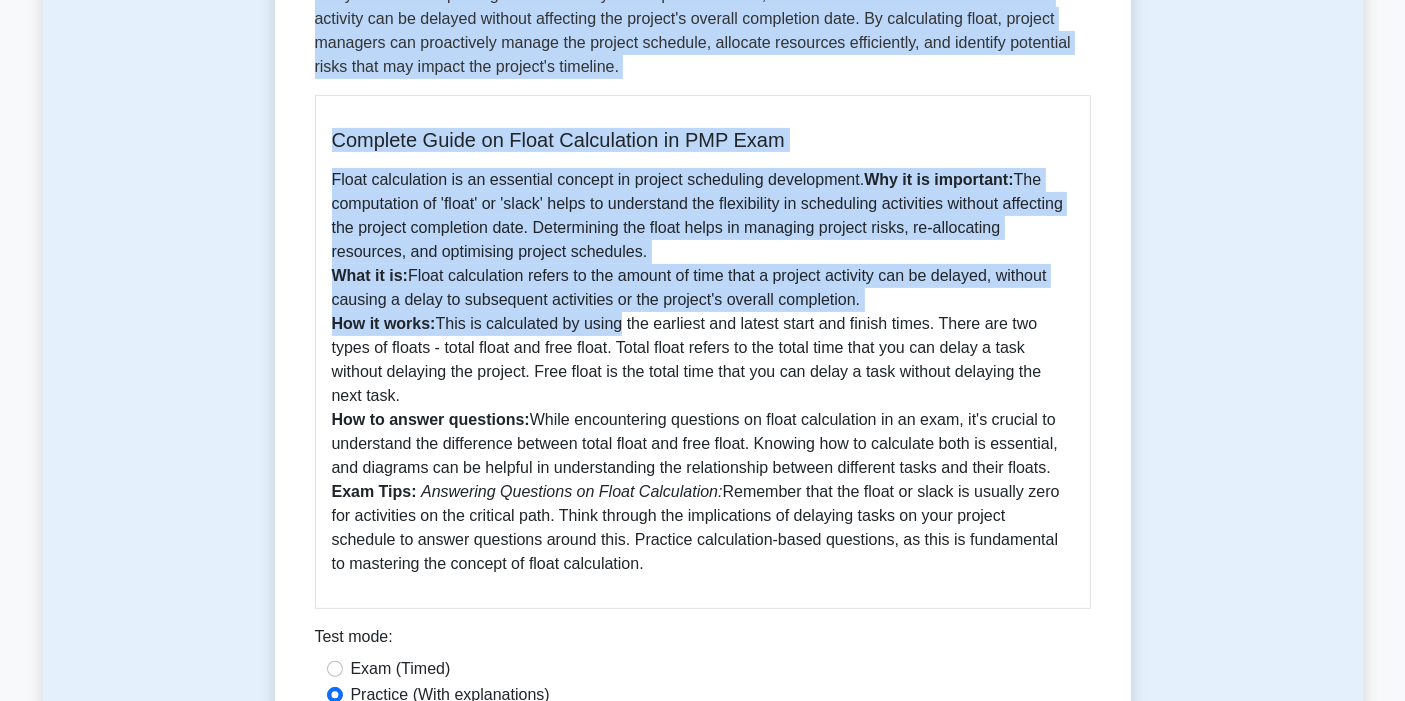 drag, startPoint x: 317, startPoint y: 262, endPoint x: 667, endPoint y: 562, distance: 460.97723 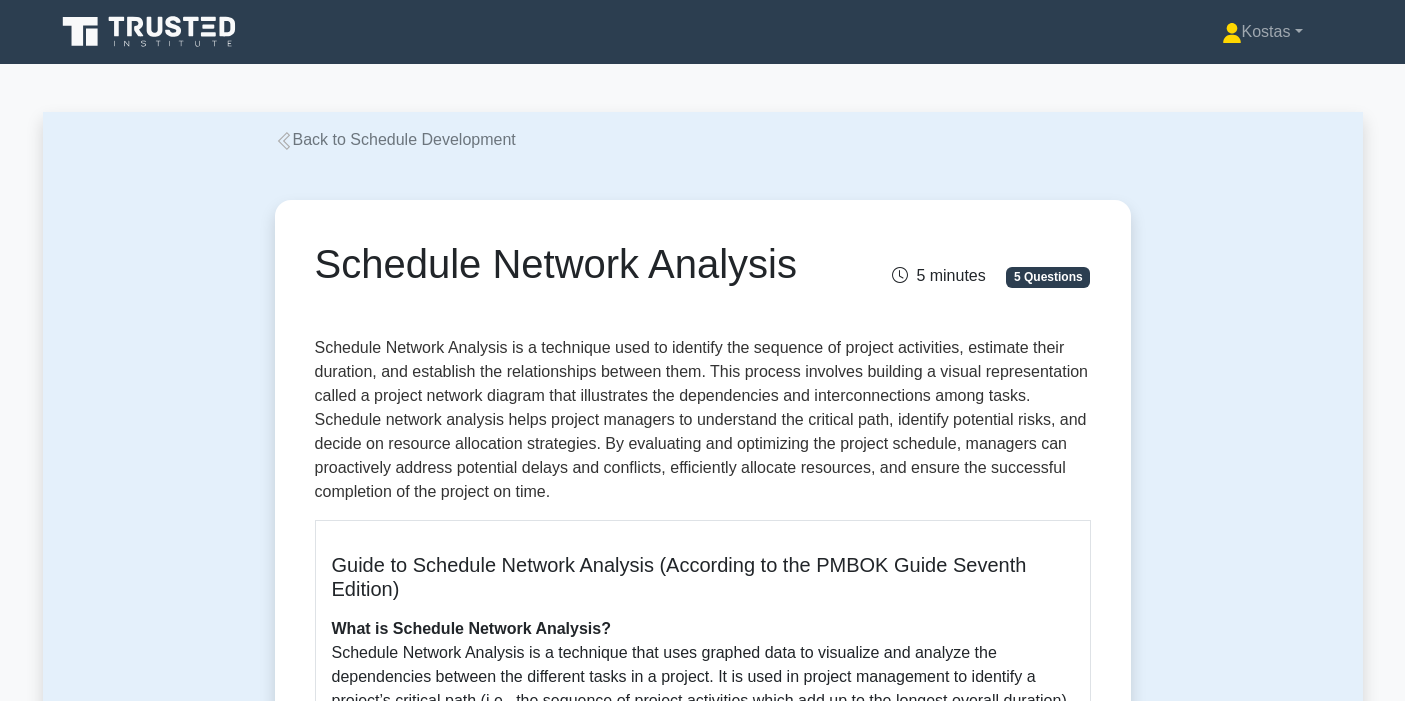 scroll, scrollTop: 0, scrollLeft: 0, axis: both 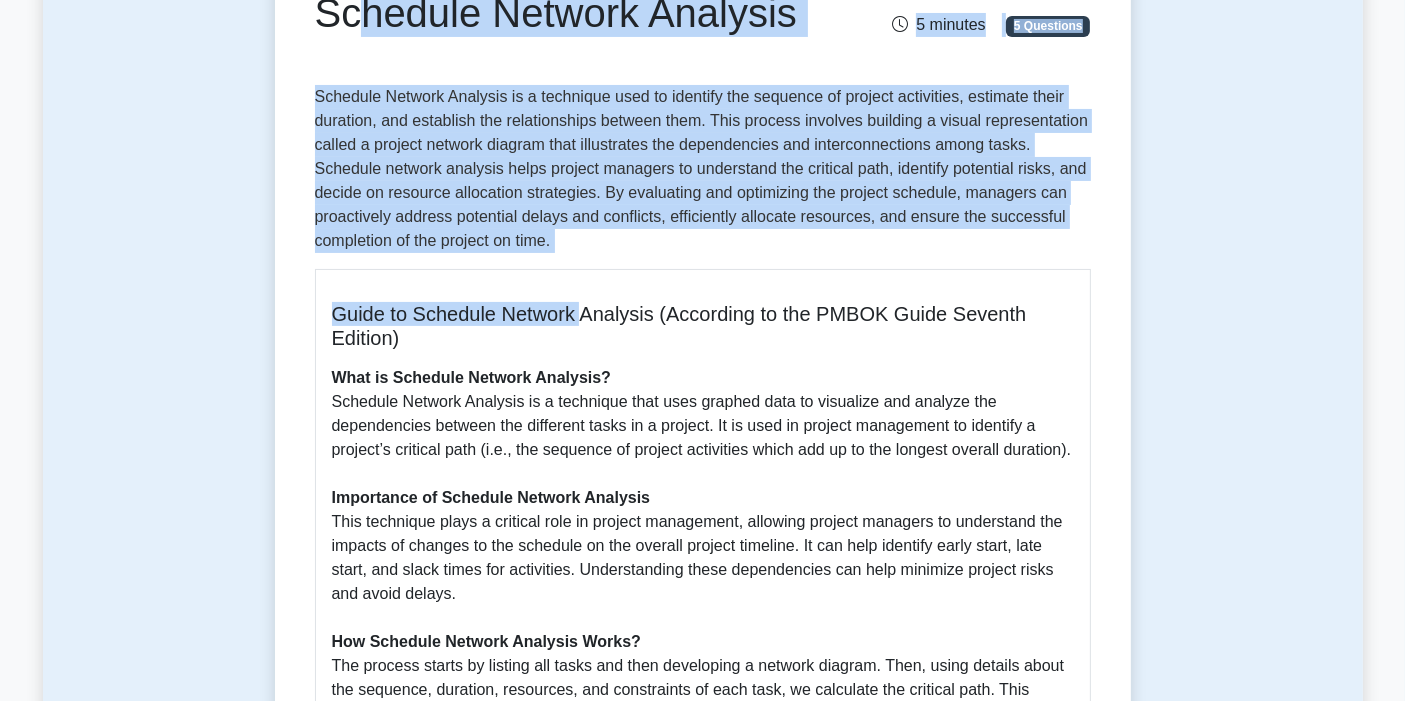 drag, startPoint x: 327, startPoint y: 261, endPoint x: 584, endPoint y: 349, distance: 271.64868 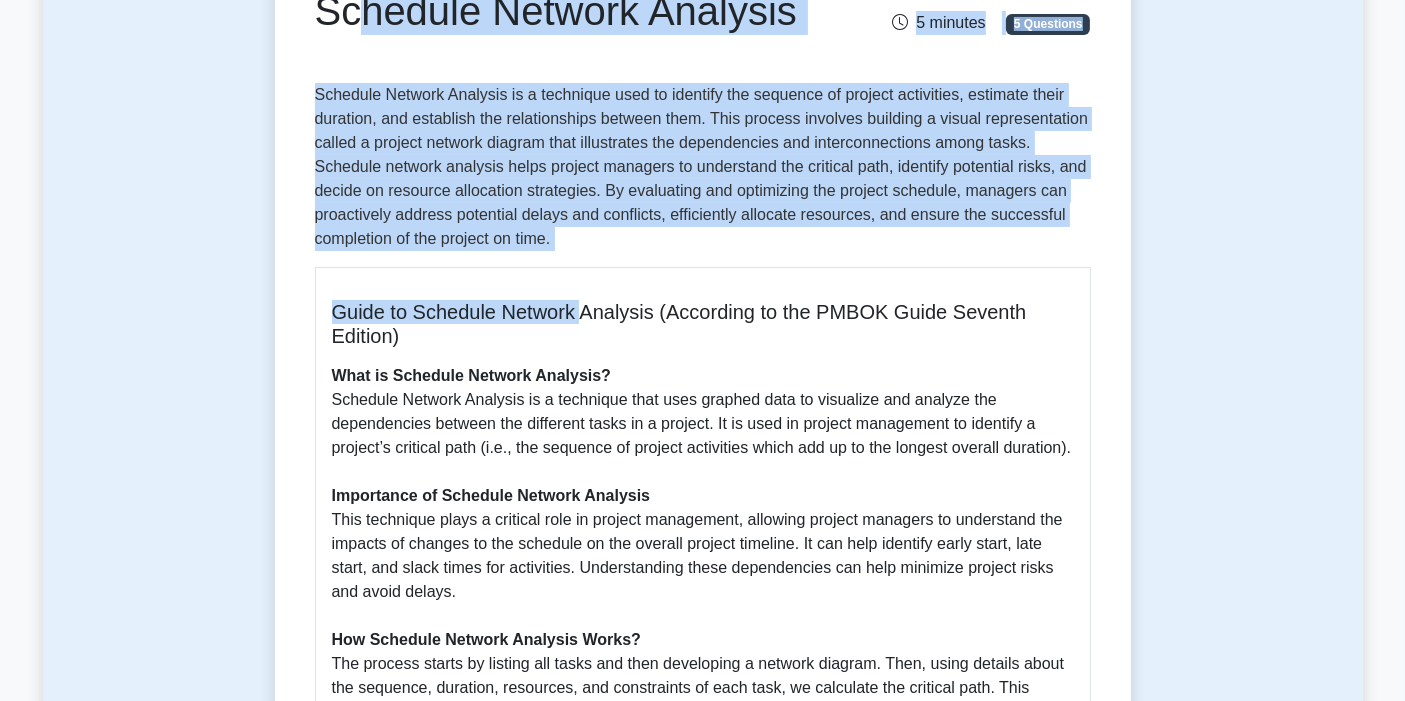 click on "Schedule Network Analysis
5 minutes
5 Questions
Guide to Schedule Network Analysis (According to the PMBOK Guide Seventh Edition)
What is Schedule Network Analysis? Importance of Schedule Network Analysis How Schedule Network Analysis Works? Exam Tips: Answering Questions on Schedule Network Analysis - Always pay attention to the dependencies among different tasks
Test mode:" at bounding box center [703, 551] 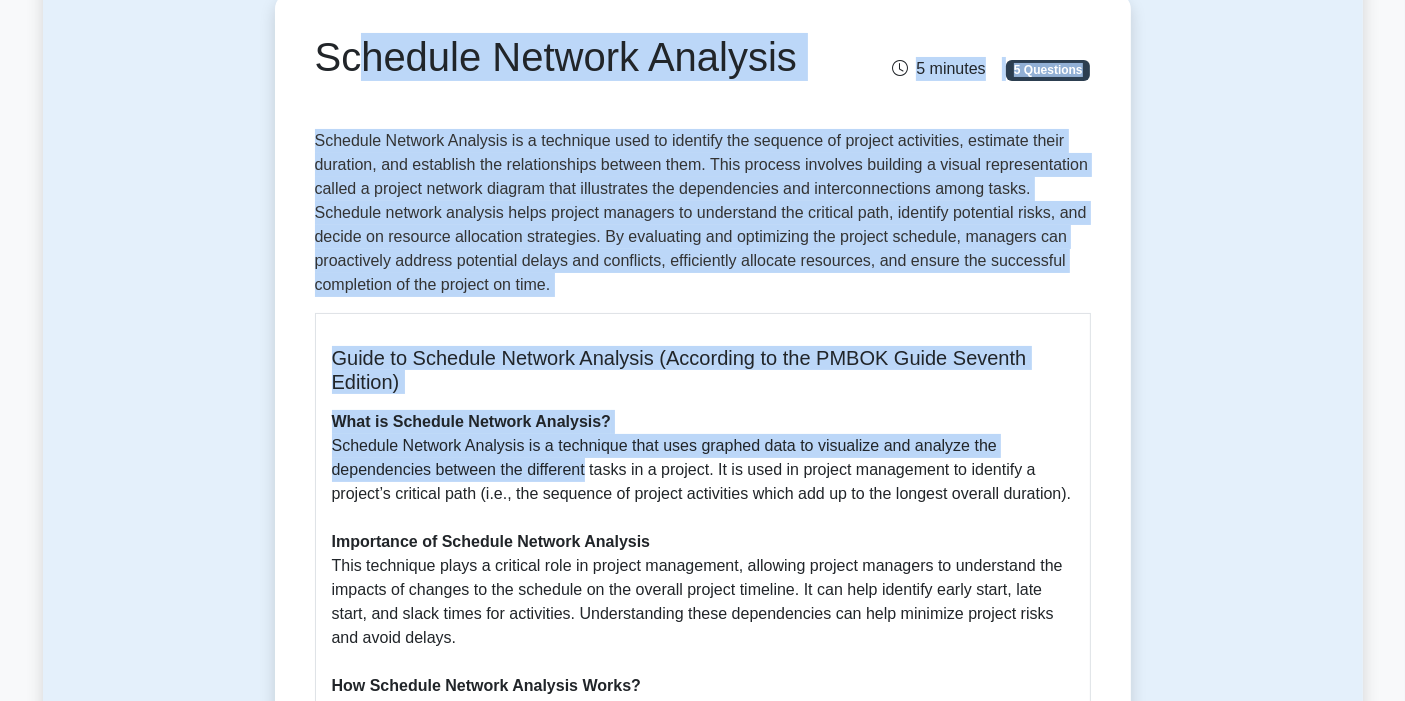 scroll, scrollTop: 0, scrollLeft: 0, axis: both 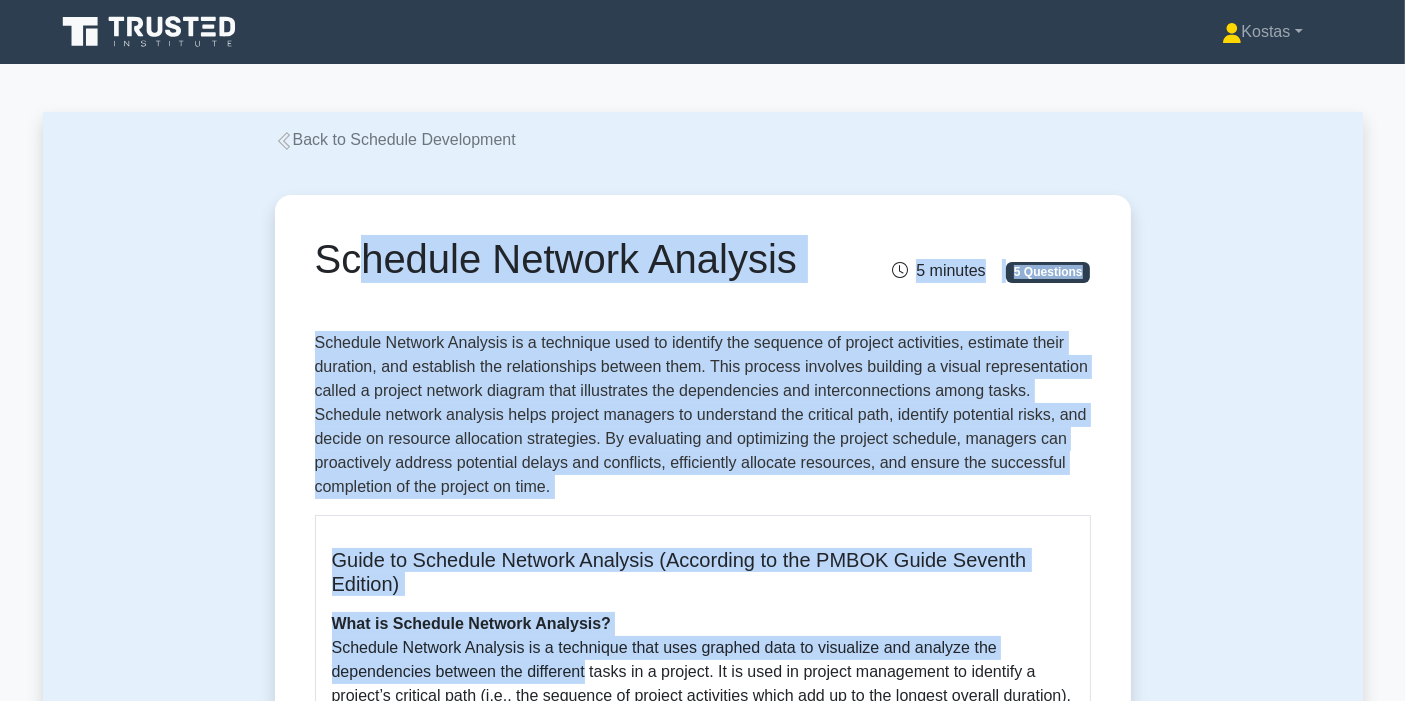 click on "Schedule Network Analysis" at bounding box center (569, 259) 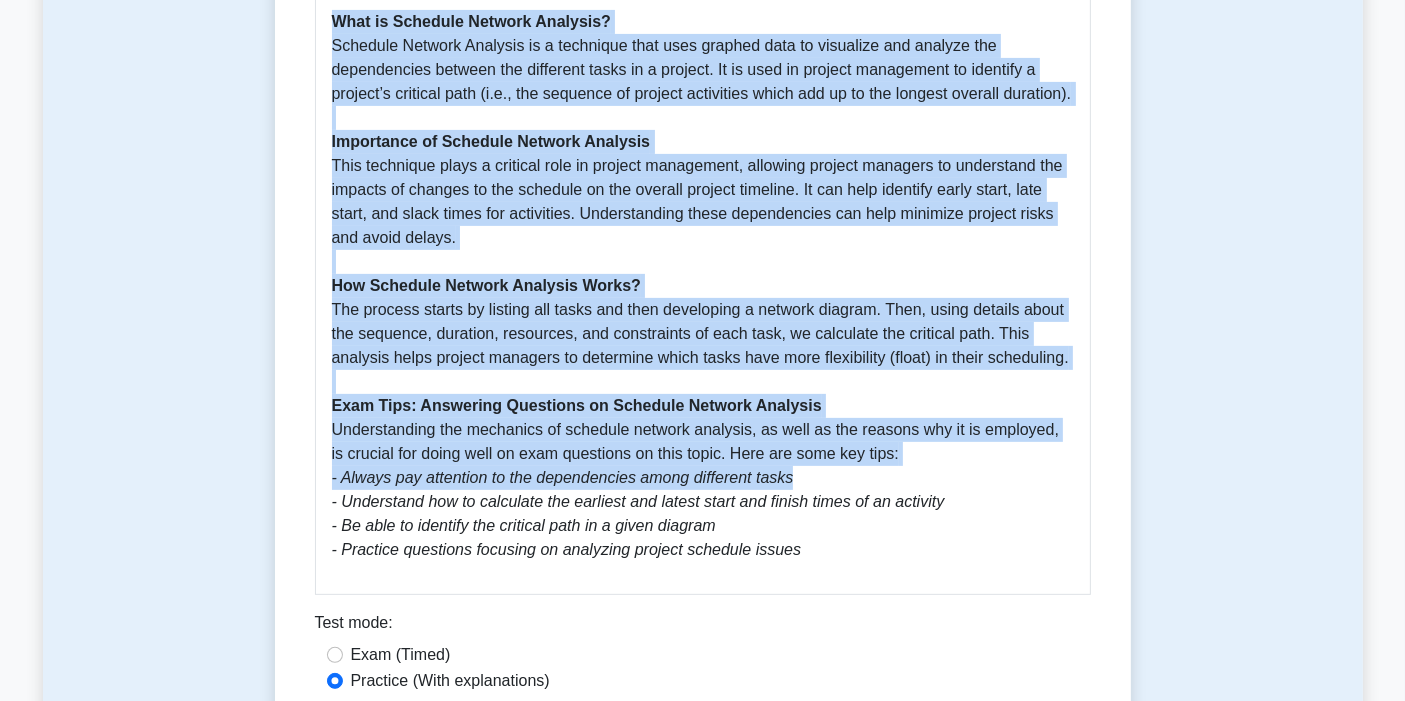 scroll, scrollTop: 777, scrollLeft: 0, axis: vertical 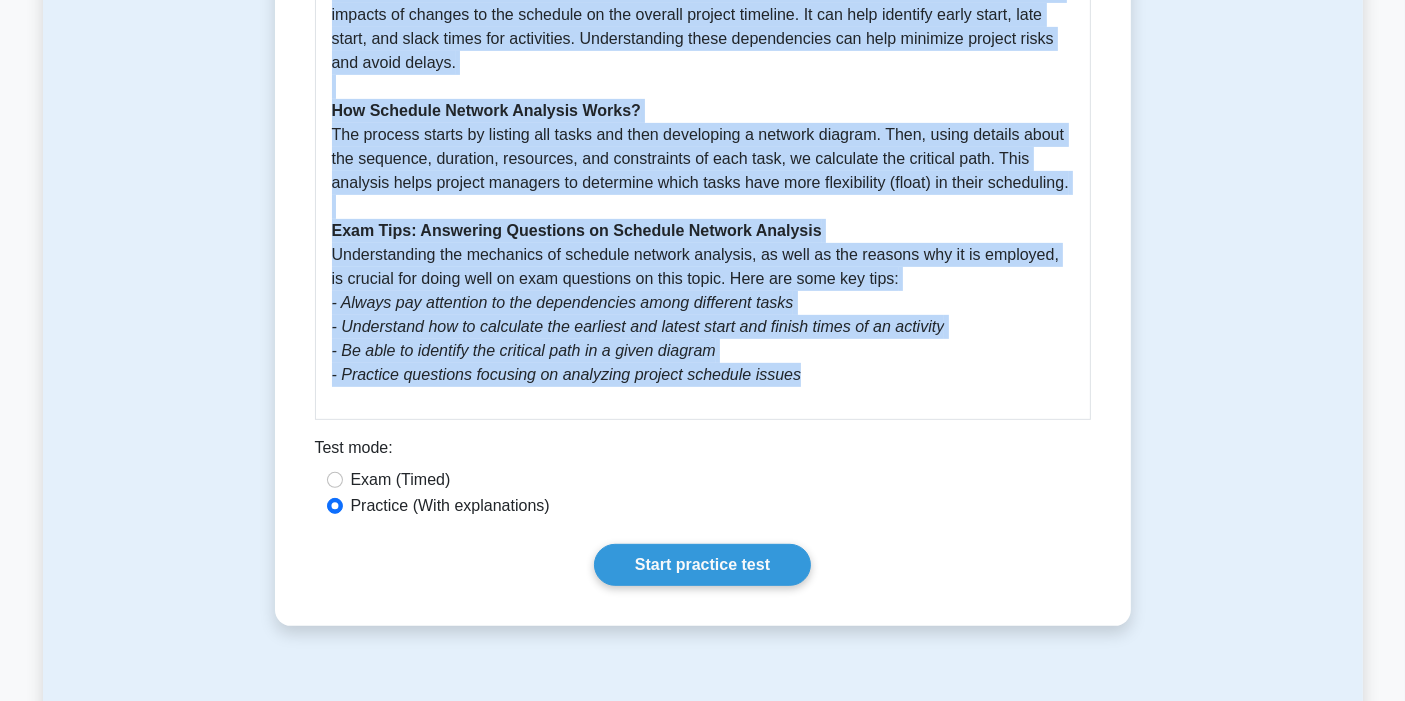 drag, startPoint x: 509, startPoint y: 322, endPoint x: 872, endPoint y: 393, distance: 369.87836 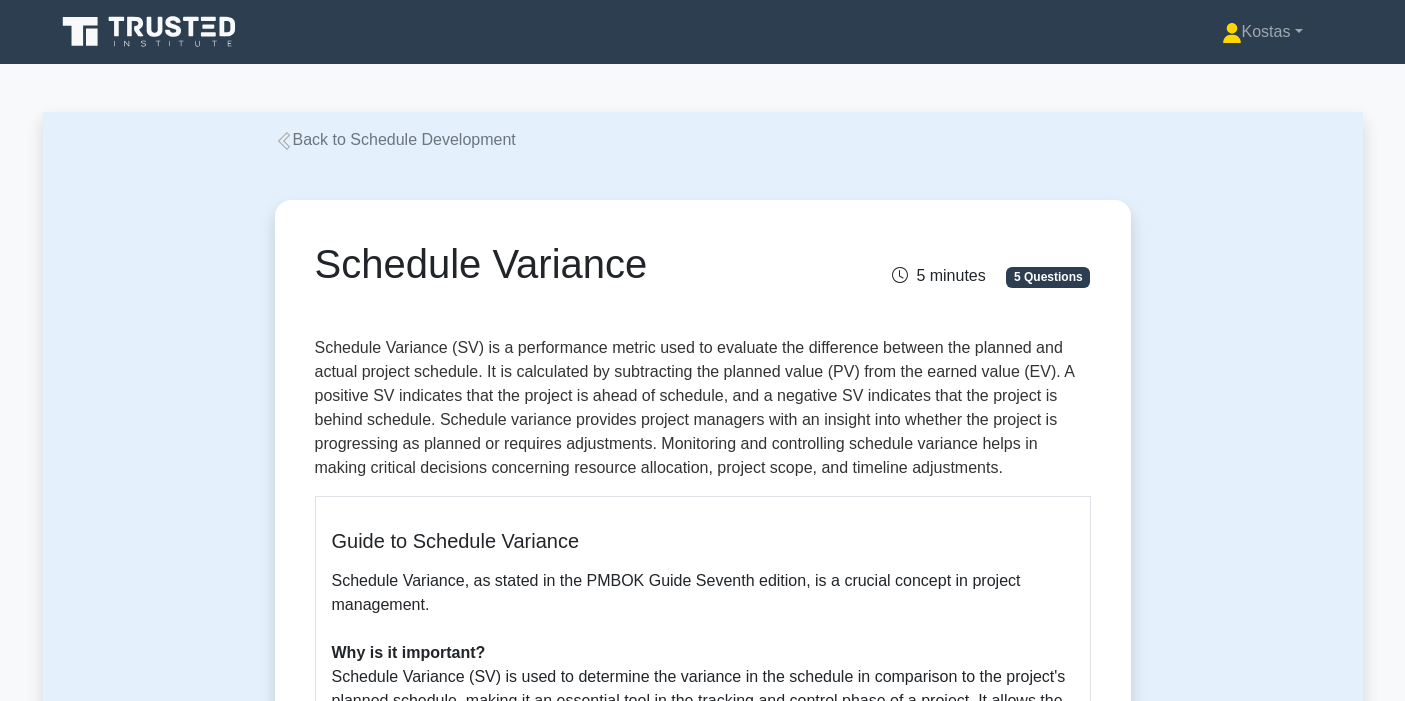 scroll, scrollTop: 0, scrollLeft: 0, axis: both 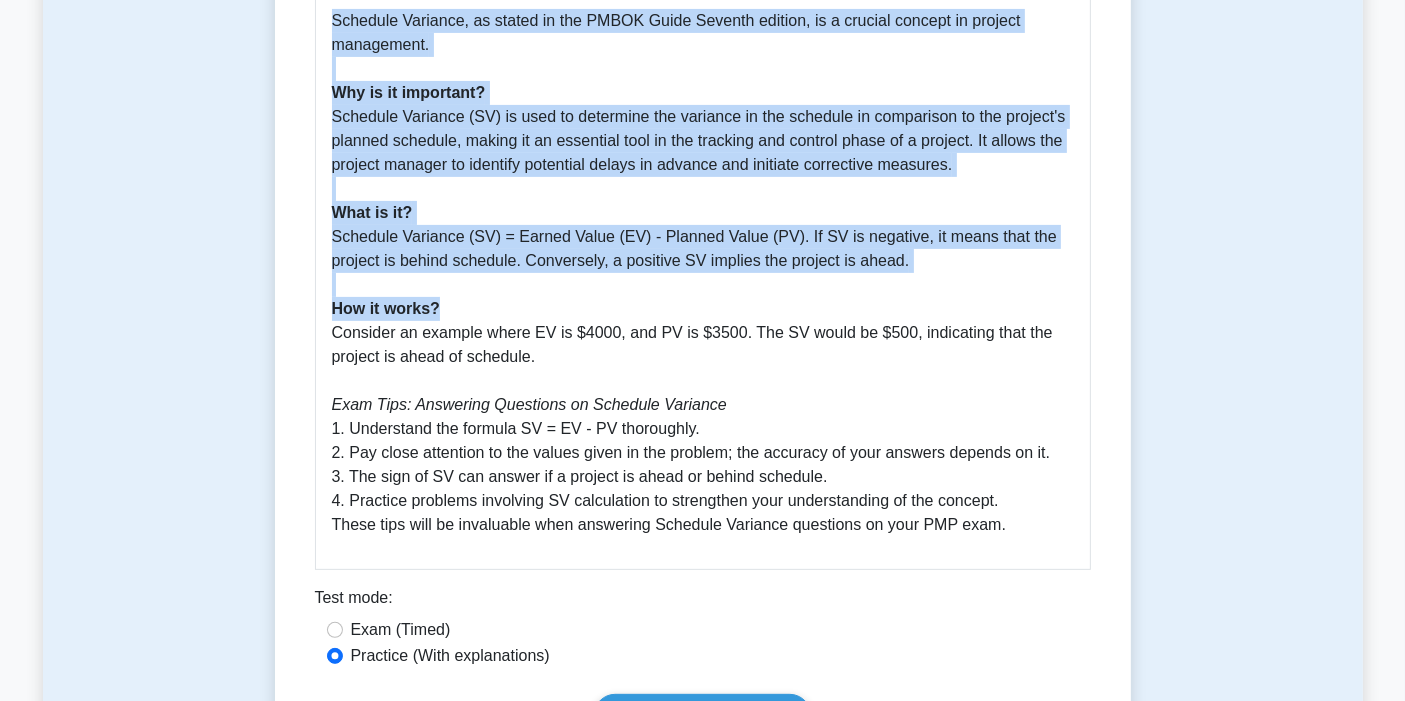 drag, startPoint x: 321, startPoint y: 258, endPoint x: 1022, endPoint y: 524, distance: 749.7713 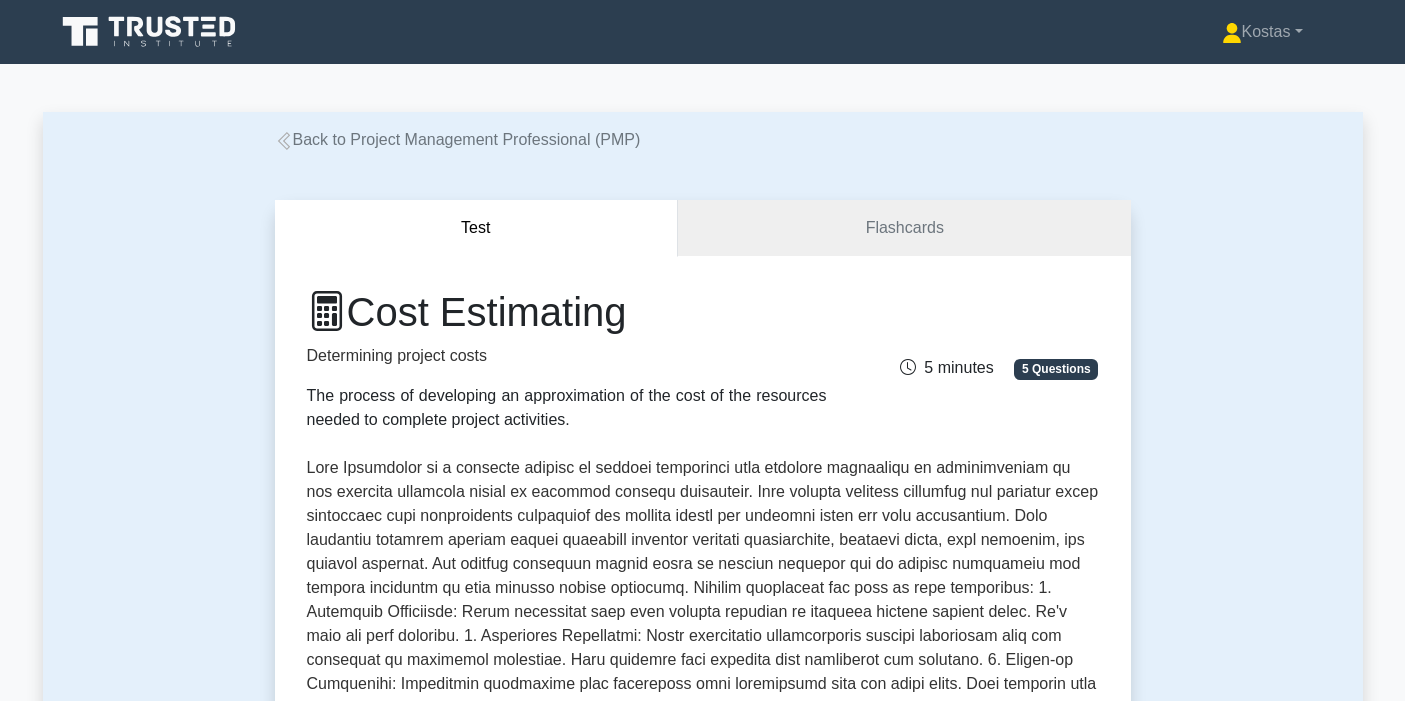 scroll, scrollTop: 0, scrollLeft: 0, axis: both 